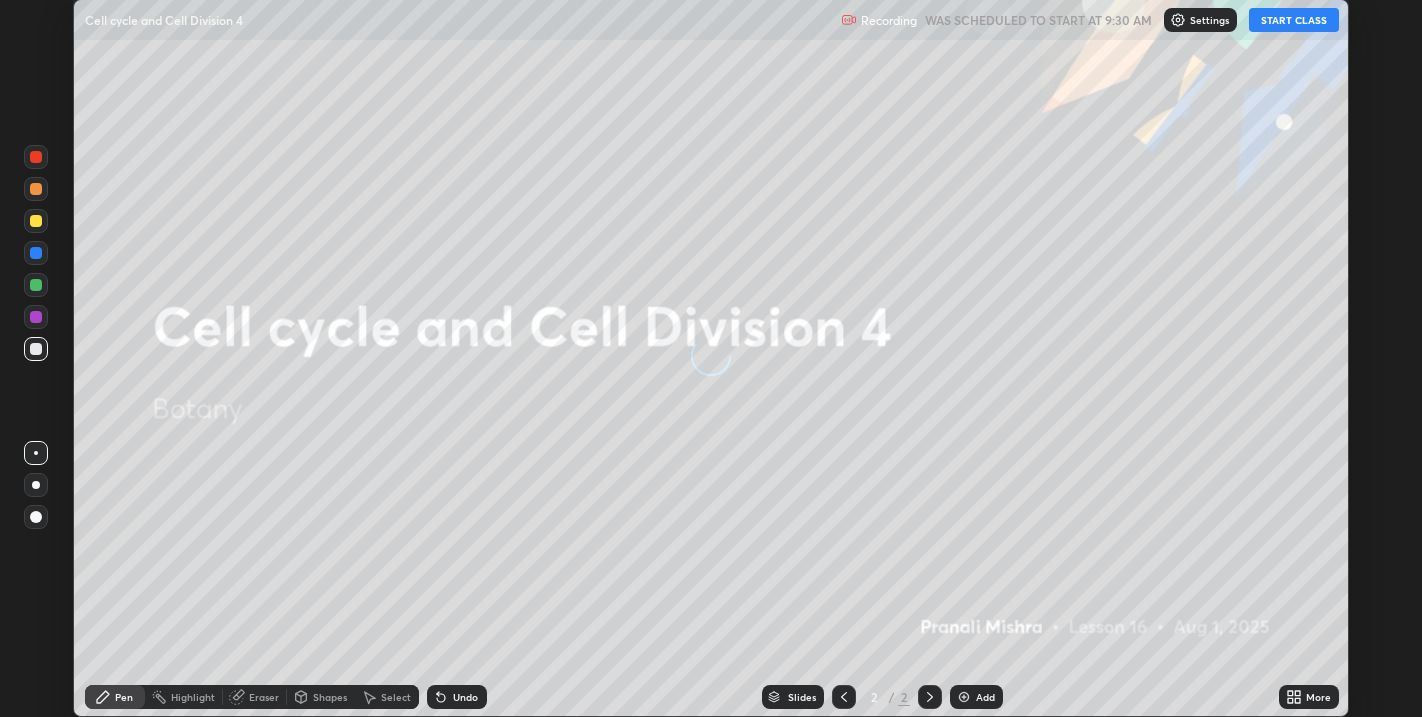 scroll, scrollTop: 0, scrollLeft: 0, axis: both 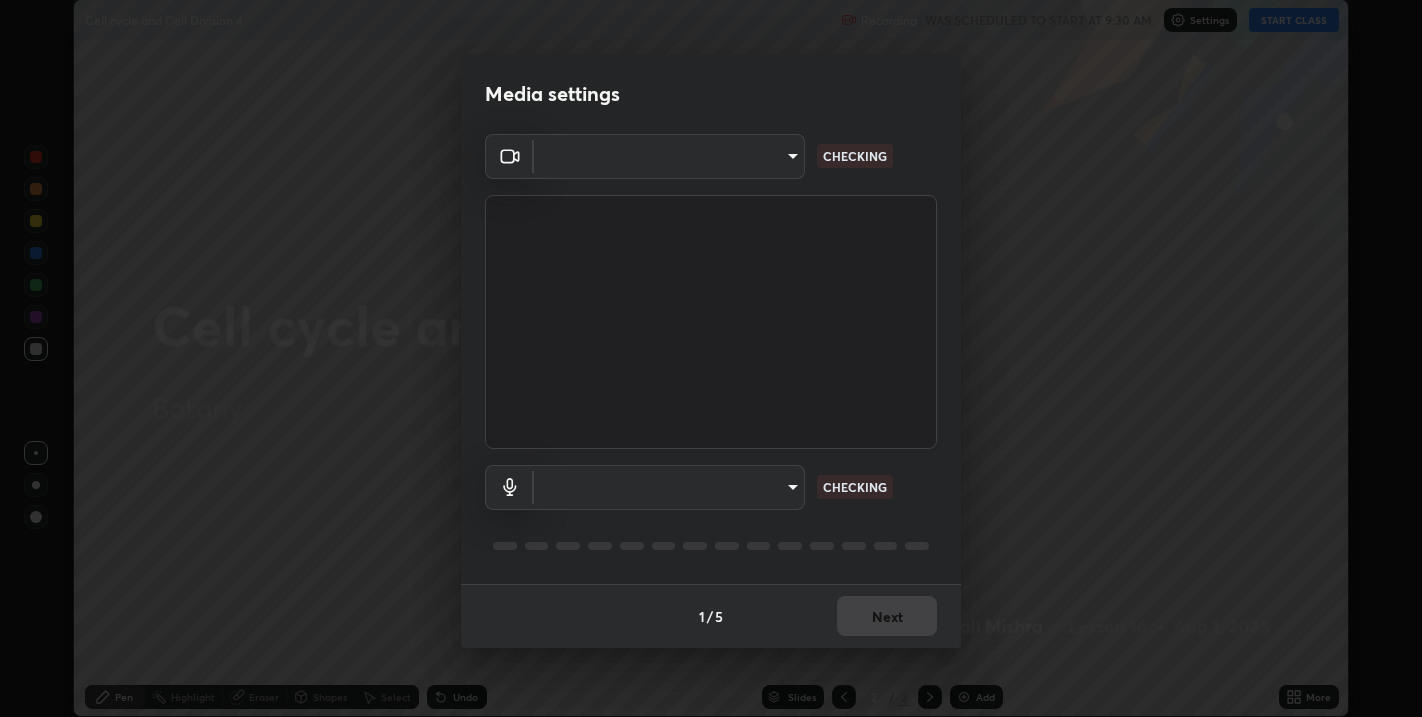 type on "67417adfccfa8b42c30ef4407fe4a6c493a28e79373338af571501226f50bce5" 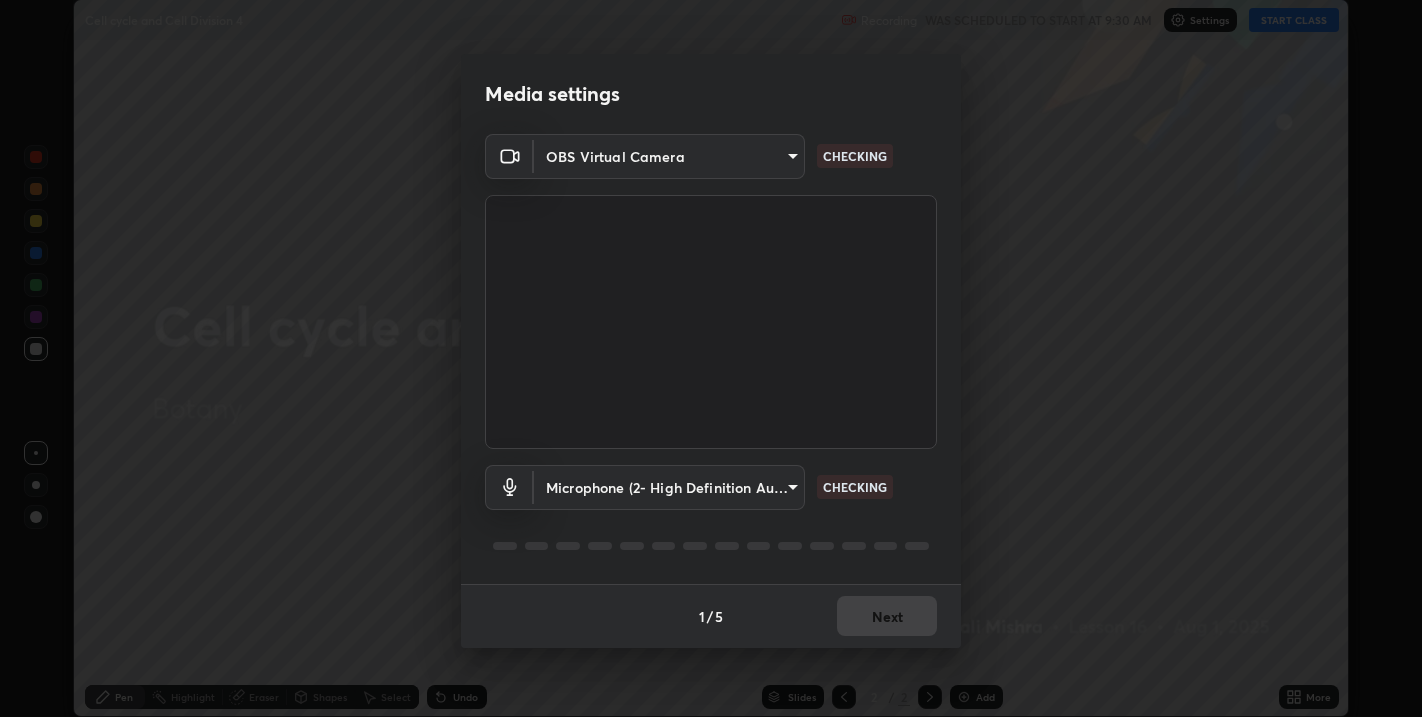 click on "Erase all Cell cycle and Cell Division 4 Recording WAS SCHEDULED TO START AT  9:30 AM Settings START CLASS Setting up your live class Cell cycle and Cell Division 4 • L16 of Botany [FIRST] [LAST] Pen Highlight Eraser Shapes Select Undo Slides 2 / 2 Add More No doubts shared Encourage your learners to ask a doubt for better clarity Report an issue Reason for reporting Buffering Chat not working Audio - Video sync issue Educator video quality low ​ Attach an image Report Media settings OBS Virtual Camera 67417adfccfa8b42c30ef4407fe4a6c493a28e79373338af571501226f50bce5 CHECKING Microphone (2- High Definition Audio Device) 5ae5eb58a095c8d6c1905c16a689890706953ee02c64a57ea54ece677bd0501b CHECKING 1 / 5 Next" at bounding box center [711, 358] 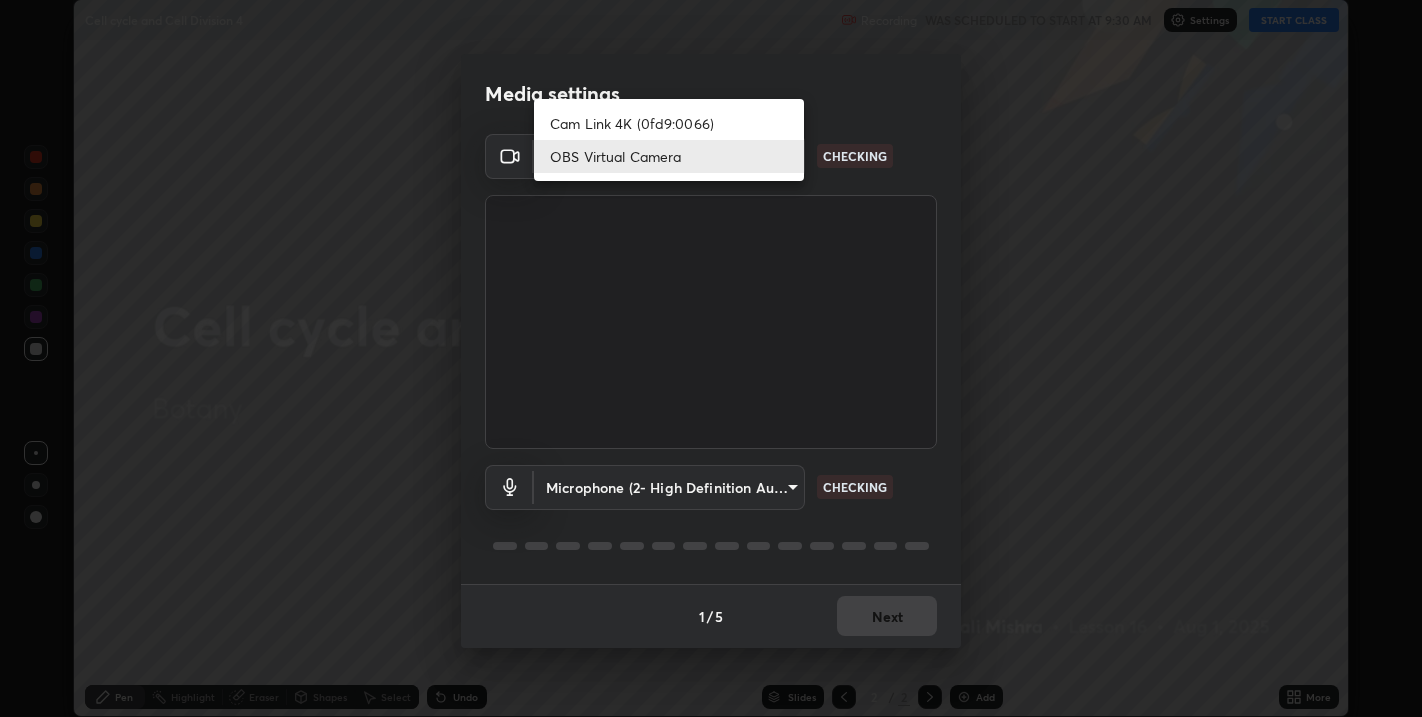 click on "OBS Virtual Camera" at bounding box center [669, 156] 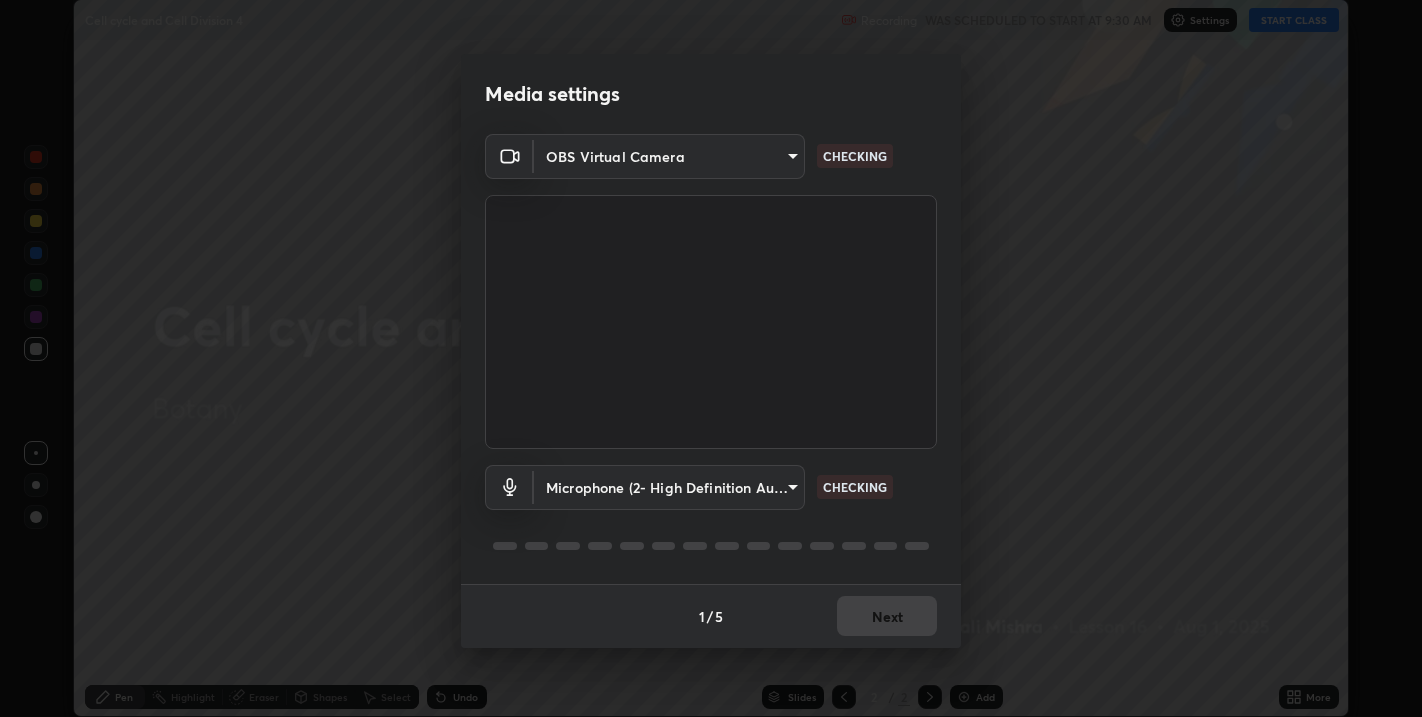click on "Erase all Cell cycle and Cell Division 4 Recording WAS SCHEDULED TO START AT  9:30 AM Settings START CLASS Setting up your live class Cell cycle and Cell Division 4 • L16 of Botany [FIRST] [LAST] Pen Highlight Eraser Shapes Select Undo Slides 2 / 2 Add More No doubts shared Encourage your learners to ask a doubt for better clarity Report an issue Reason for reporting Buffering Chat not working Audio - Video sync issue Educator video quality low ​ Attach an image Report Media settings OBS Virtual Camera 67417adfccfa8b42c30ef4407fe4a6c493a28e79373338af571501226f50bce5 CHECKING Microphone (2- High Definition Audio Device) 5ae5eb58a095c8d6c1905c16a689890706953ee02c64a57ea54ece677bd0501b CHECKING 1 / 5 Next" at bounding box center [711, 358] 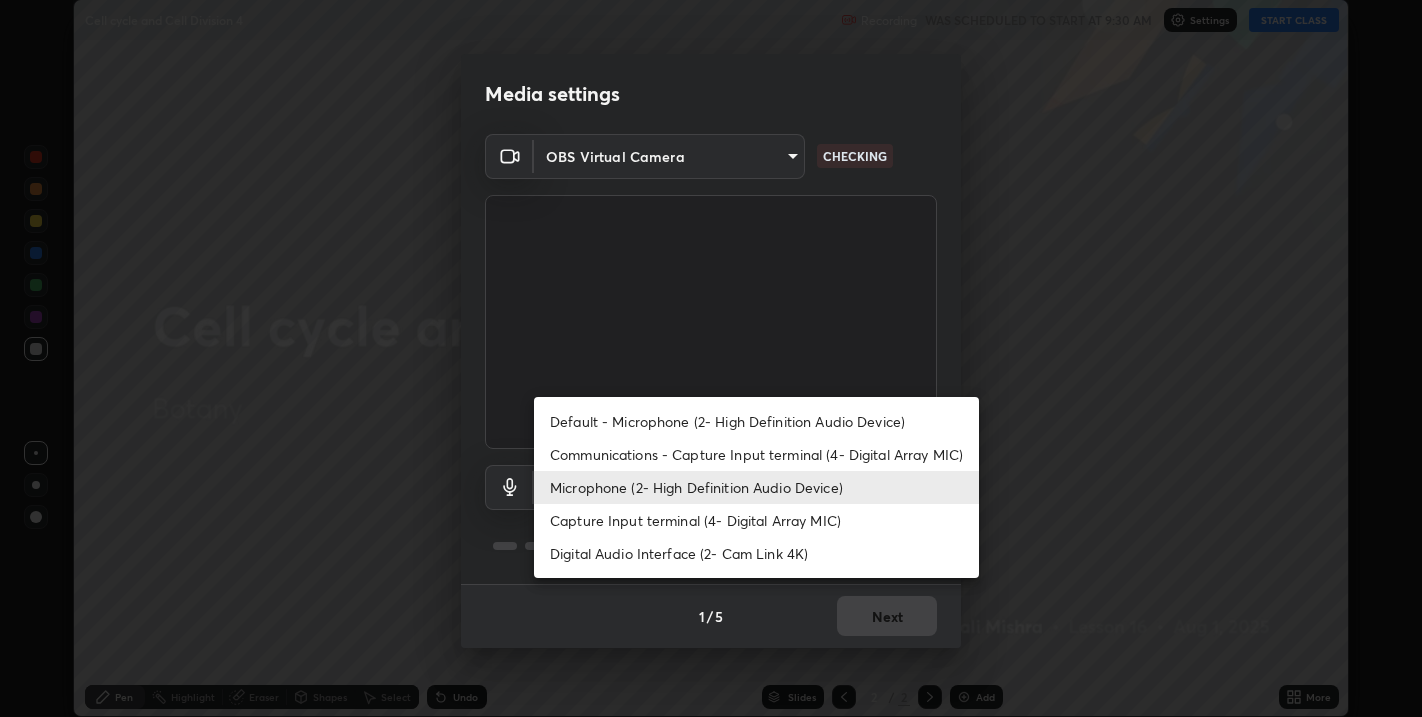 click on "Default - Microphone (2- High Definition Audio Device)" at bounding box center (756, 421) 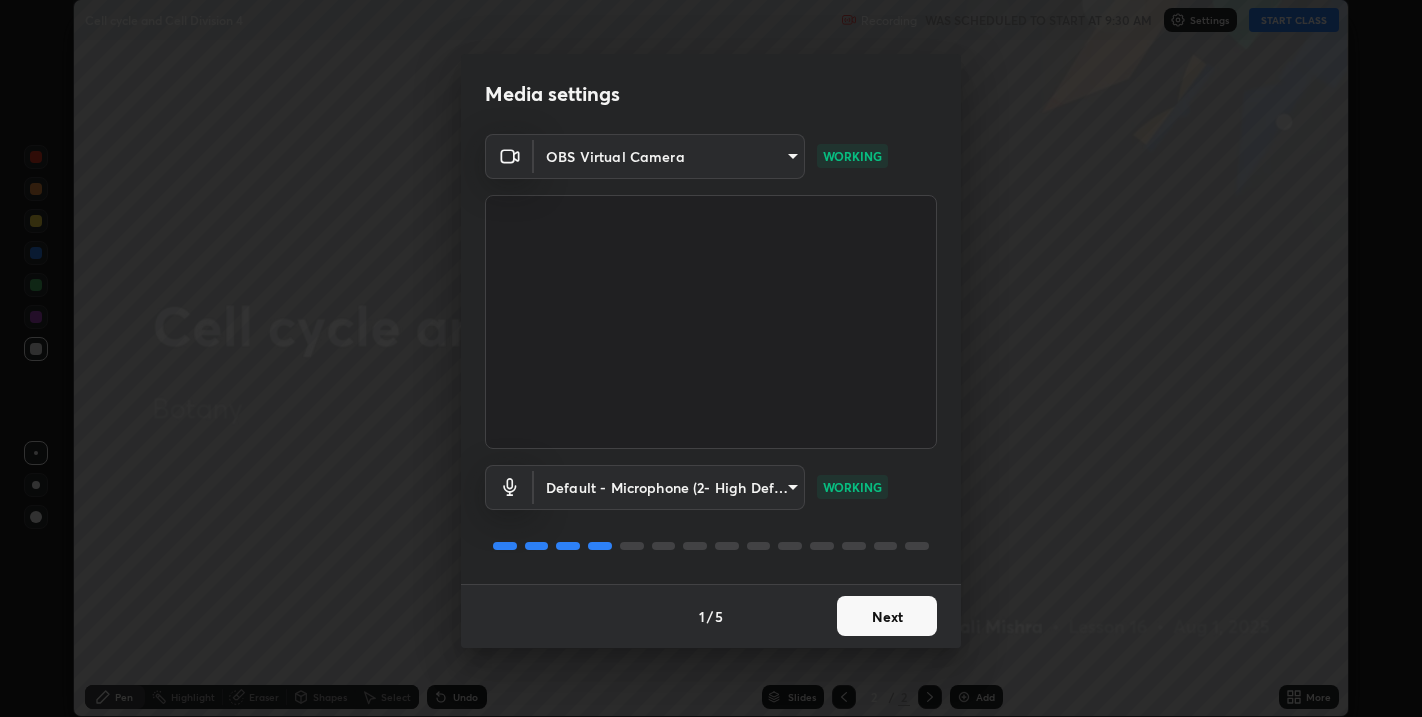 click on "Next" at bounding box center [887, 616] 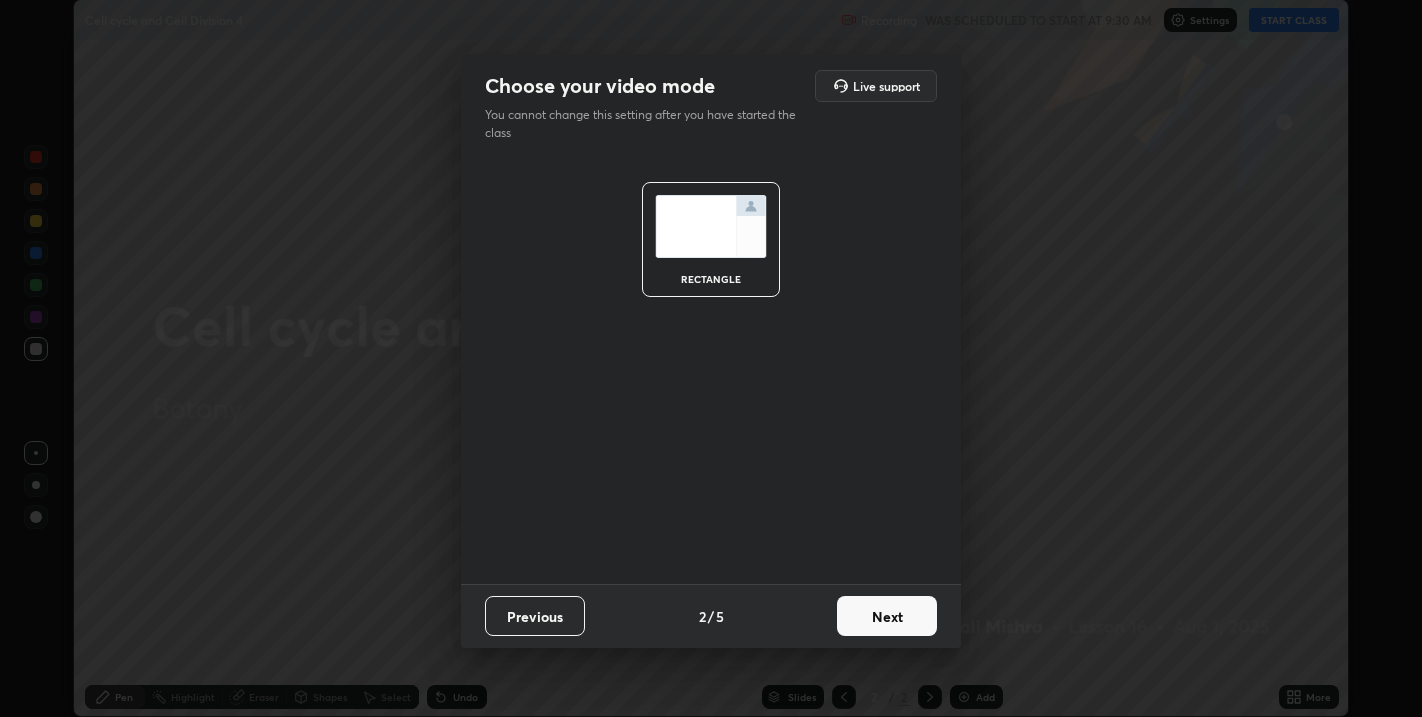 click on "Next" at bounding box center (887, 616) 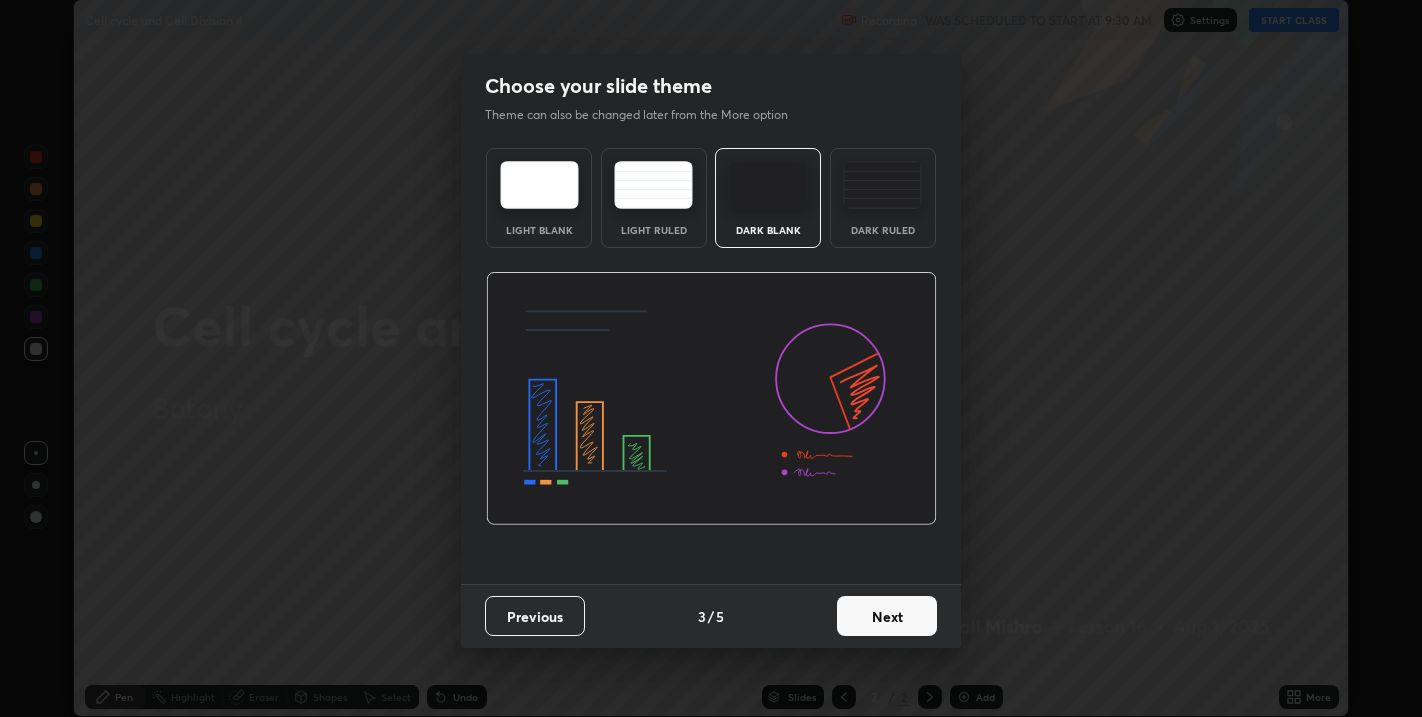 click on "Next" at bounding box center (887, 616) 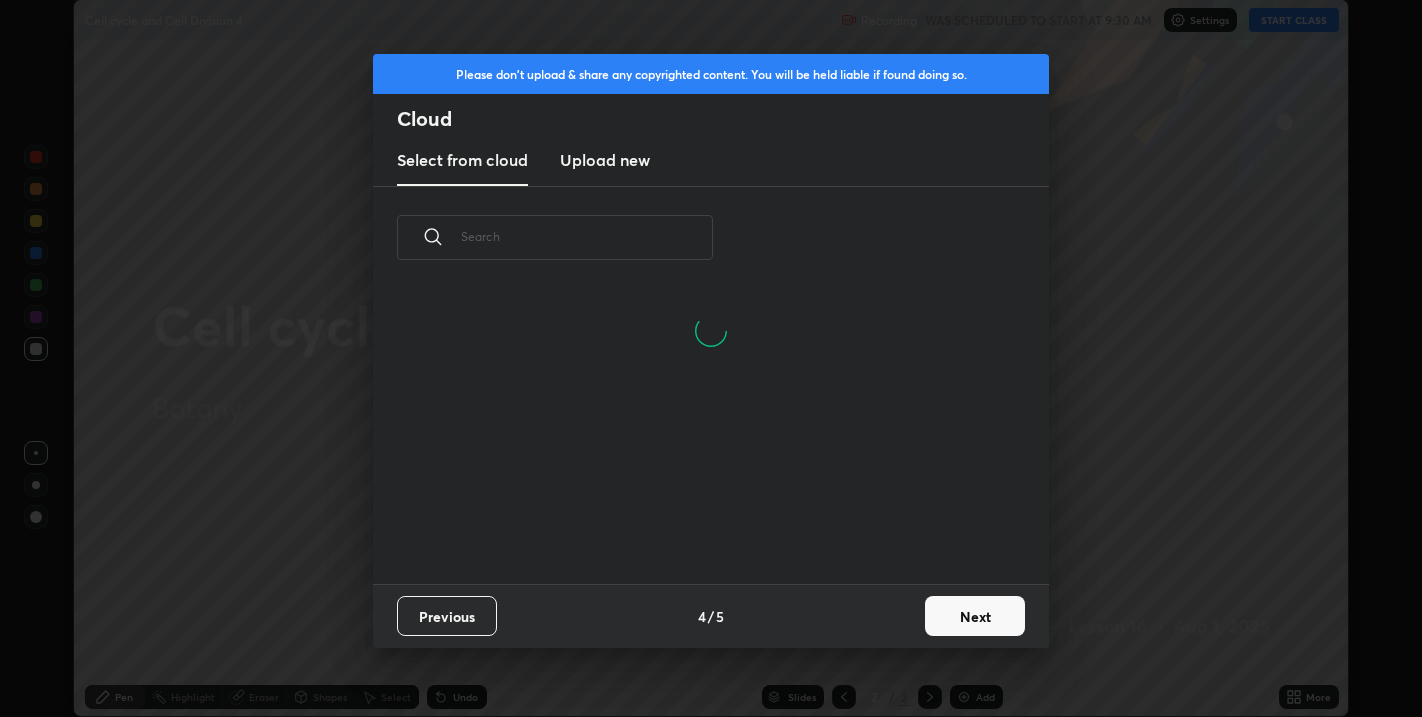 click on "Next" at bounding box center (975, 616) 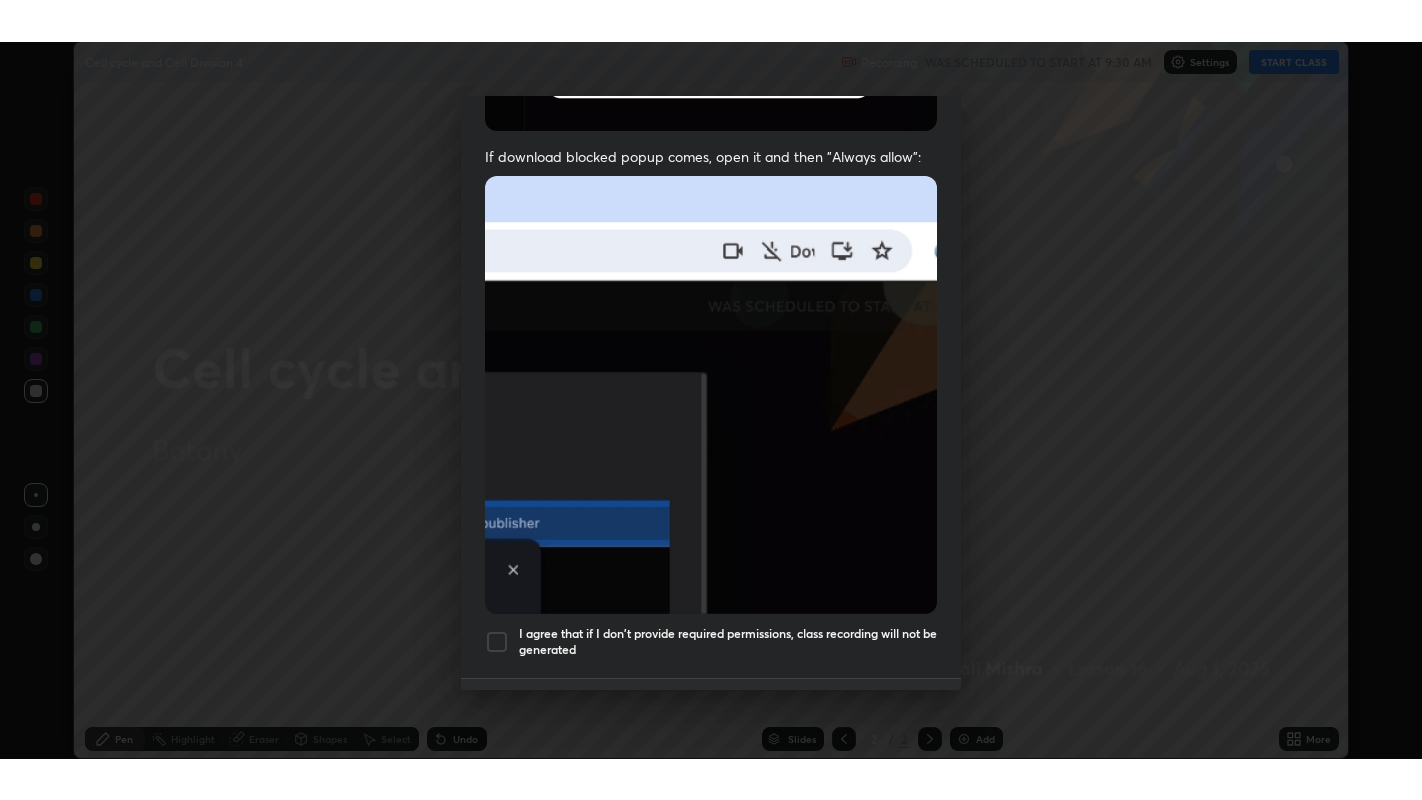 scroll, scrollTop: 405, scrollLeft: 0, axis: vertical 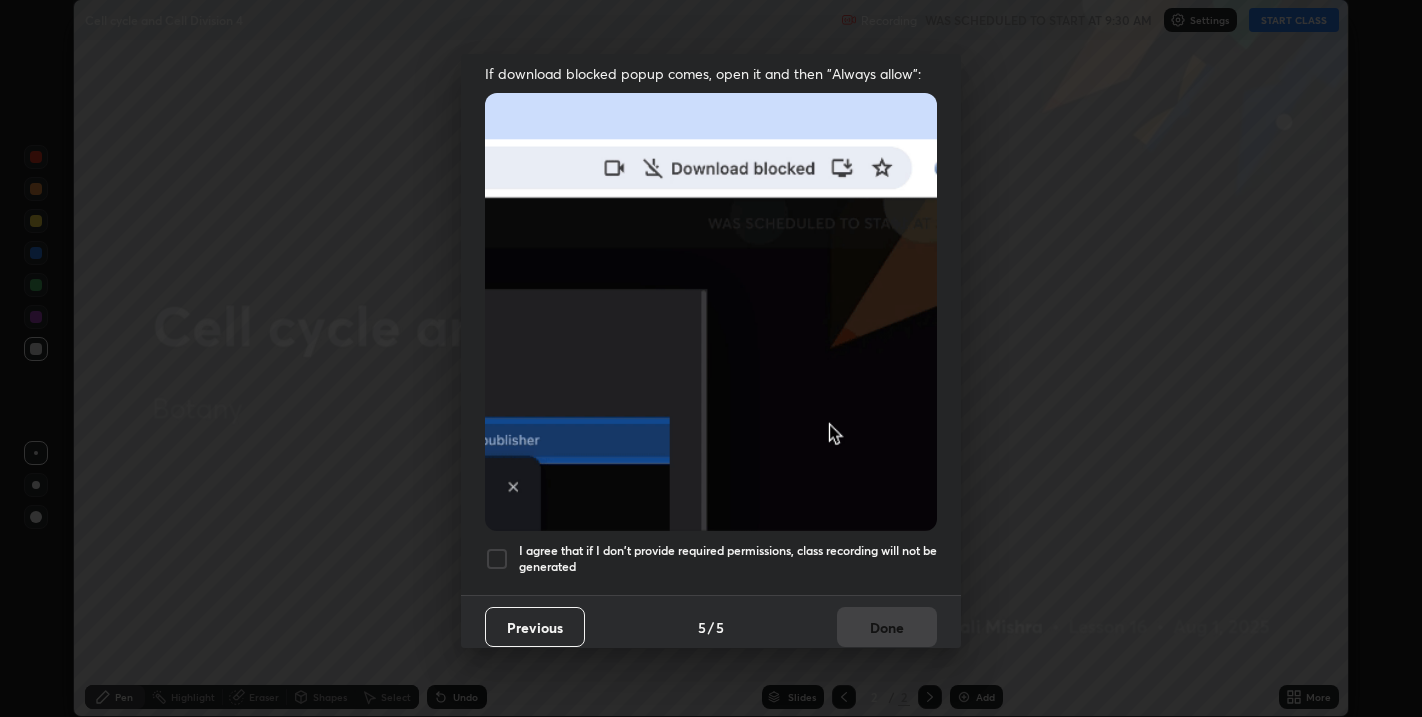 click at bounding box center [497, 559] 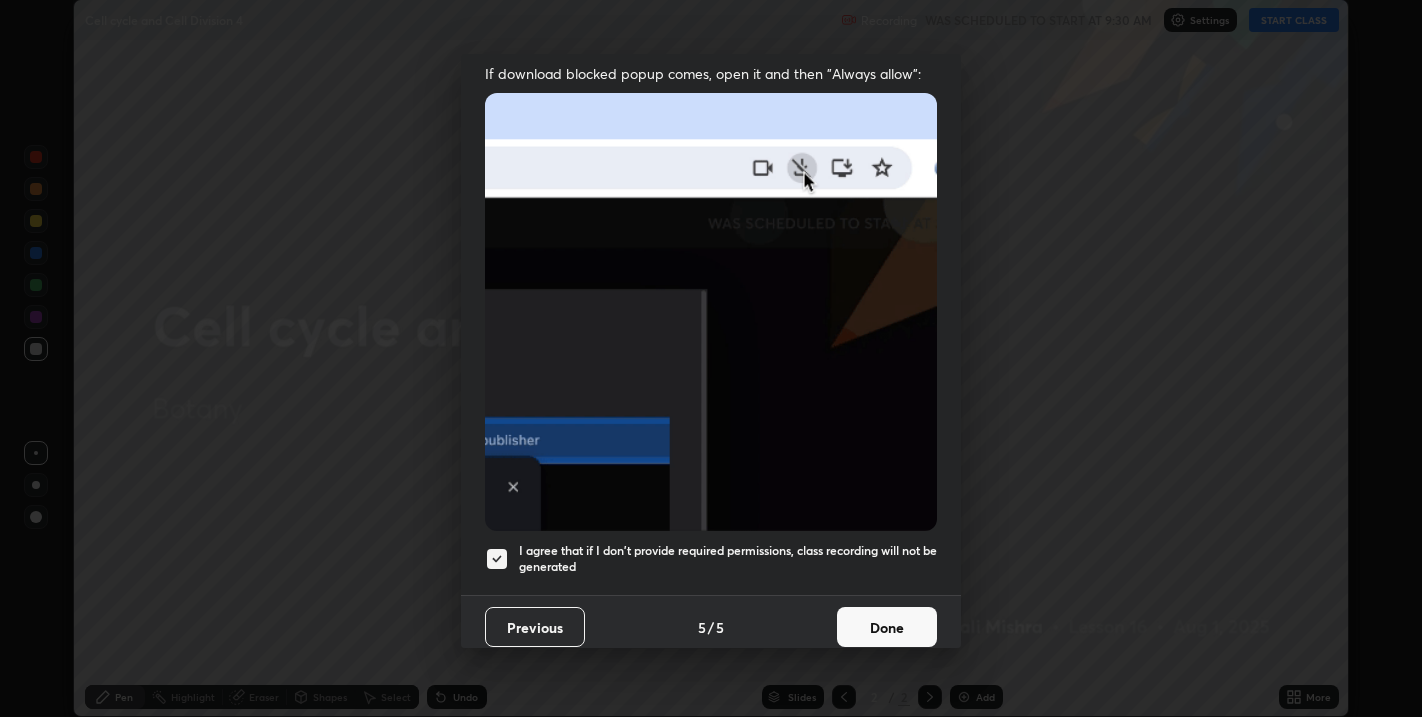 click on "Done" at bounding box center [887, 627] 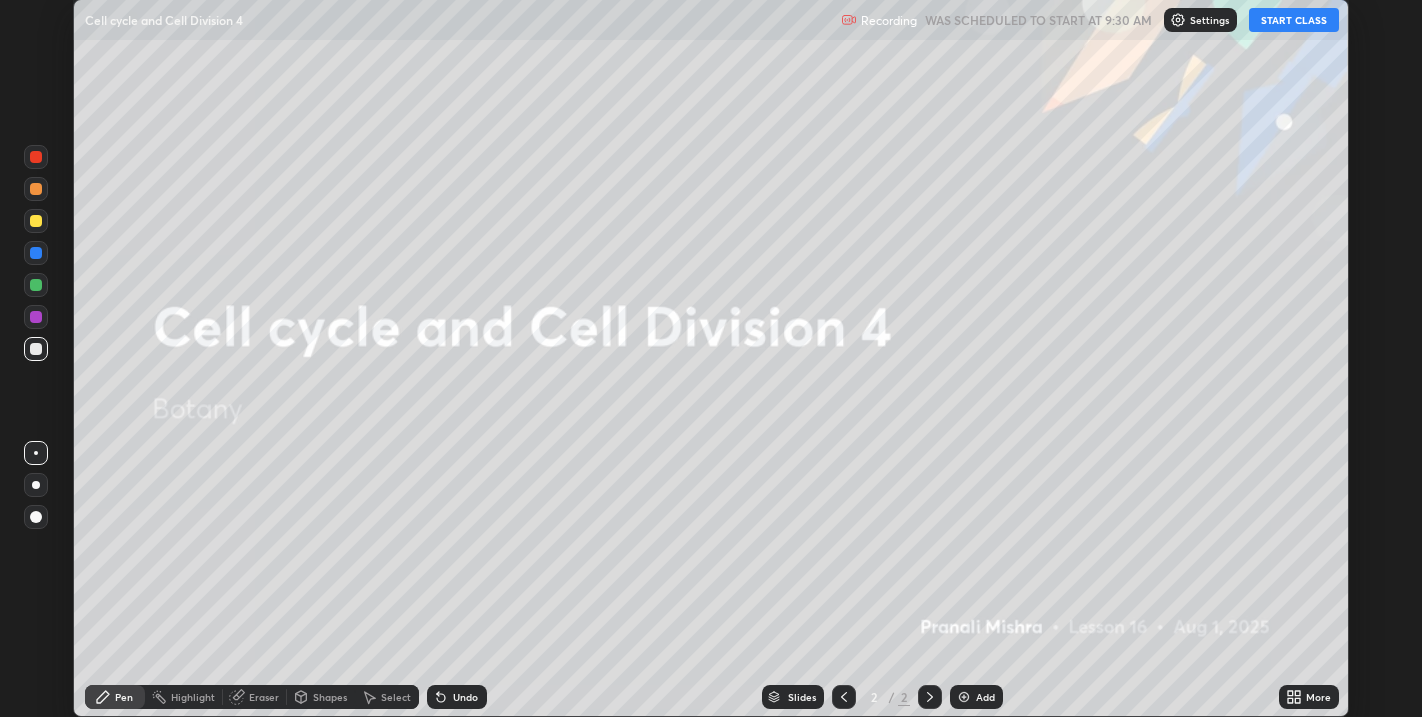 click on "START CLASS" at bounding box center (1294, 20) 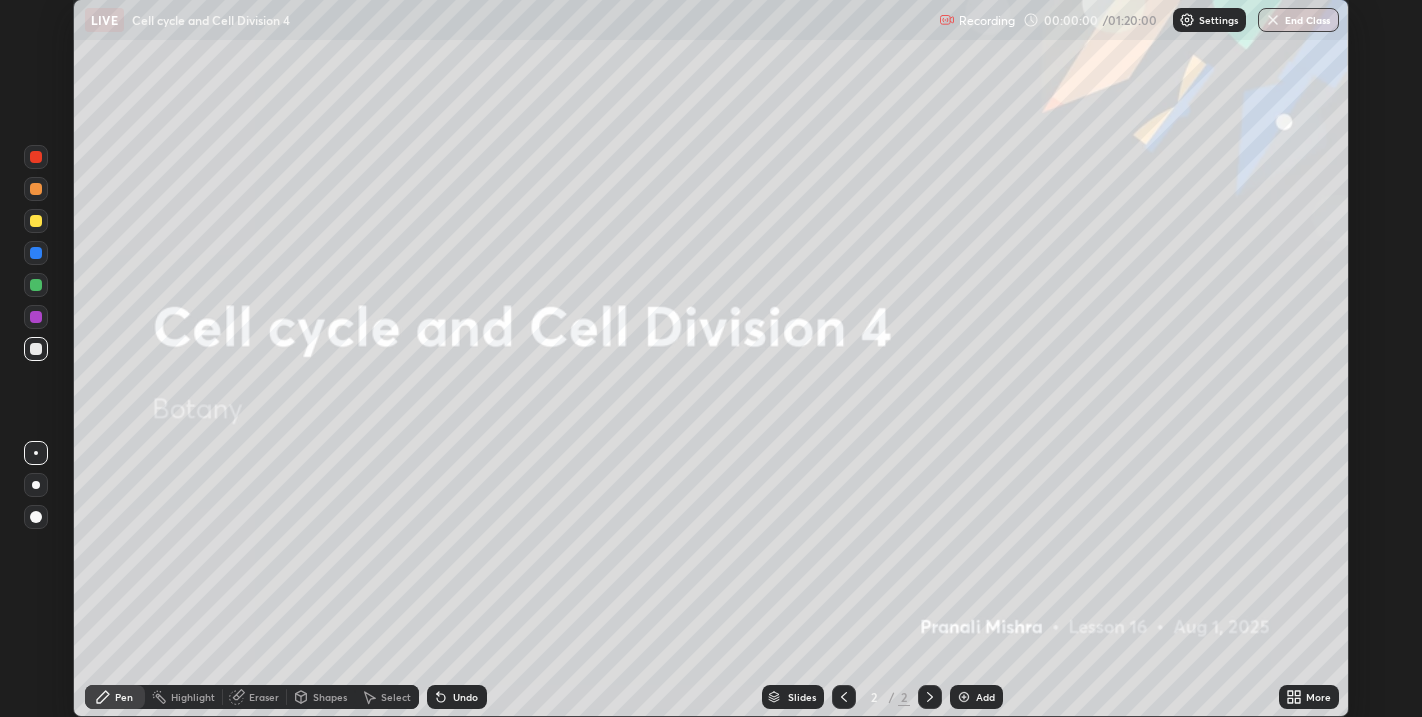 click on "More" at bounding box center [1318, 697] 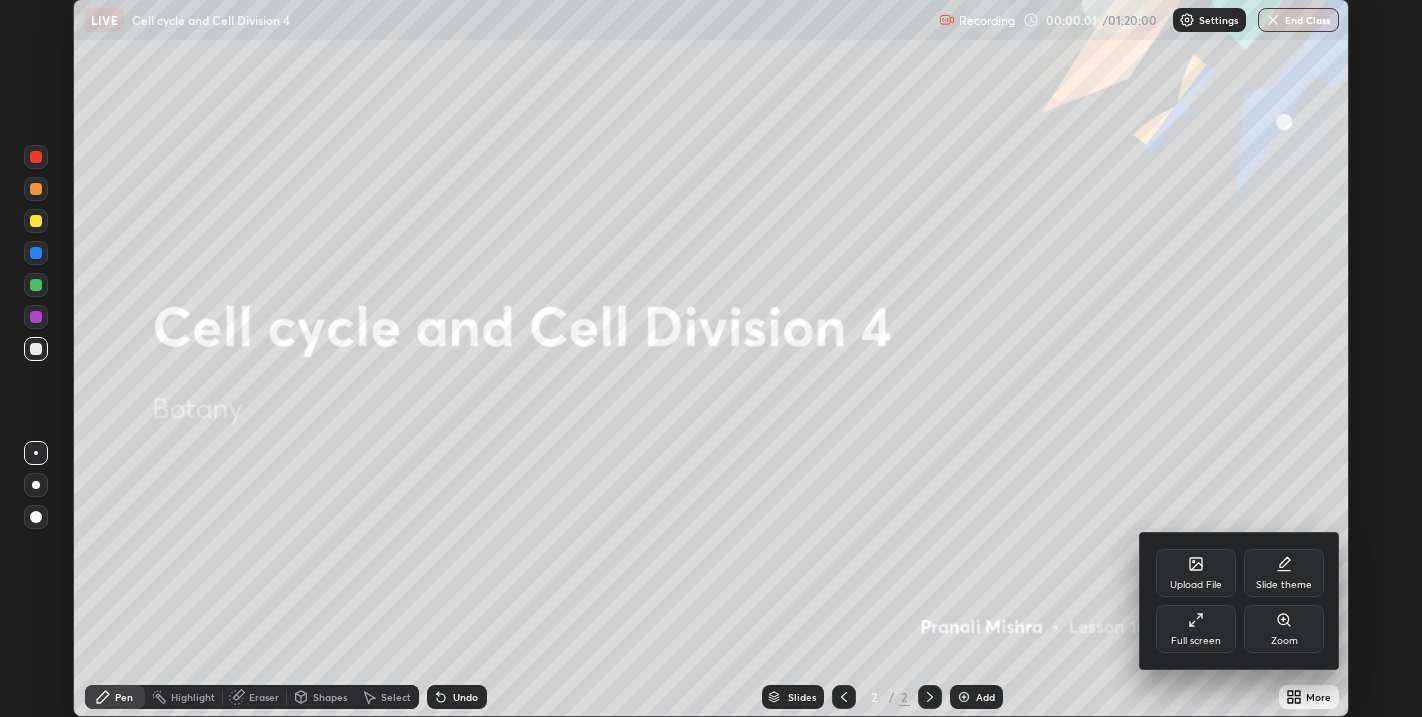 click 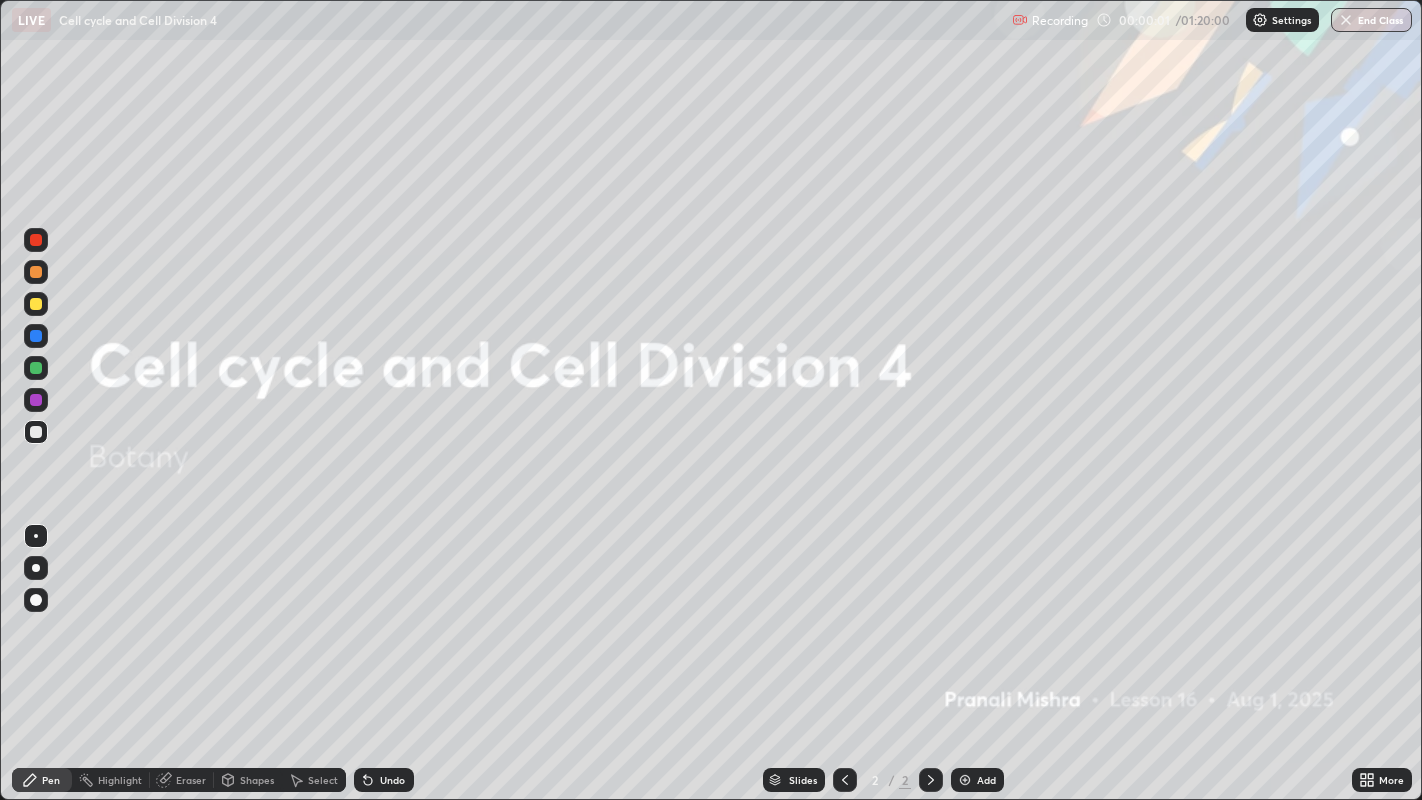 scroll, scrollTop: 99200, scrollLeft: 98577, axis: both 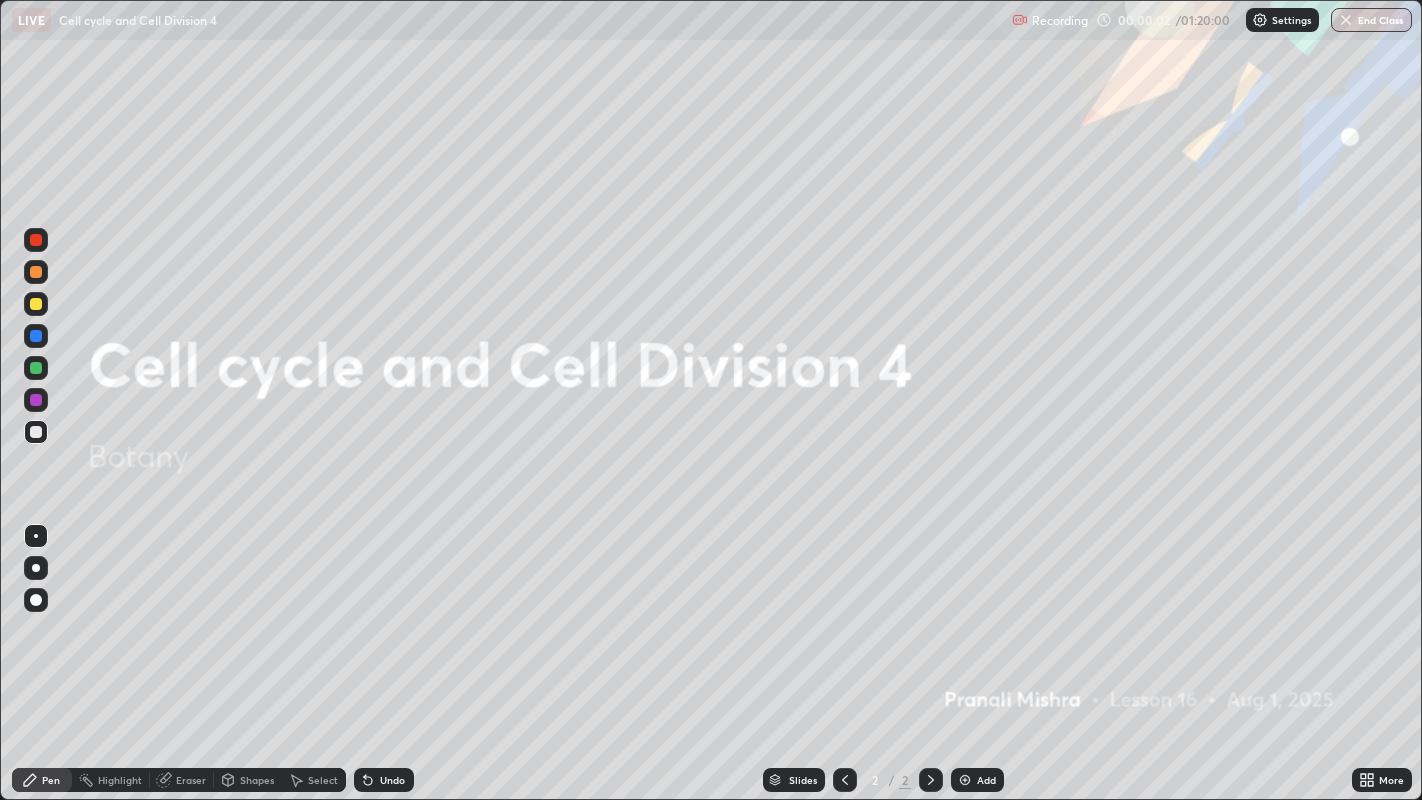 click on "Add" at bounding box center (986, 780) 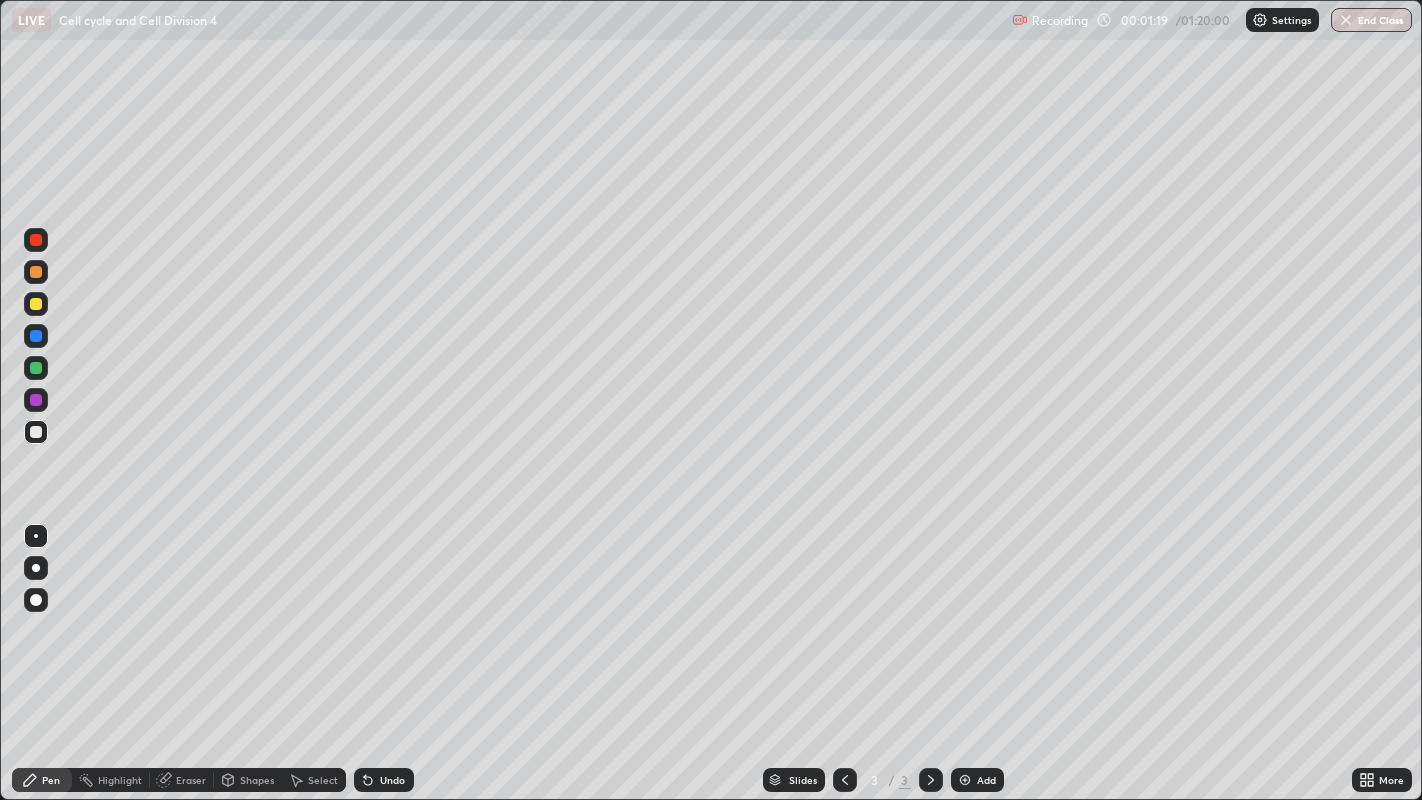 click at bounding box center (36, 568) 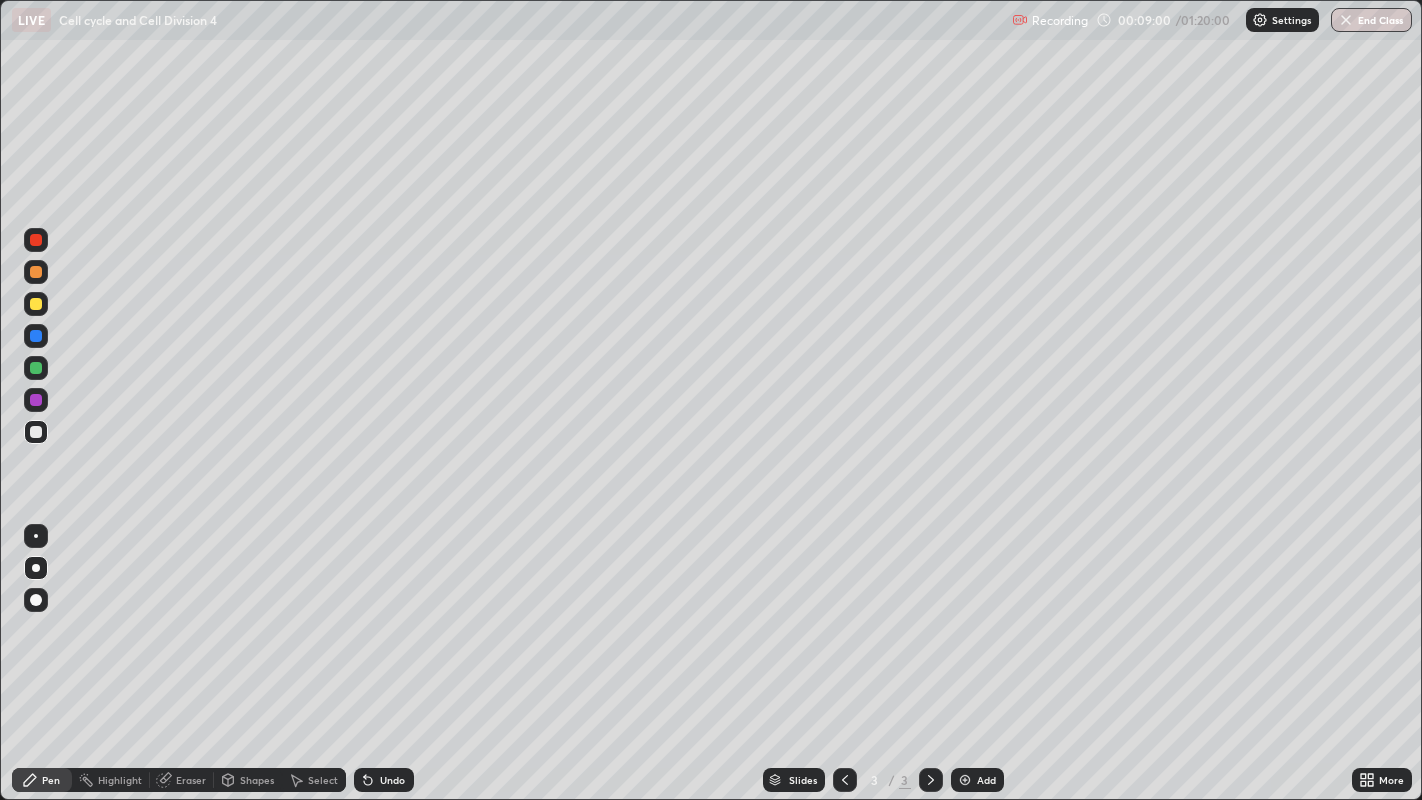 click on "Eraser" at bounding box center (191, 780) 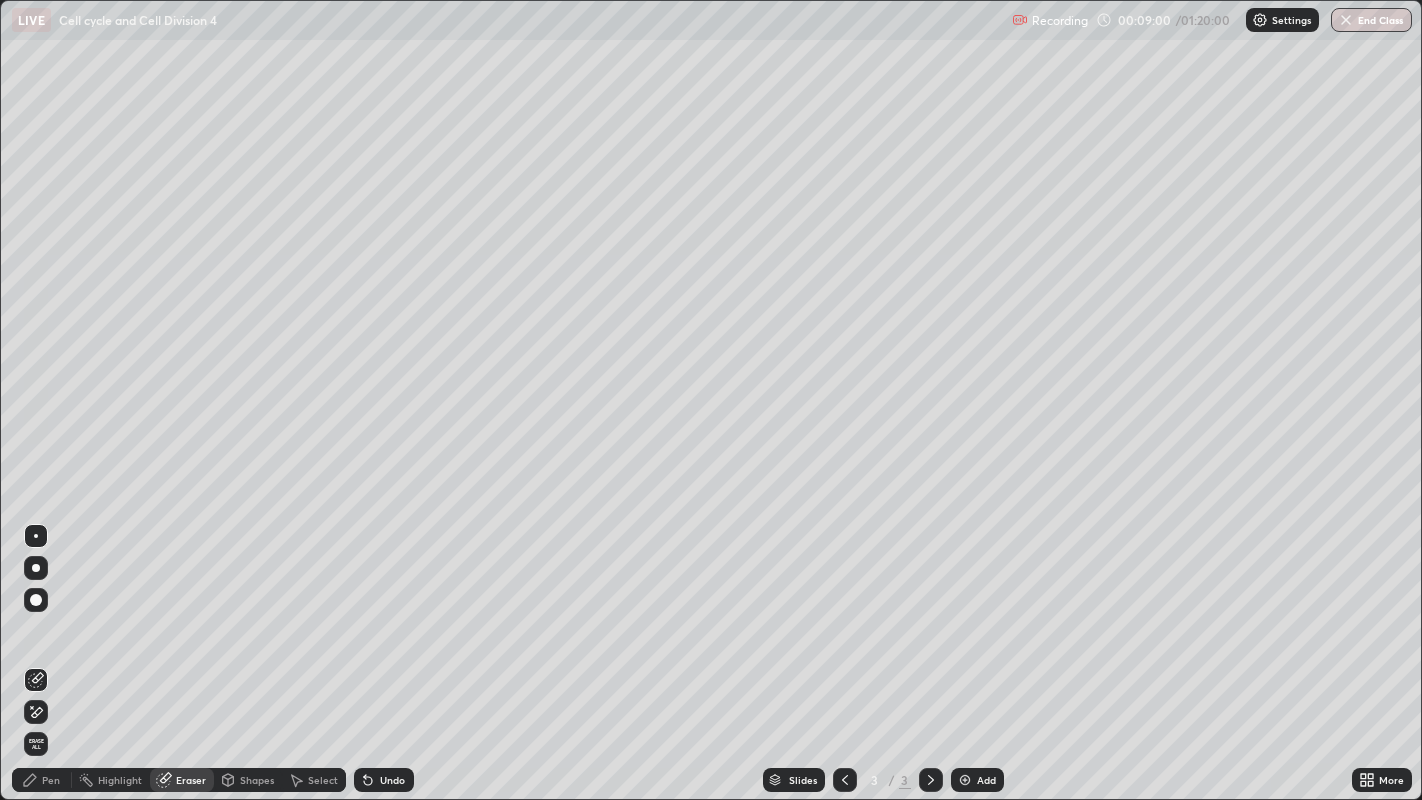 click on "Erase all" at bounding box center (36, 744) 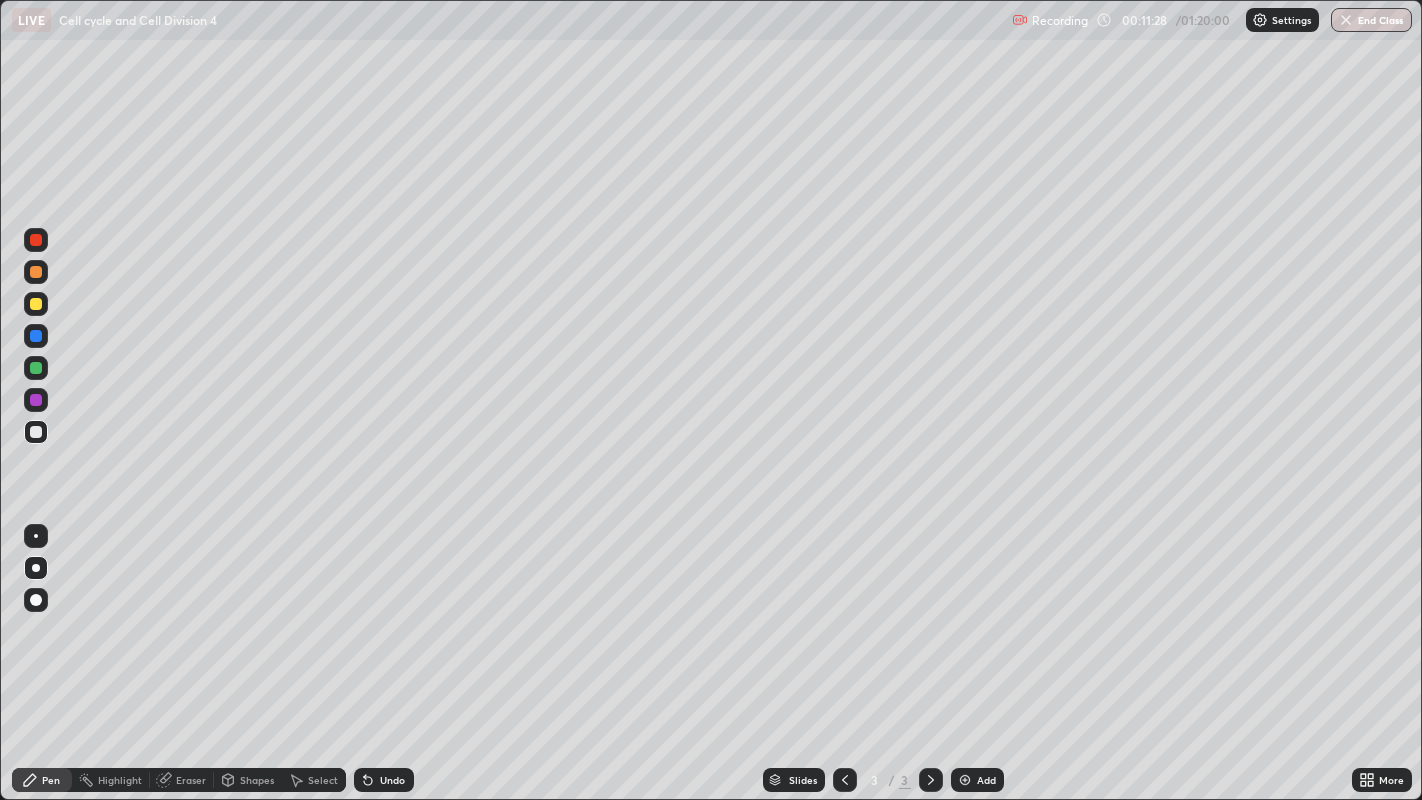 click at bounding box center (965, 780) 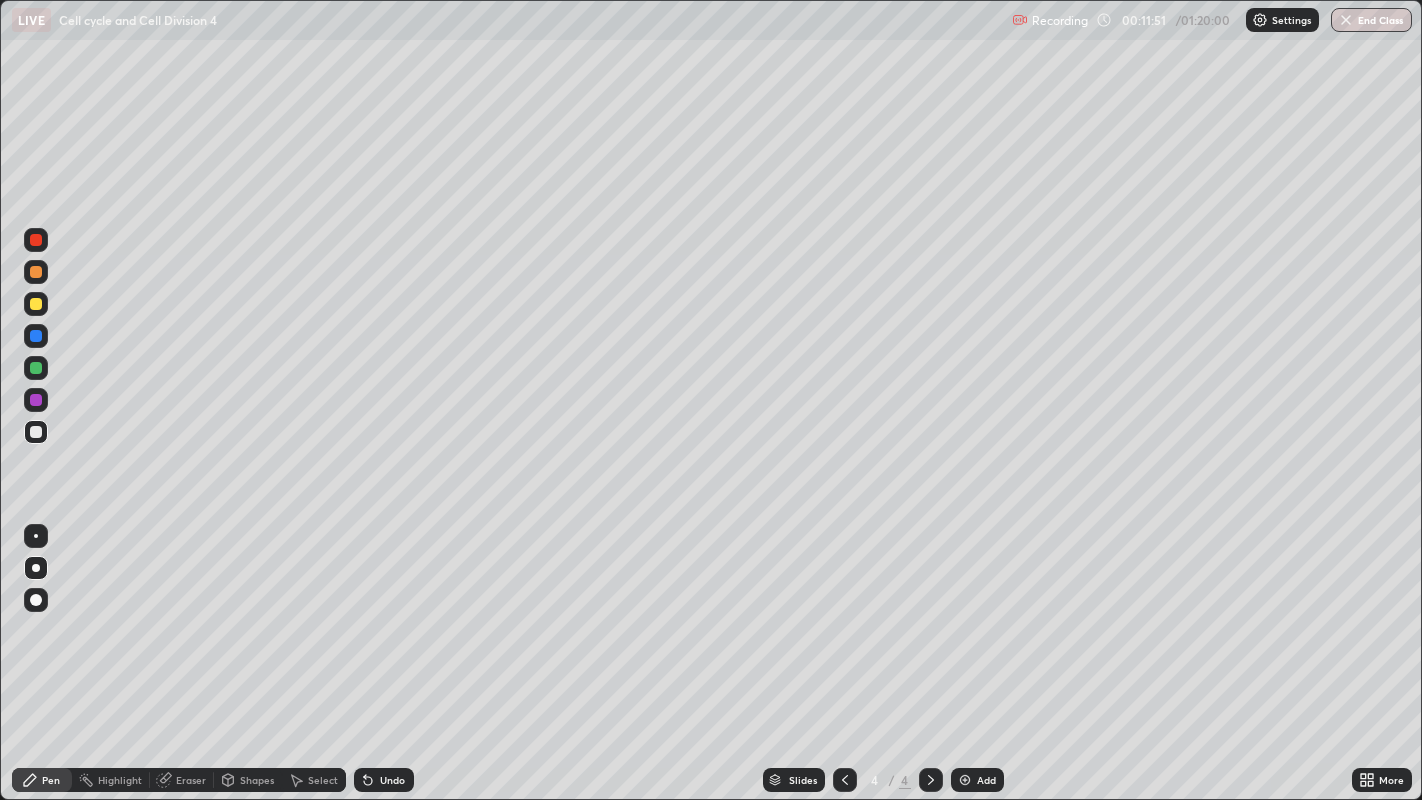 click on "Undo" at bounding box center [392, 780] 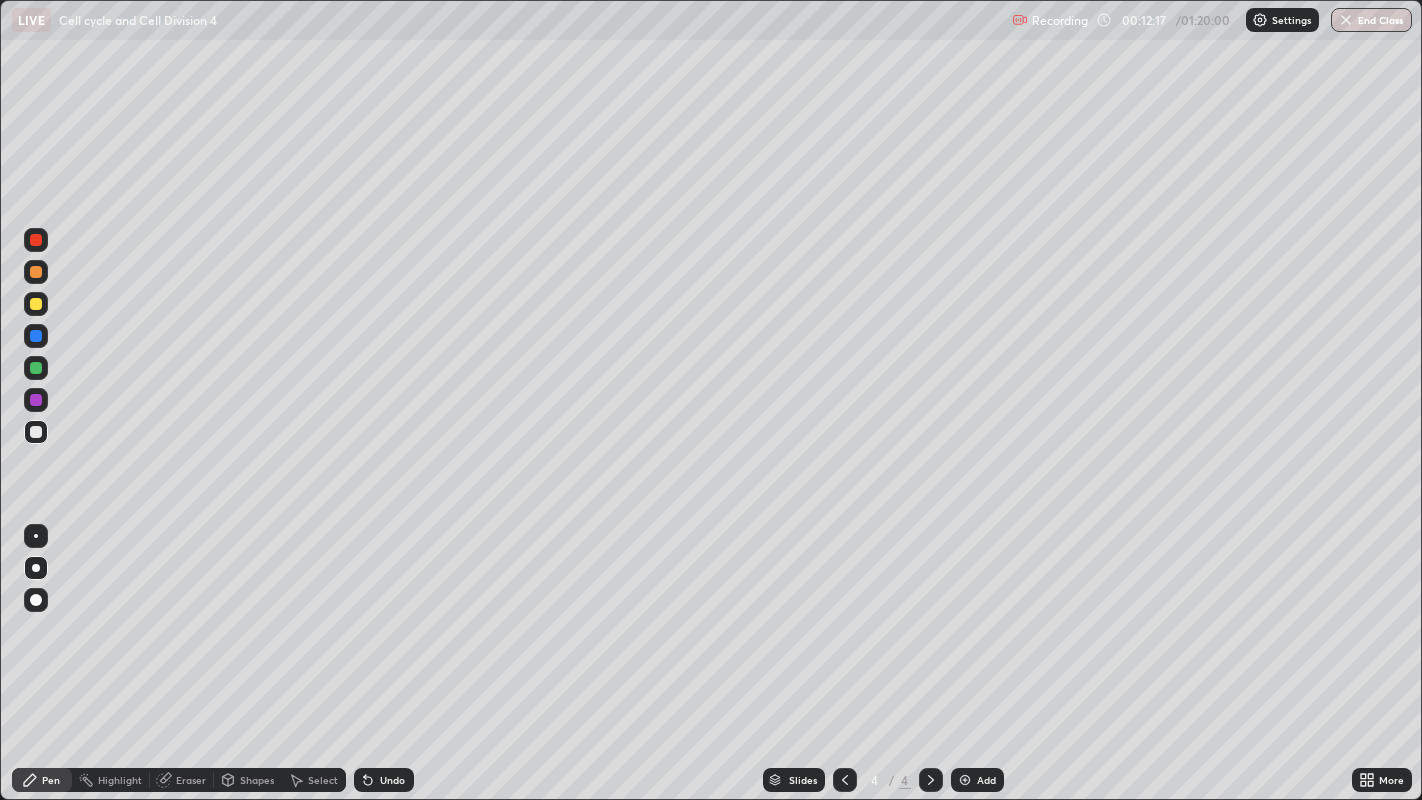 click on "Select" at bounding box center [323, 780] 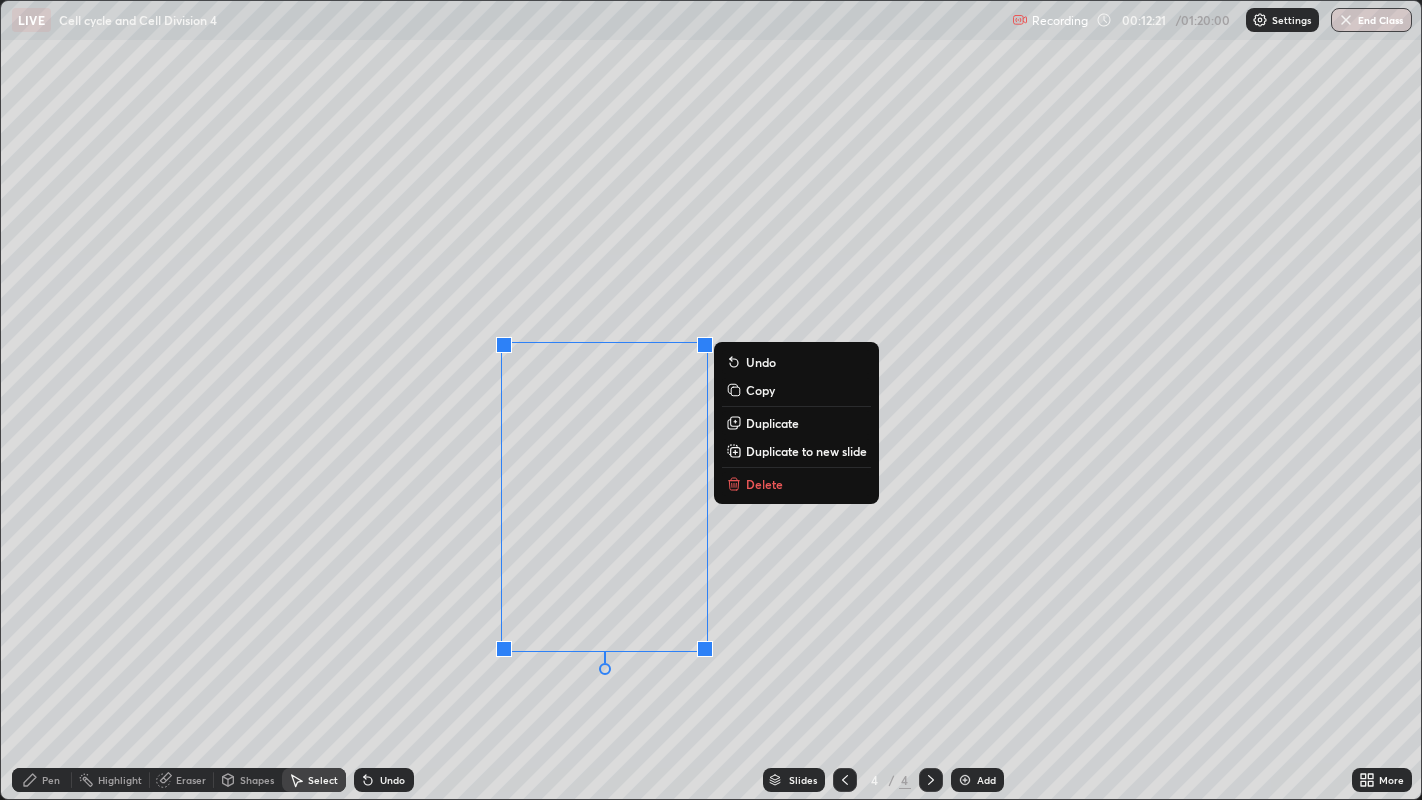 click on "0 ° Undo Copy Duplicate Duplicate to new slide Delete" at bounding box center (711, 400) 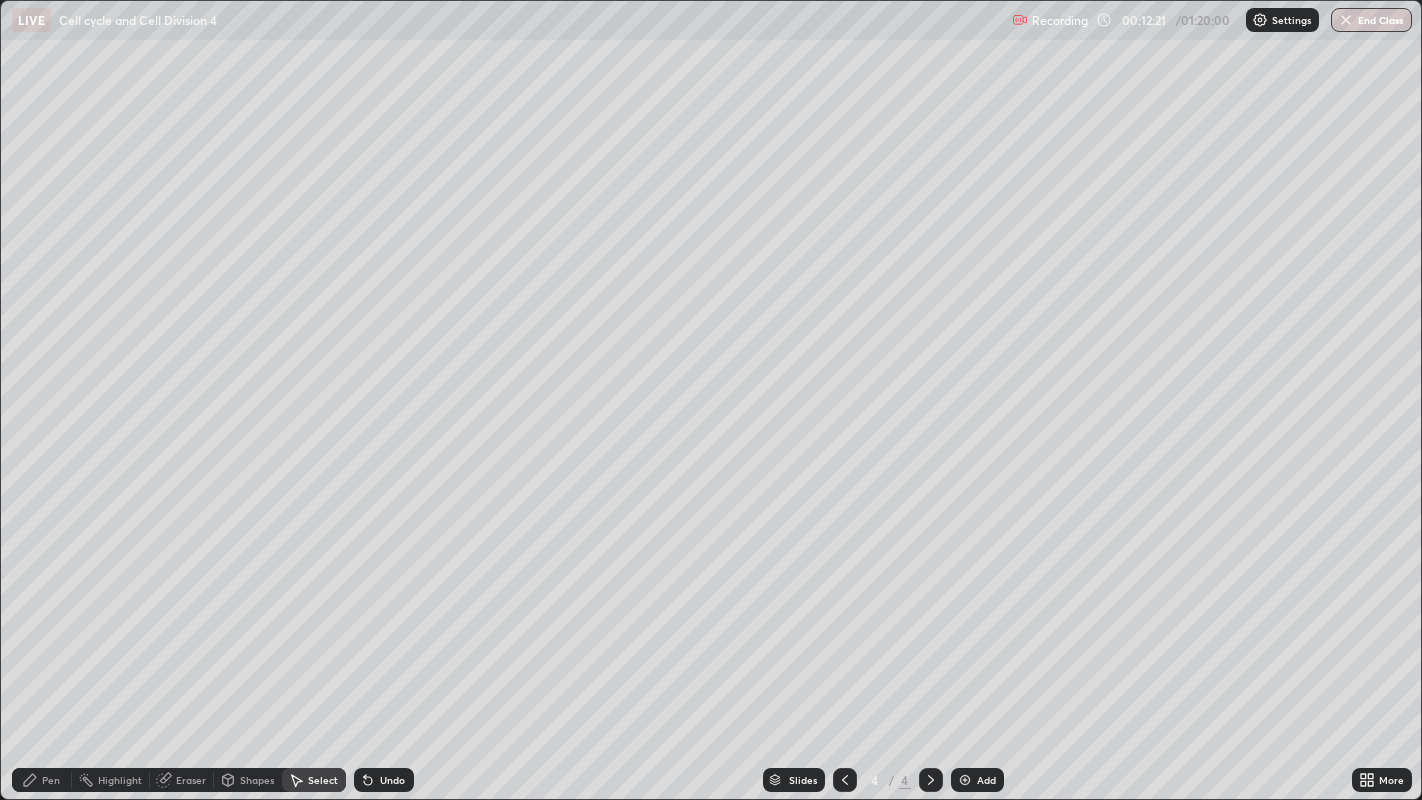 click on "Eraser" at bounding box center (191, 780) 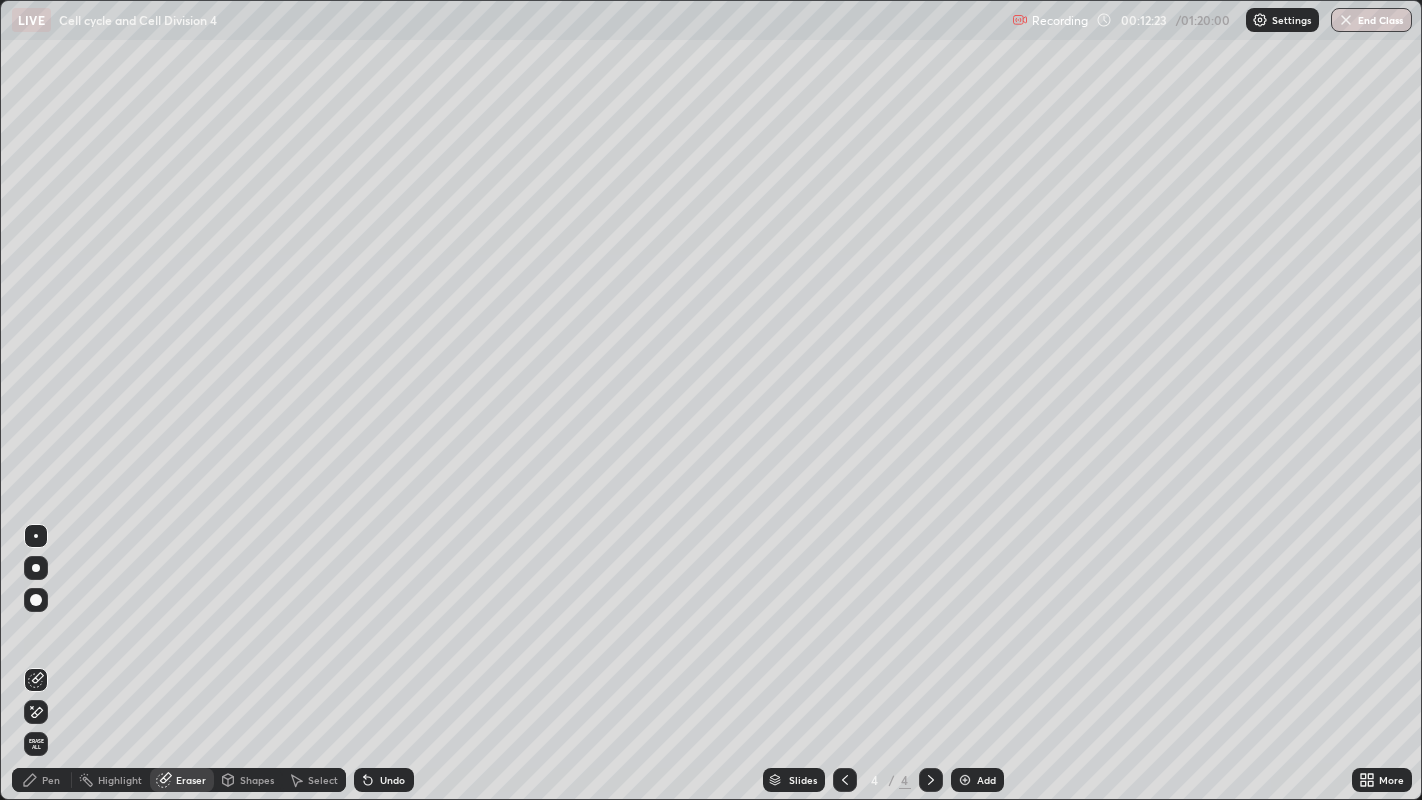 click on "Pen" at bounding box center (51, 780) 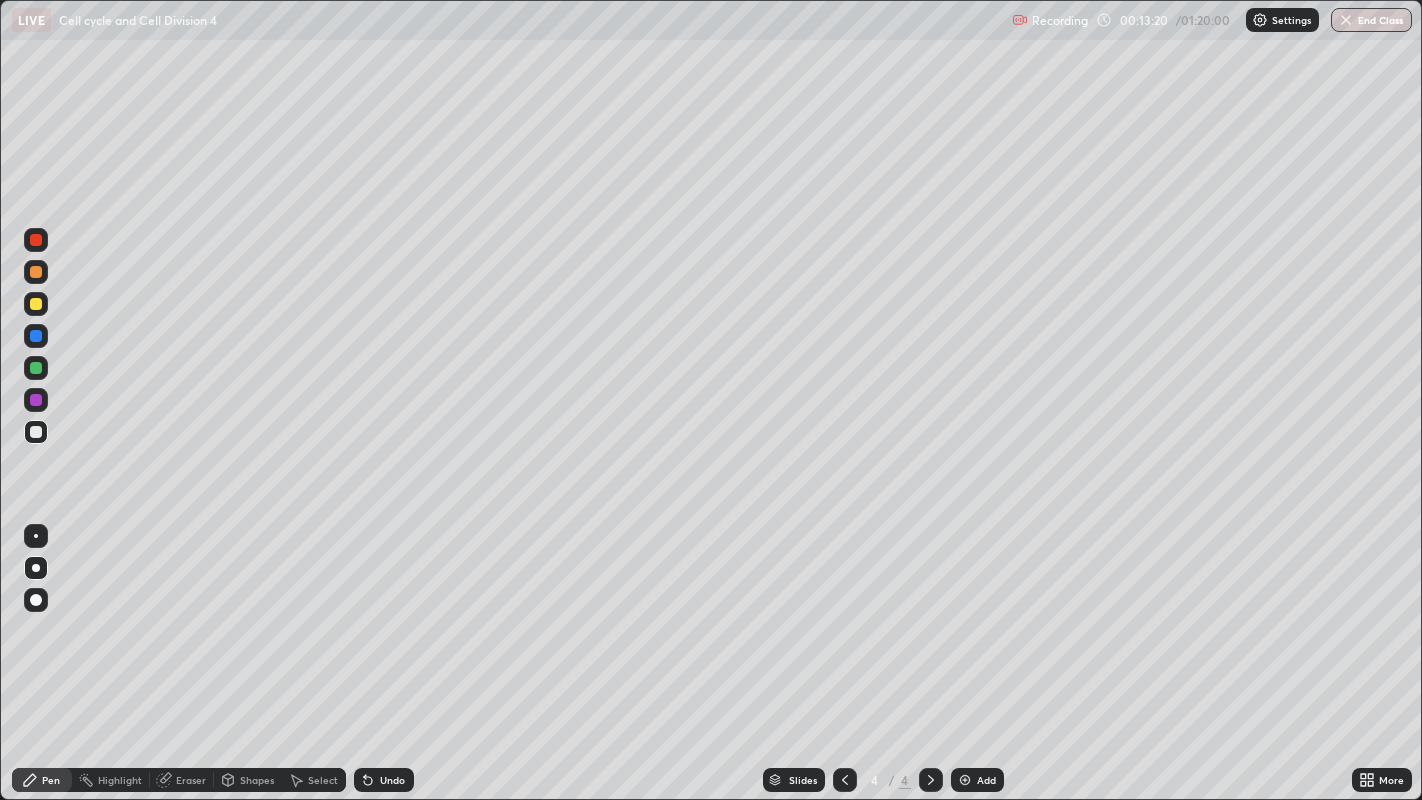 click on "Eraser" at bounding box center [191, 780] 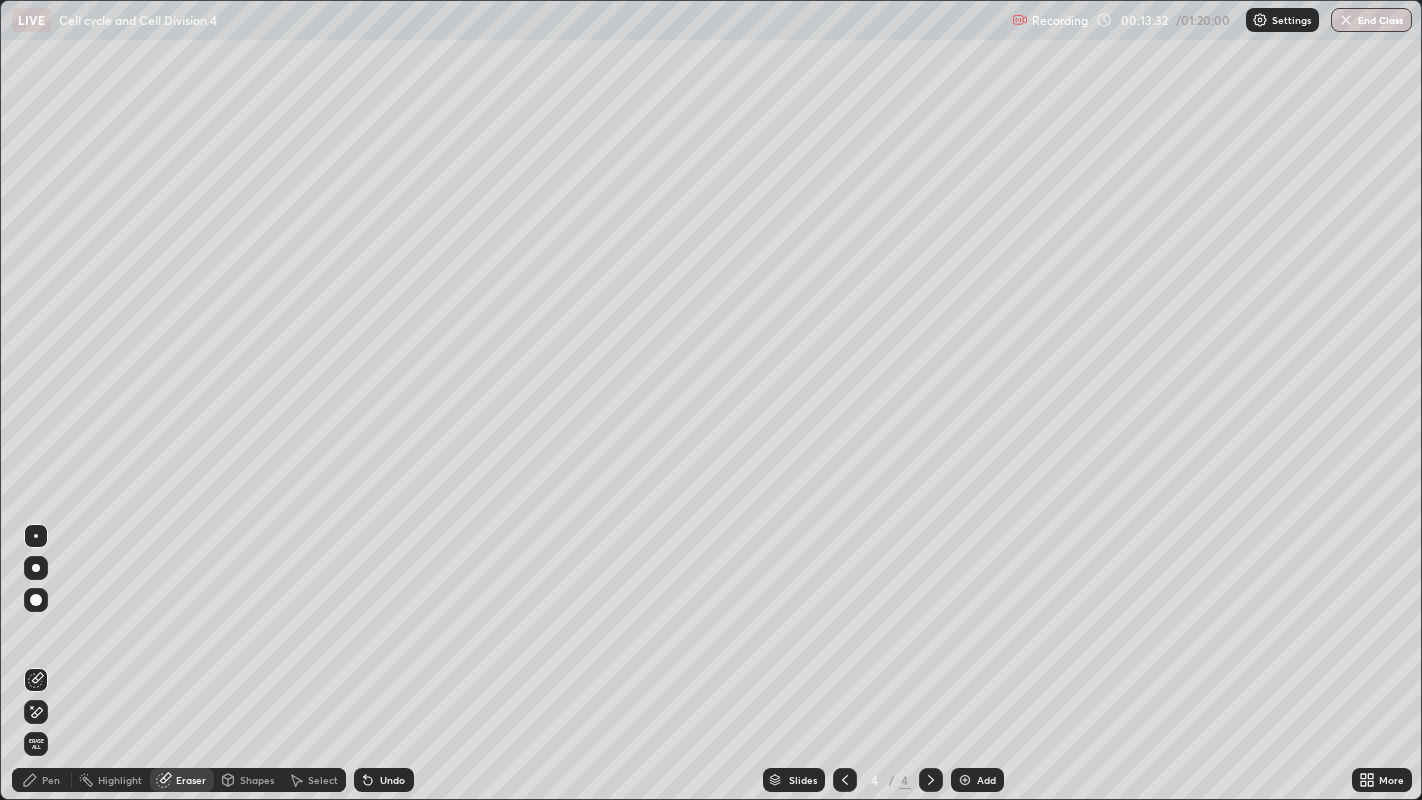 click on "Pen" at bounding box center (42, 780) 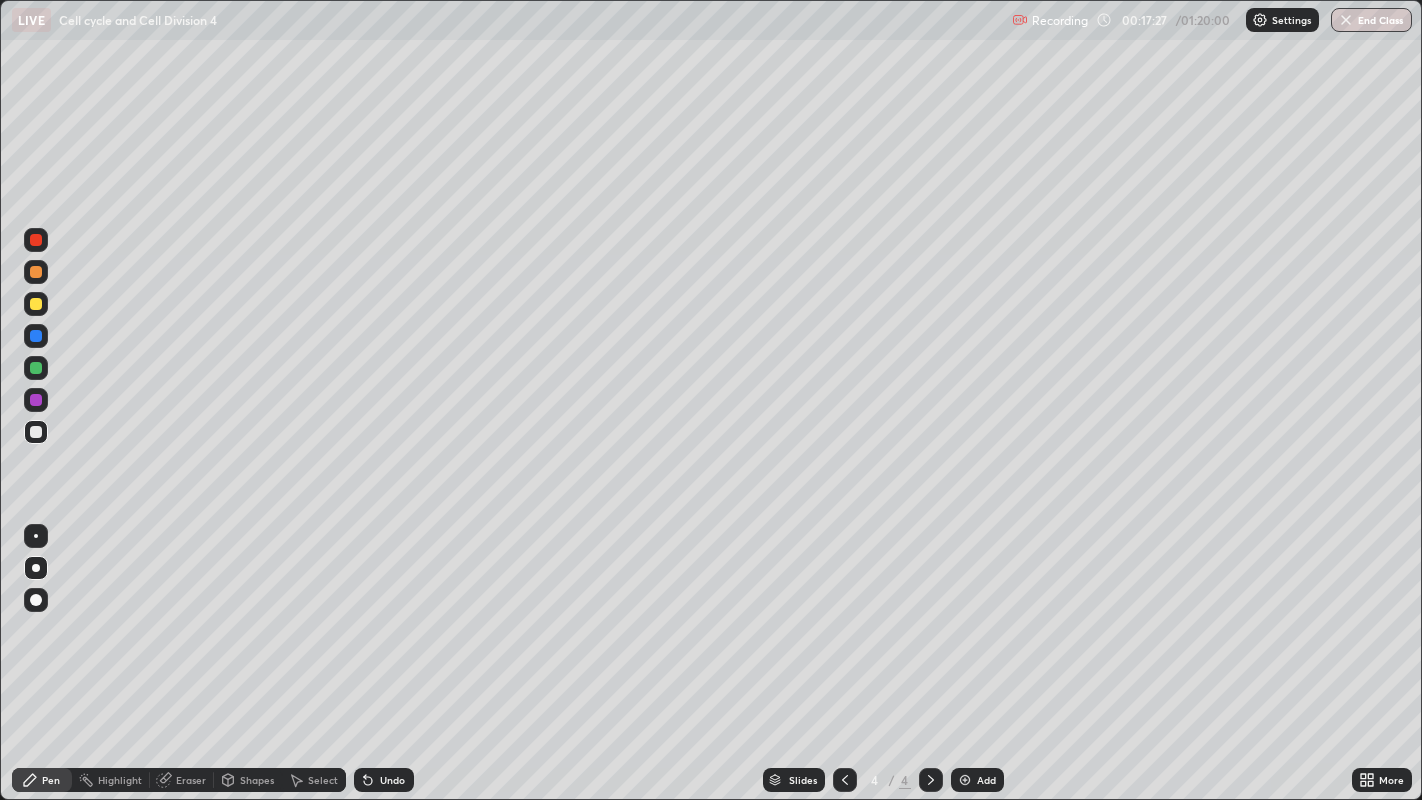 click on "Add" at bounding box center (986, 780) 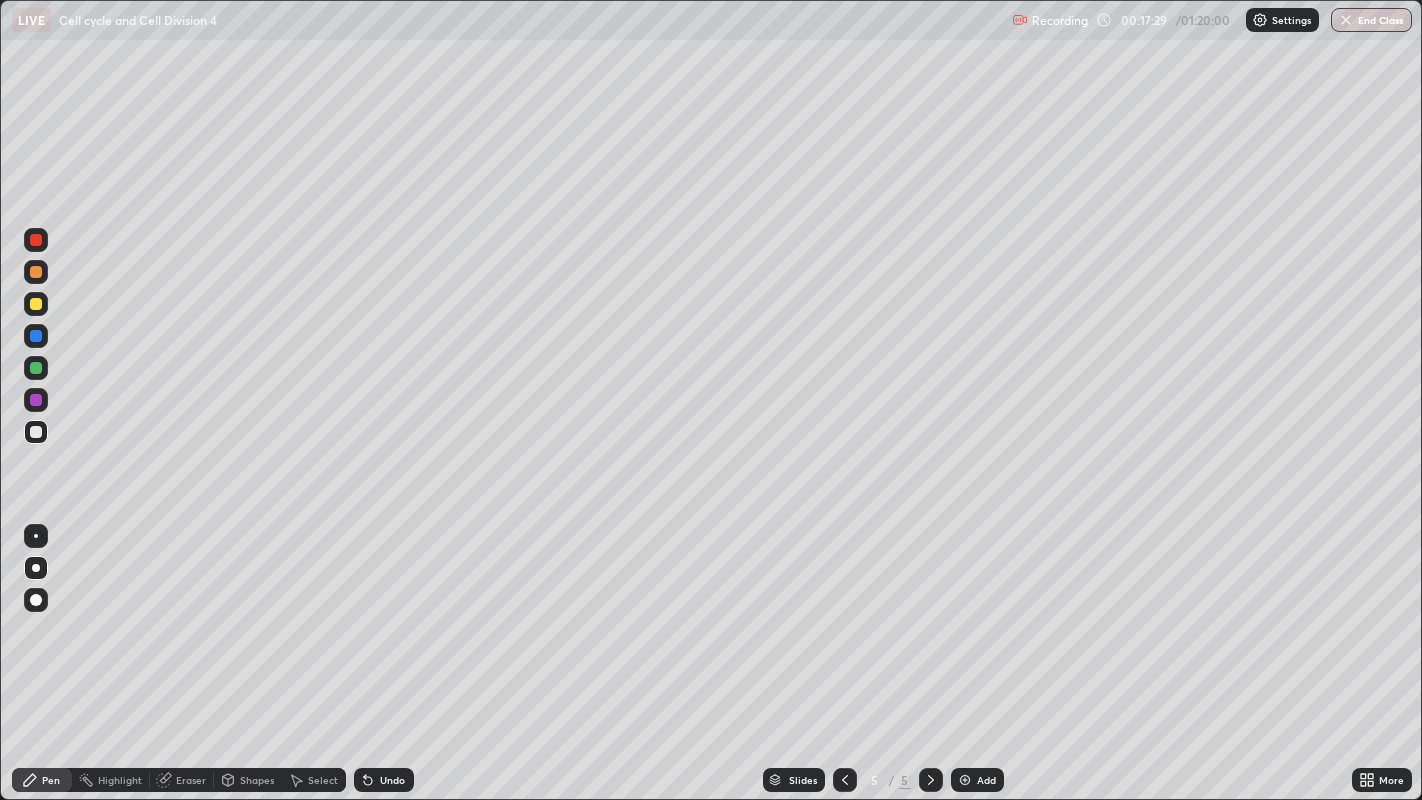 click at bounding box center [36, 272] 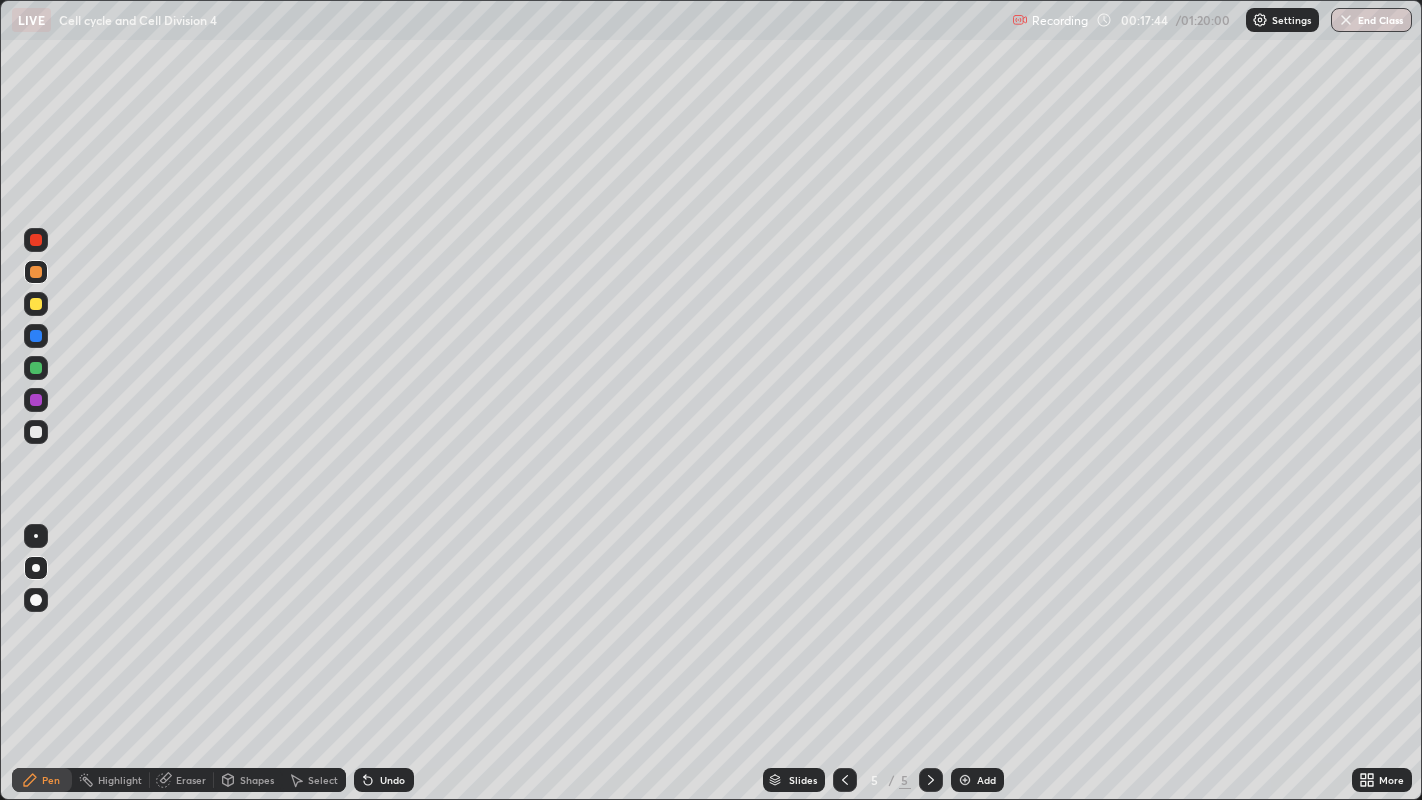 click on "Eraser" at bounding box center (182, 780) 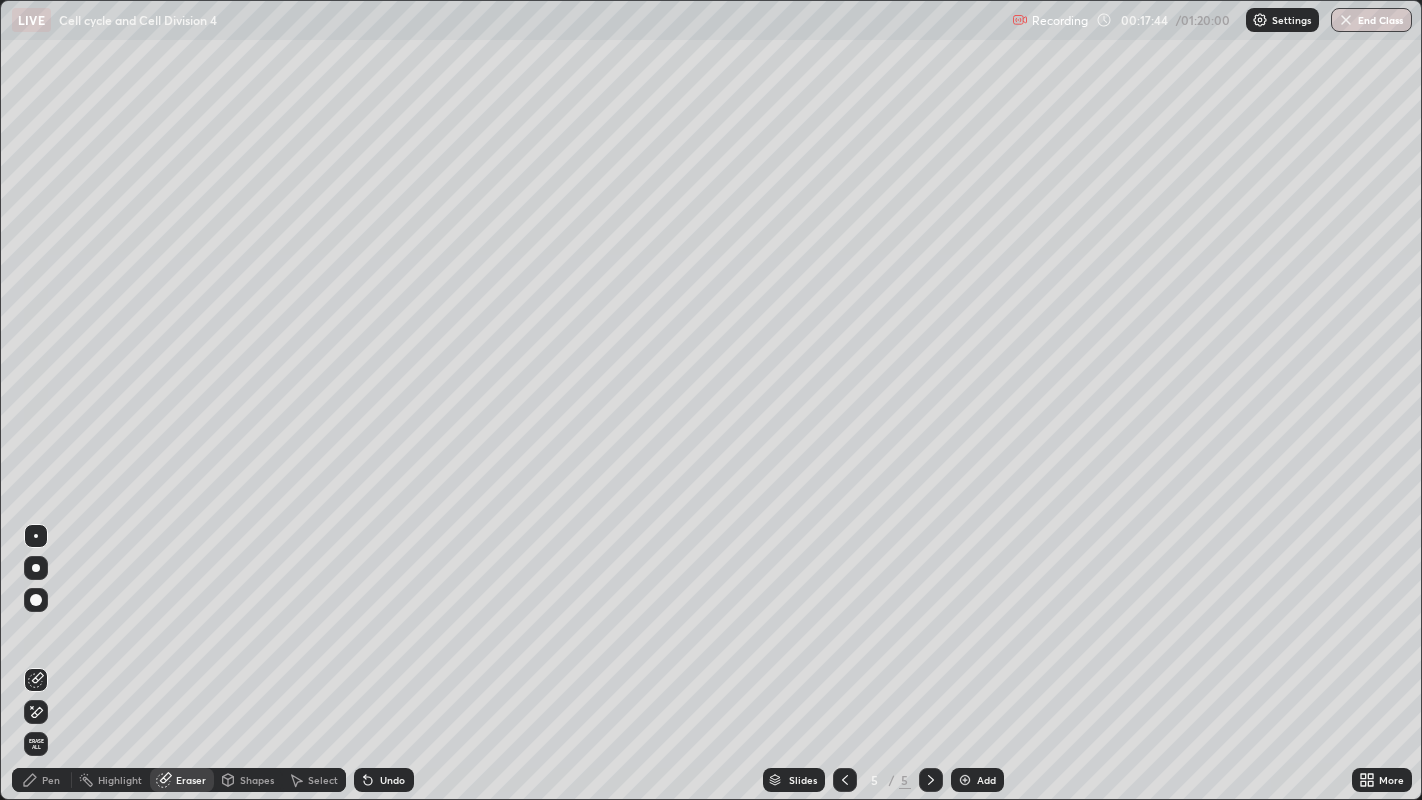 click on "Erase all" at bounding box center [36, 744] 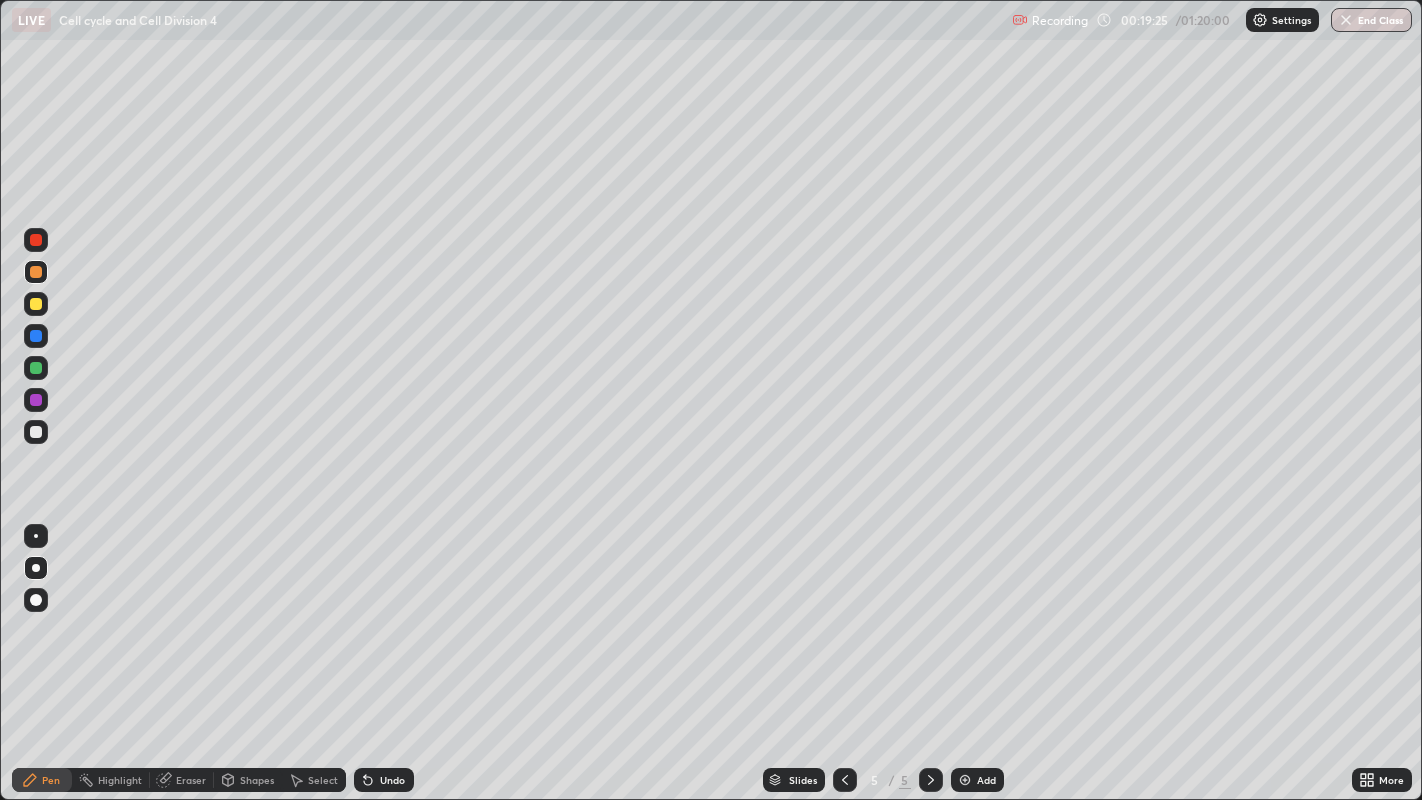 click on "Eraser" at bounding box center [191, 780] 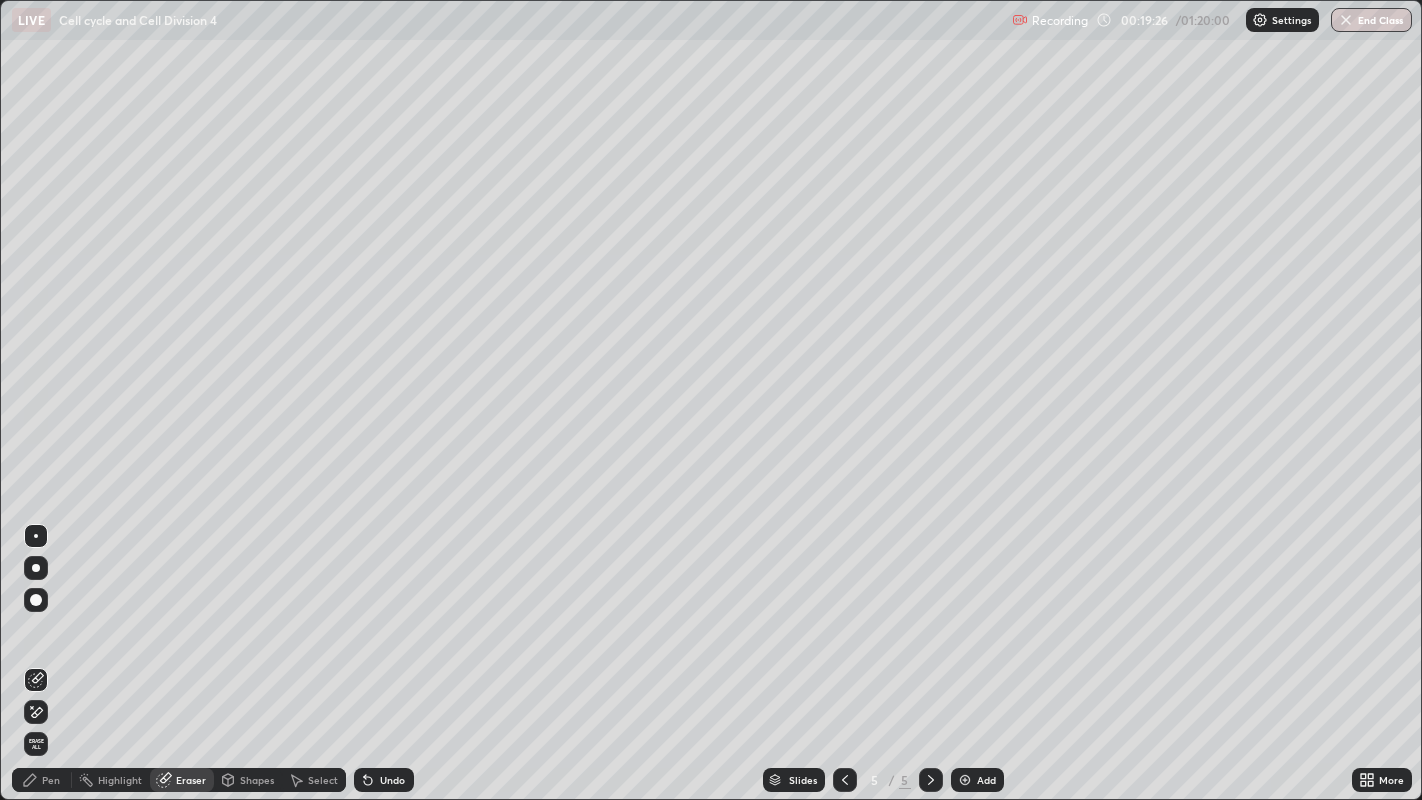 click on "Erase all" at bounding box center (36, 744) 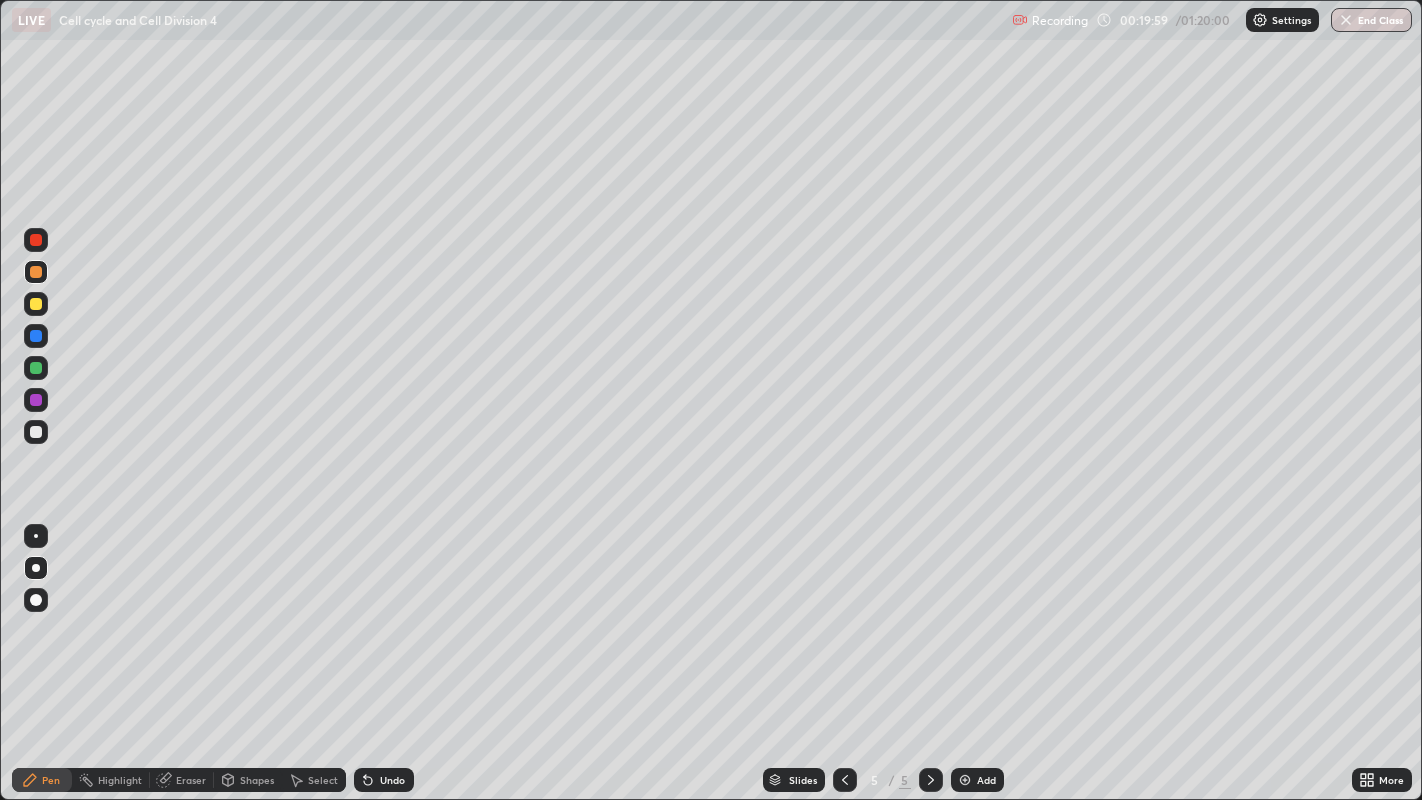 click at bounding box center [36, 304] 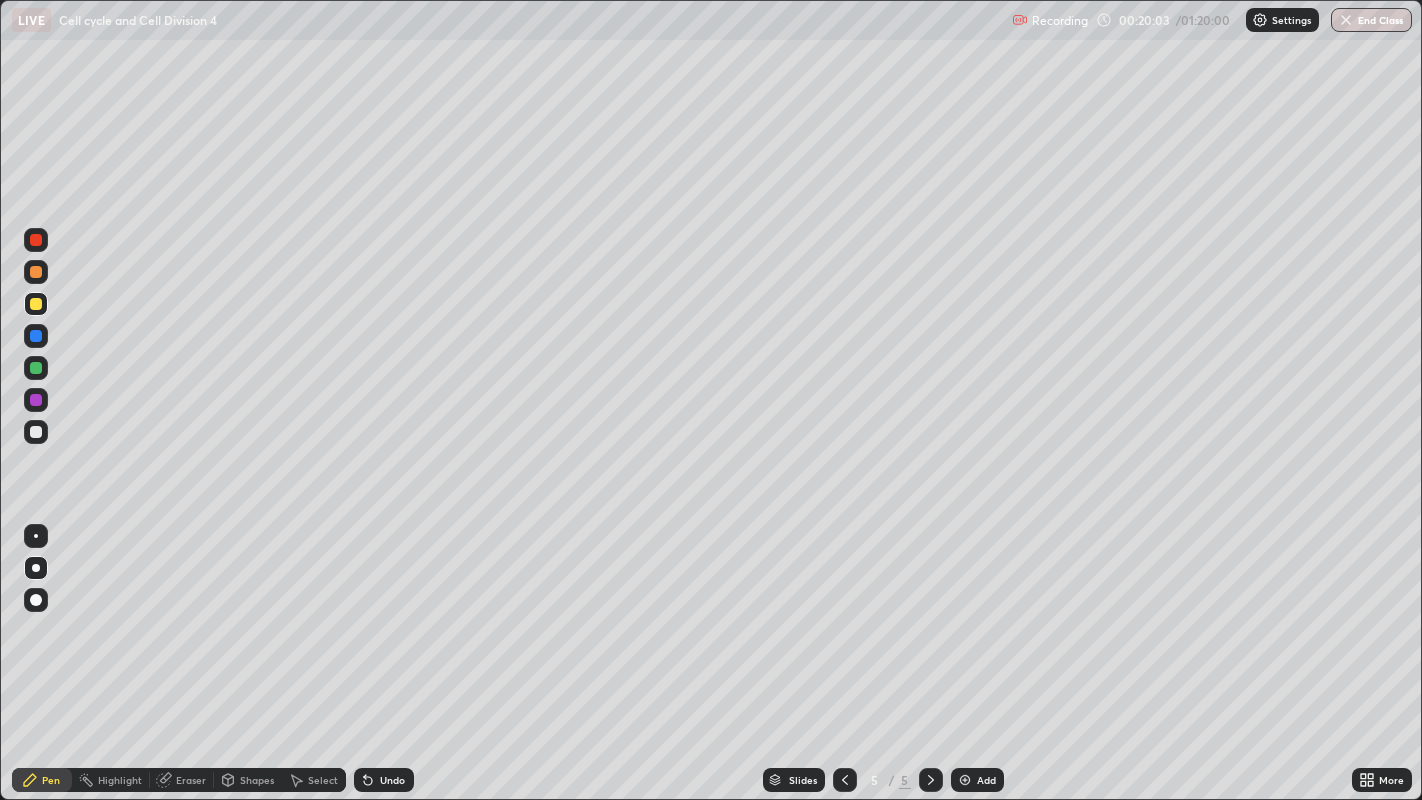 click 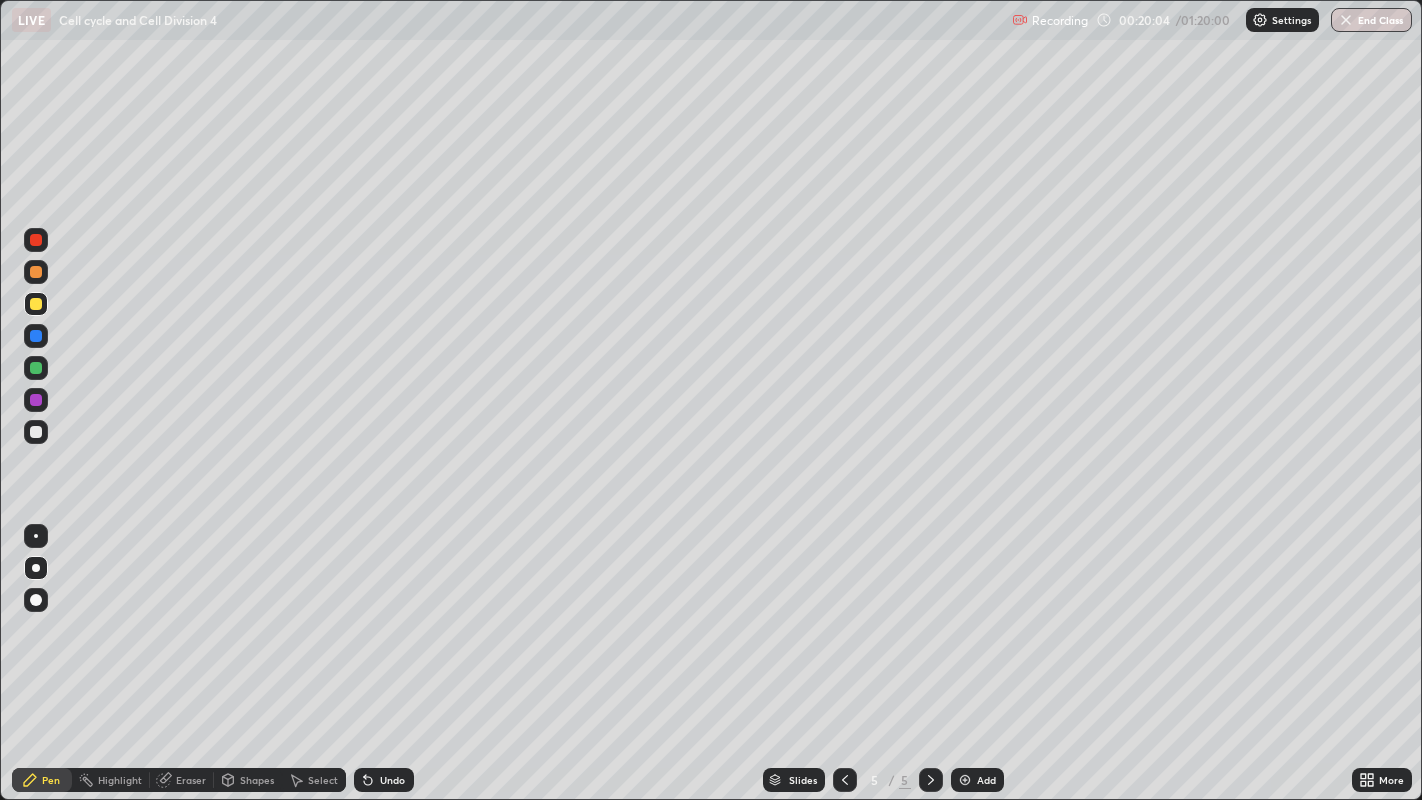 click on "Undo" at bounding box center [384, 780] 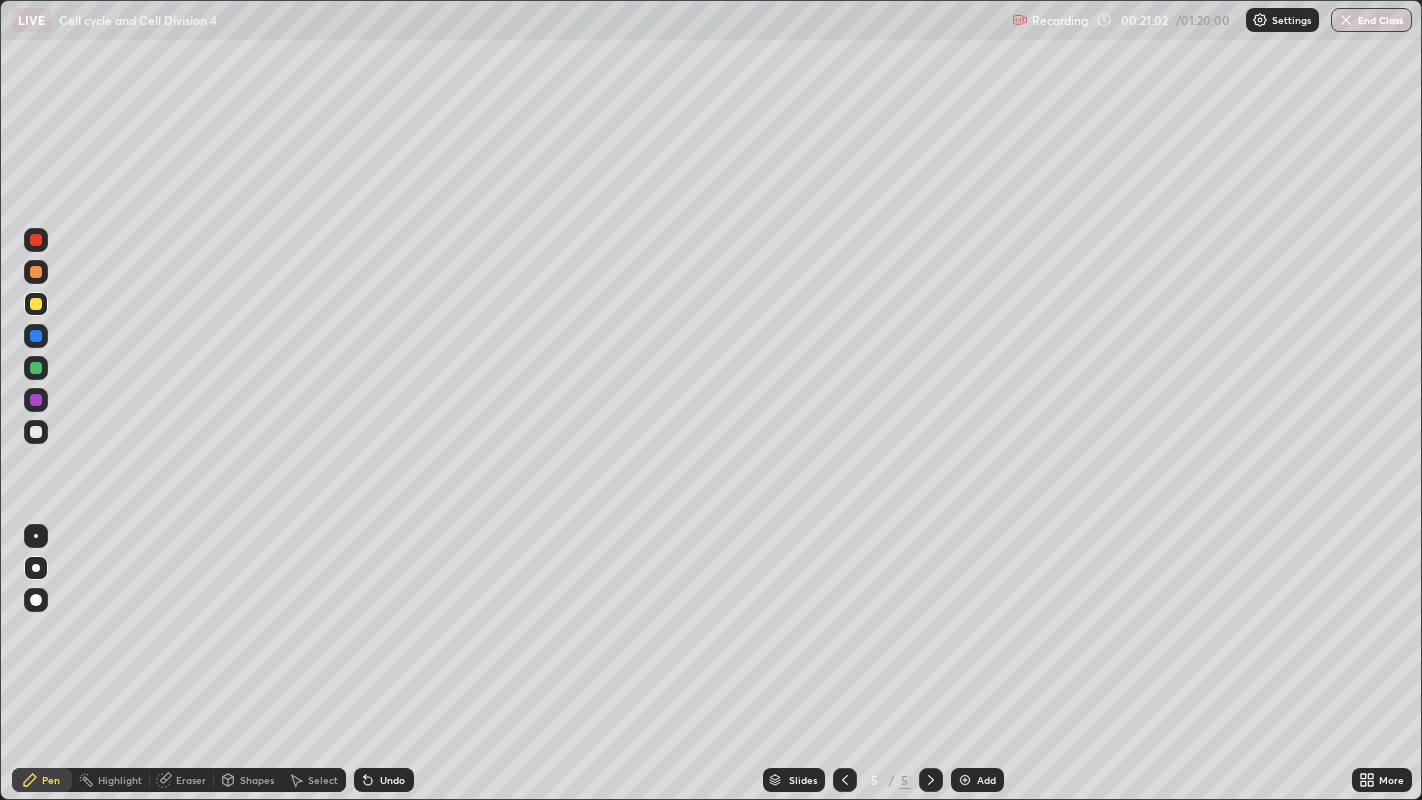 click at bounding box center (36, 368) 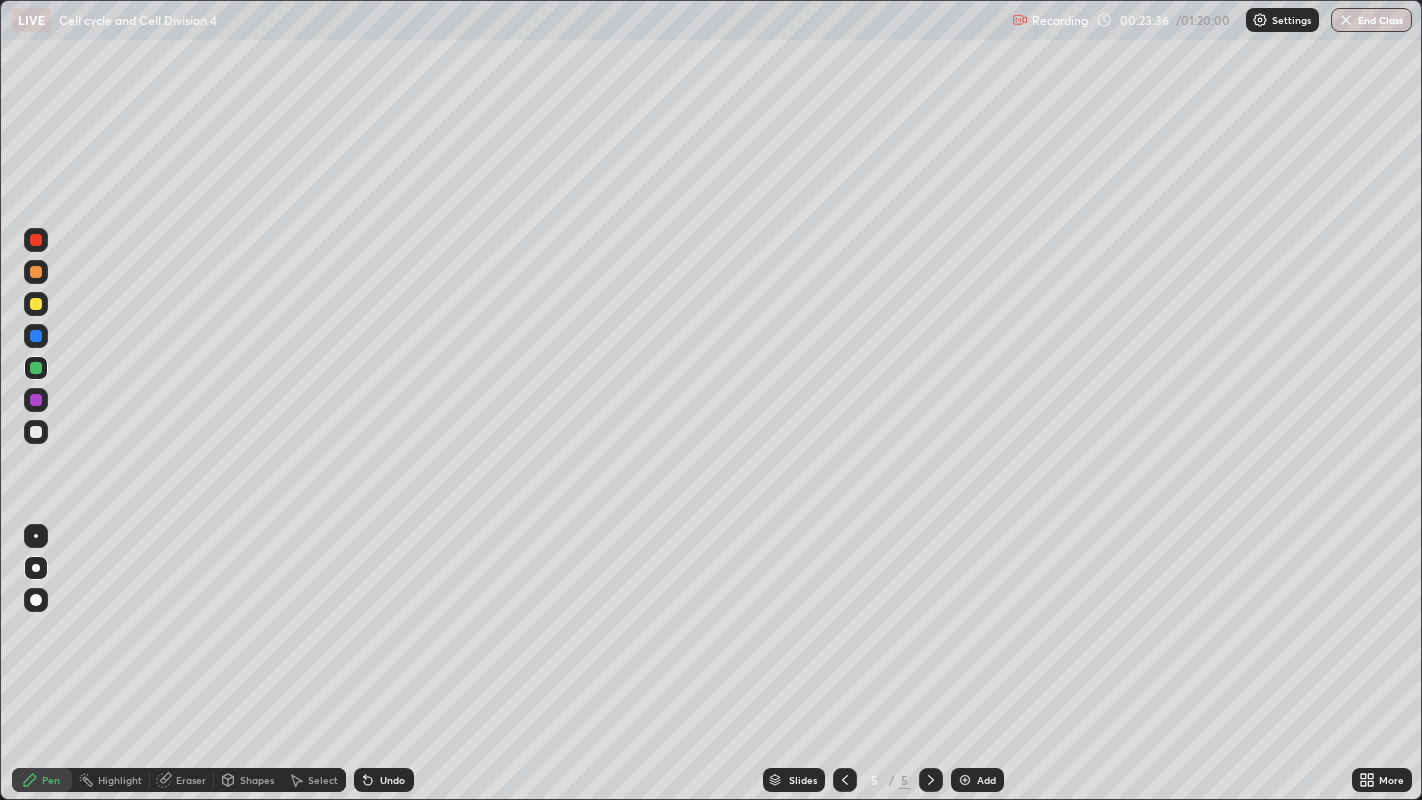 click on "Add" at bounding box center [977, 780] 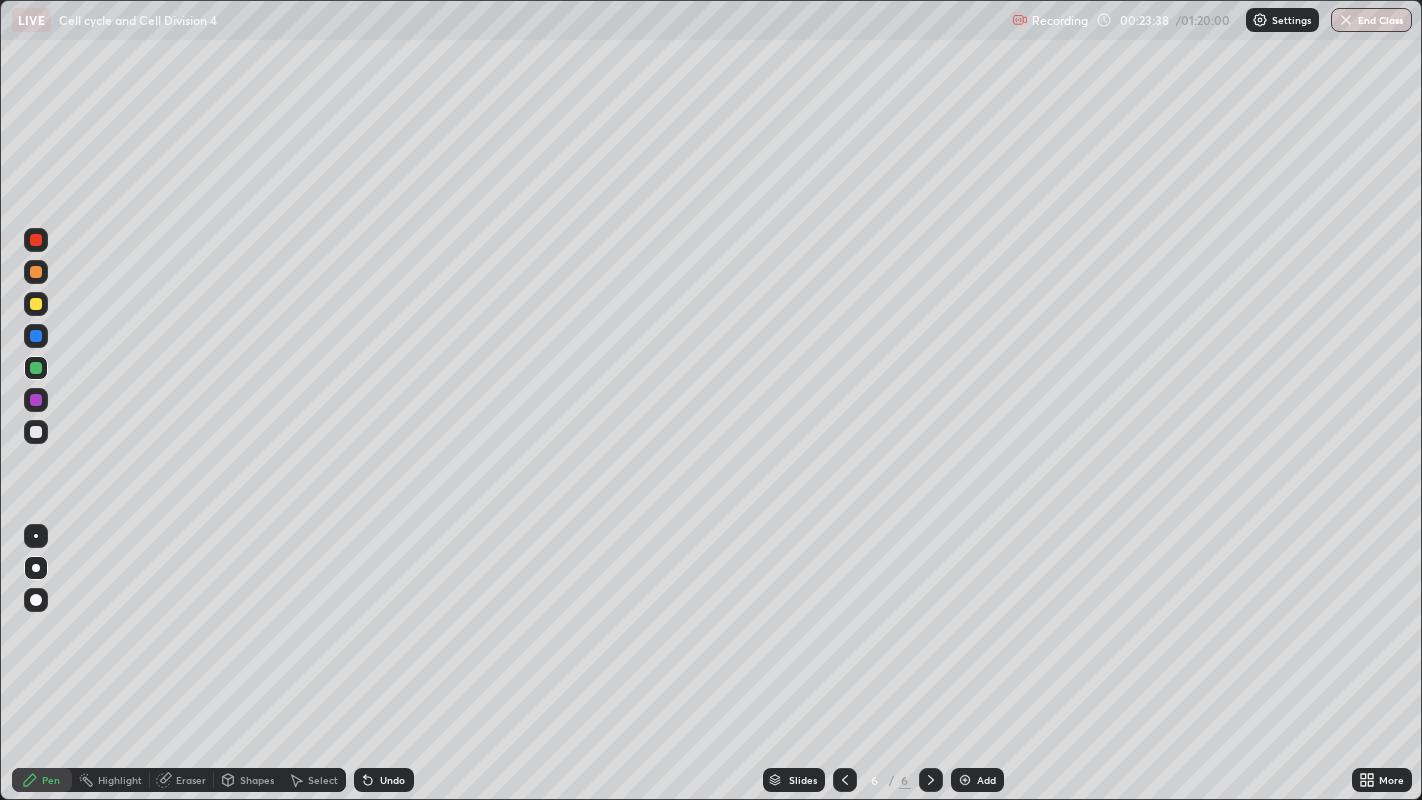 click at bounding box center (36, 568) 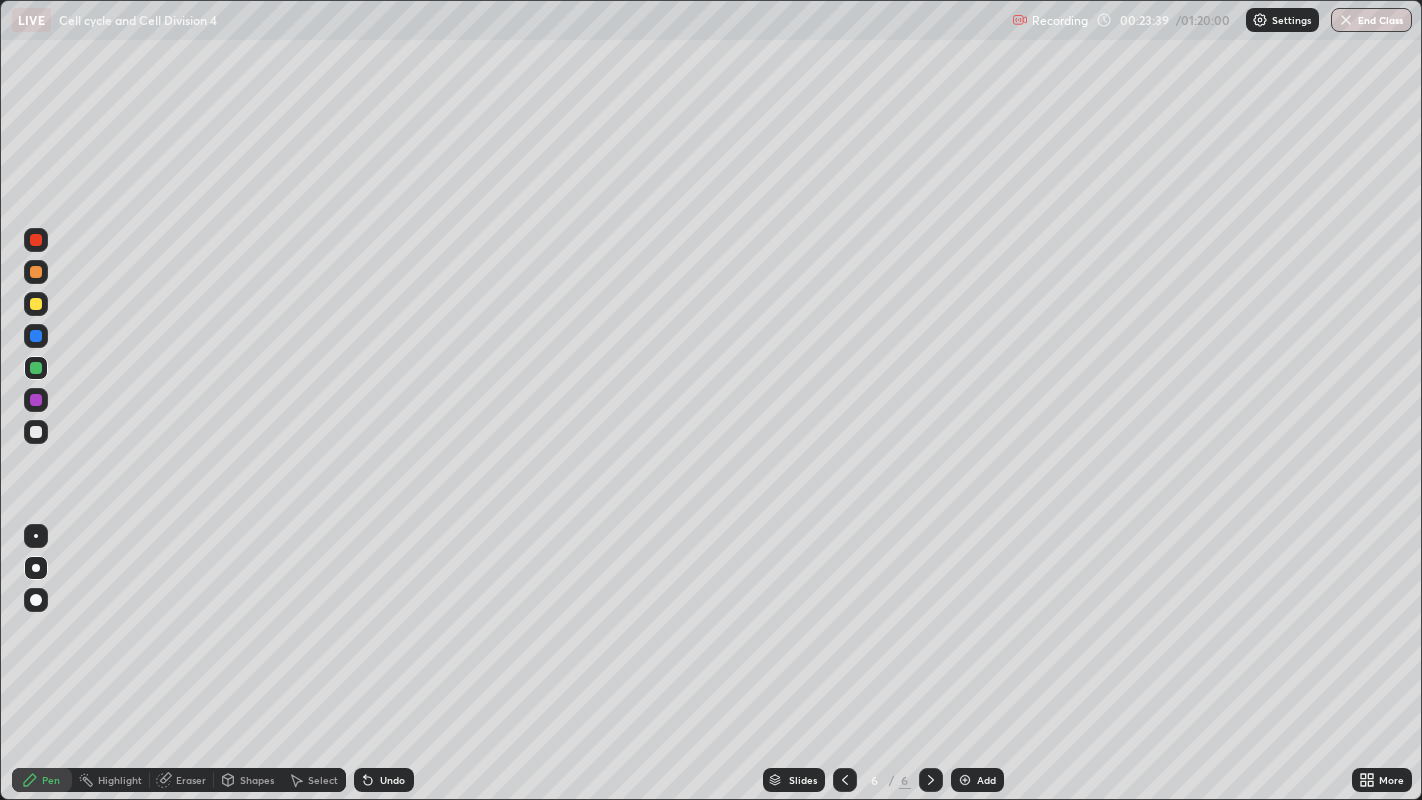 click at bounding box center (36, 568) 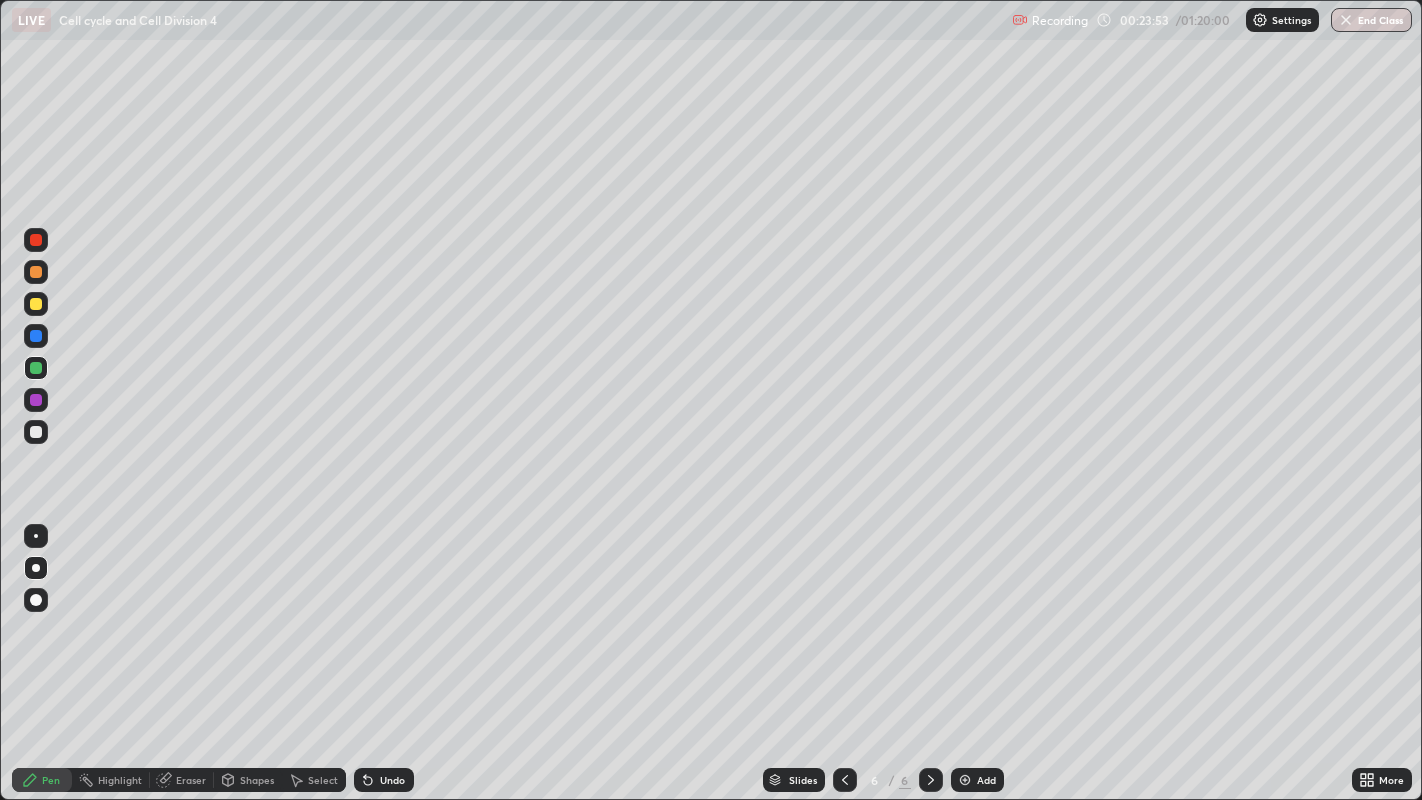 click 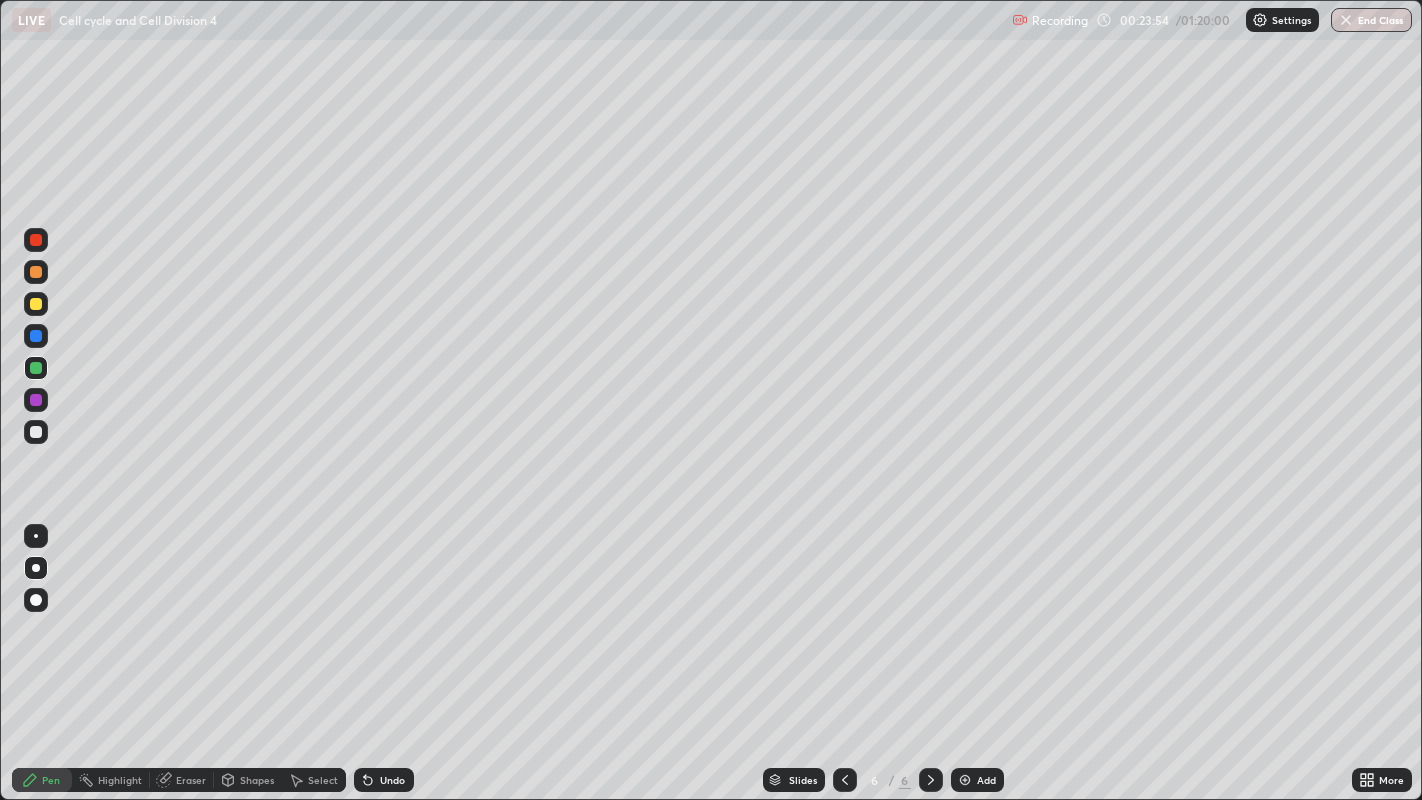 click on "Undo" at bounding box center [392, 780] 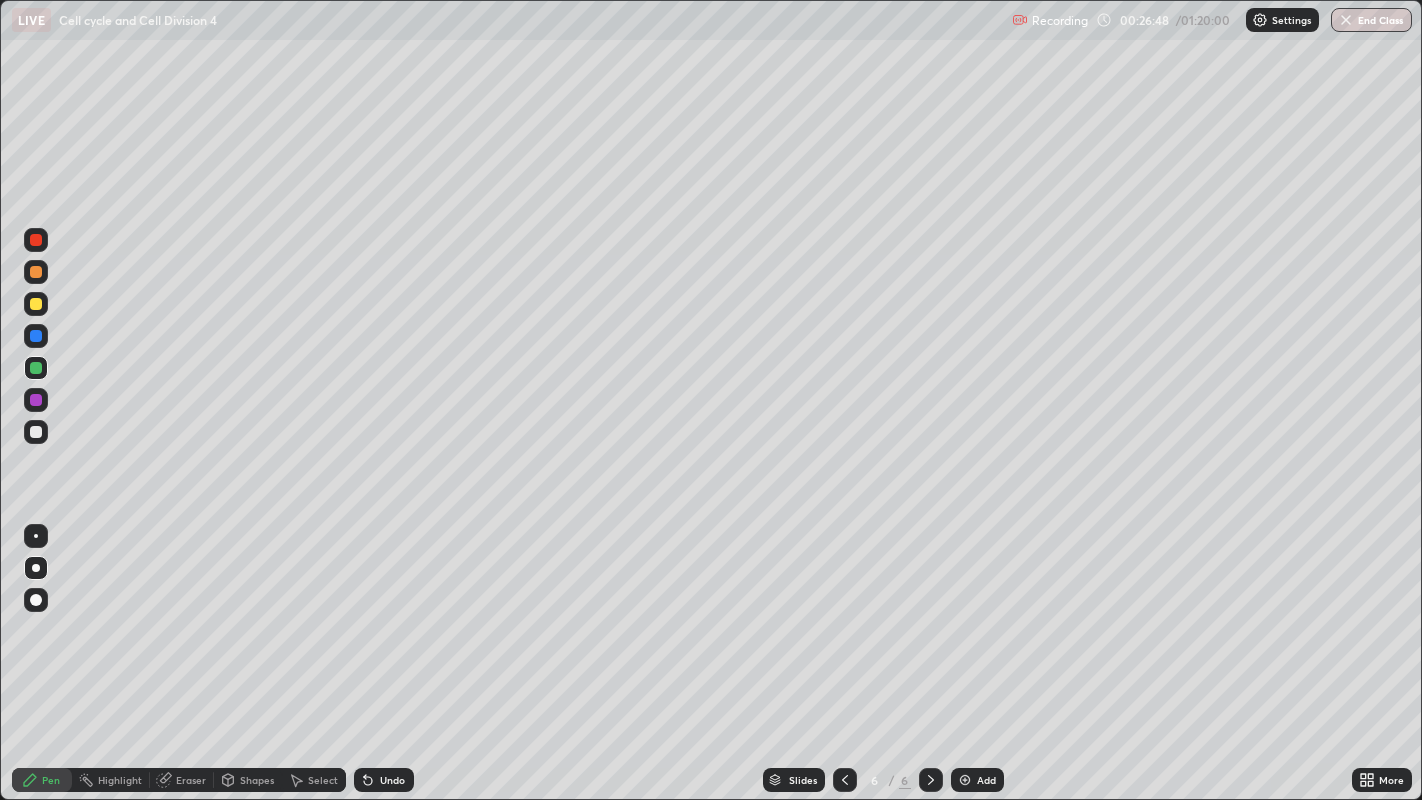 click at bounding box center (36, 304) 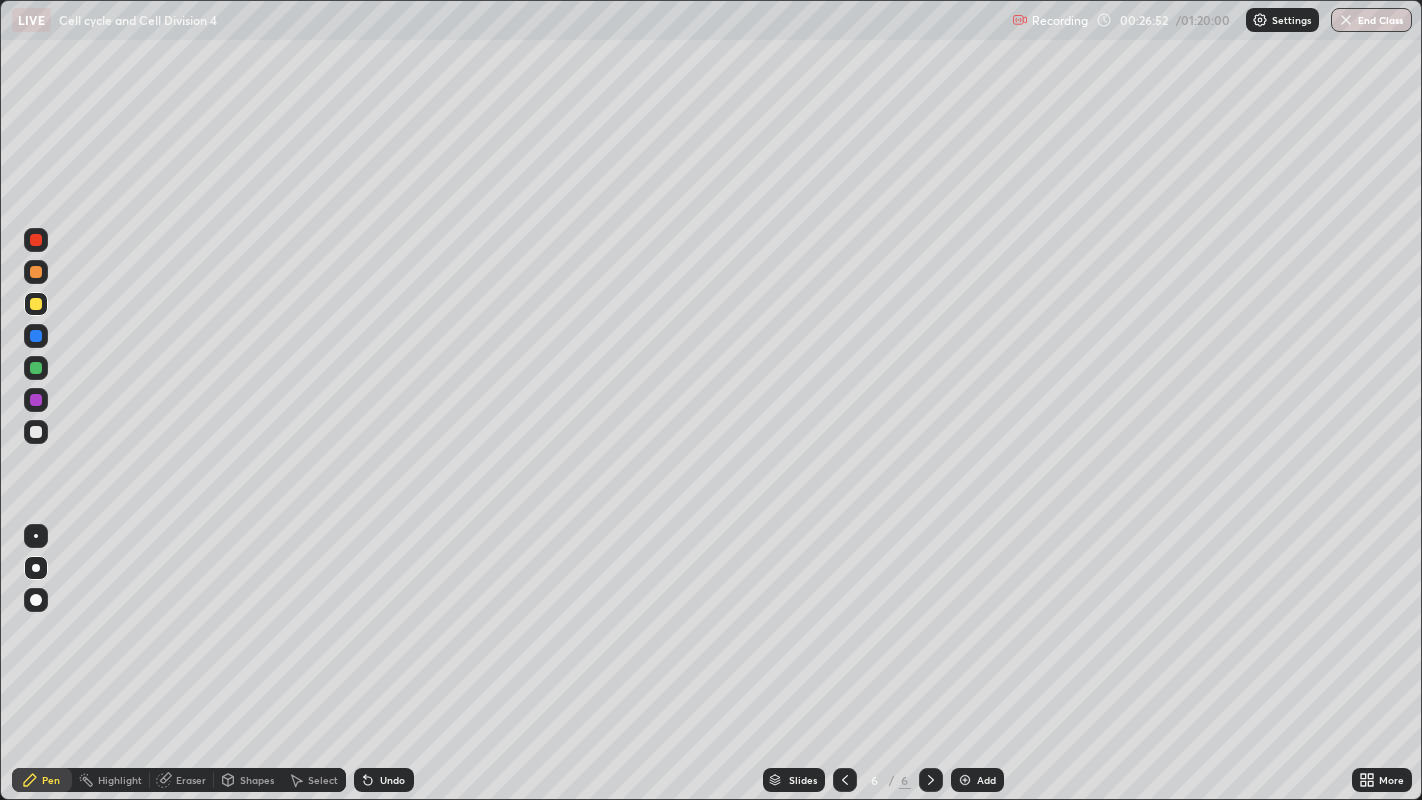click on "Undo" at bounding box center [392, 780] 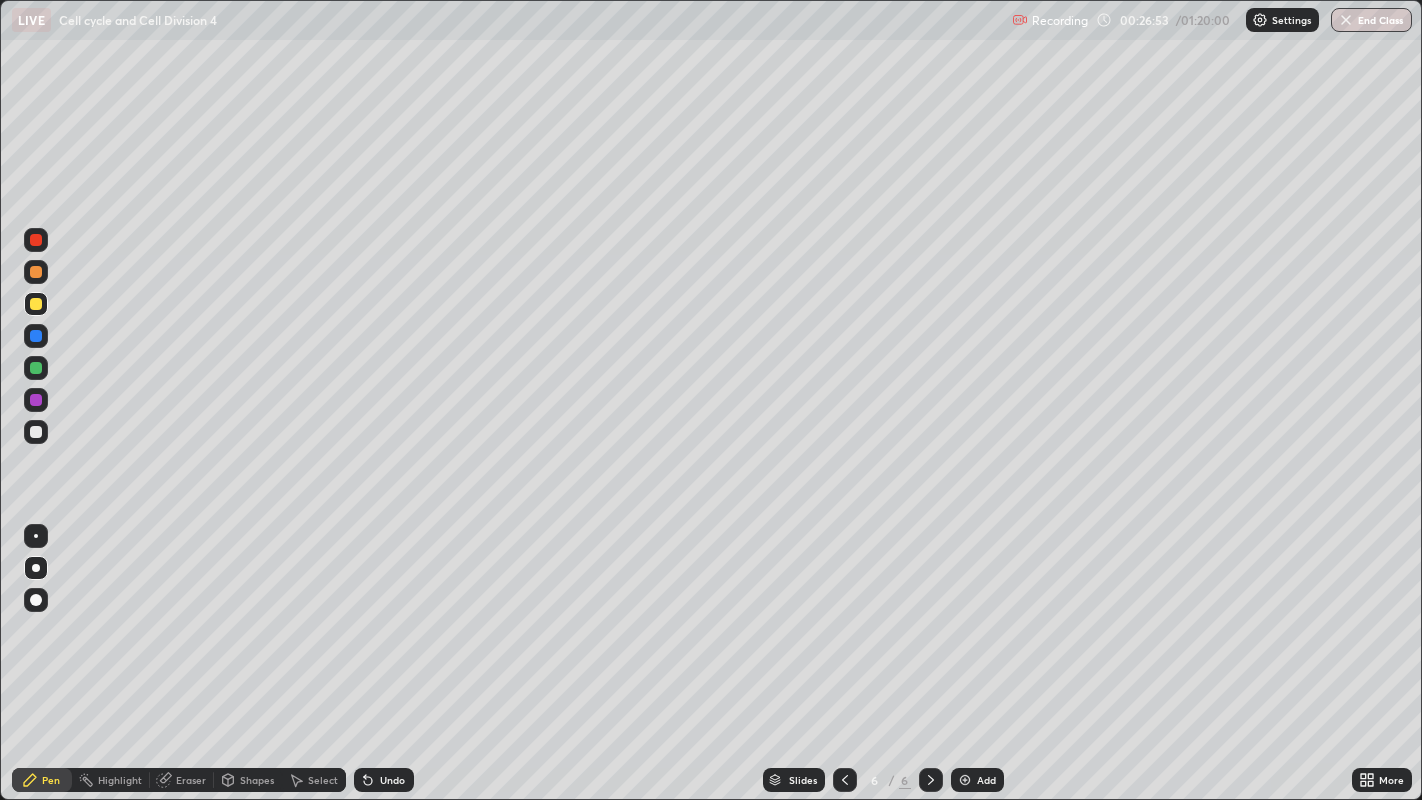 click on "Undo" at bounding box center (384, 780) 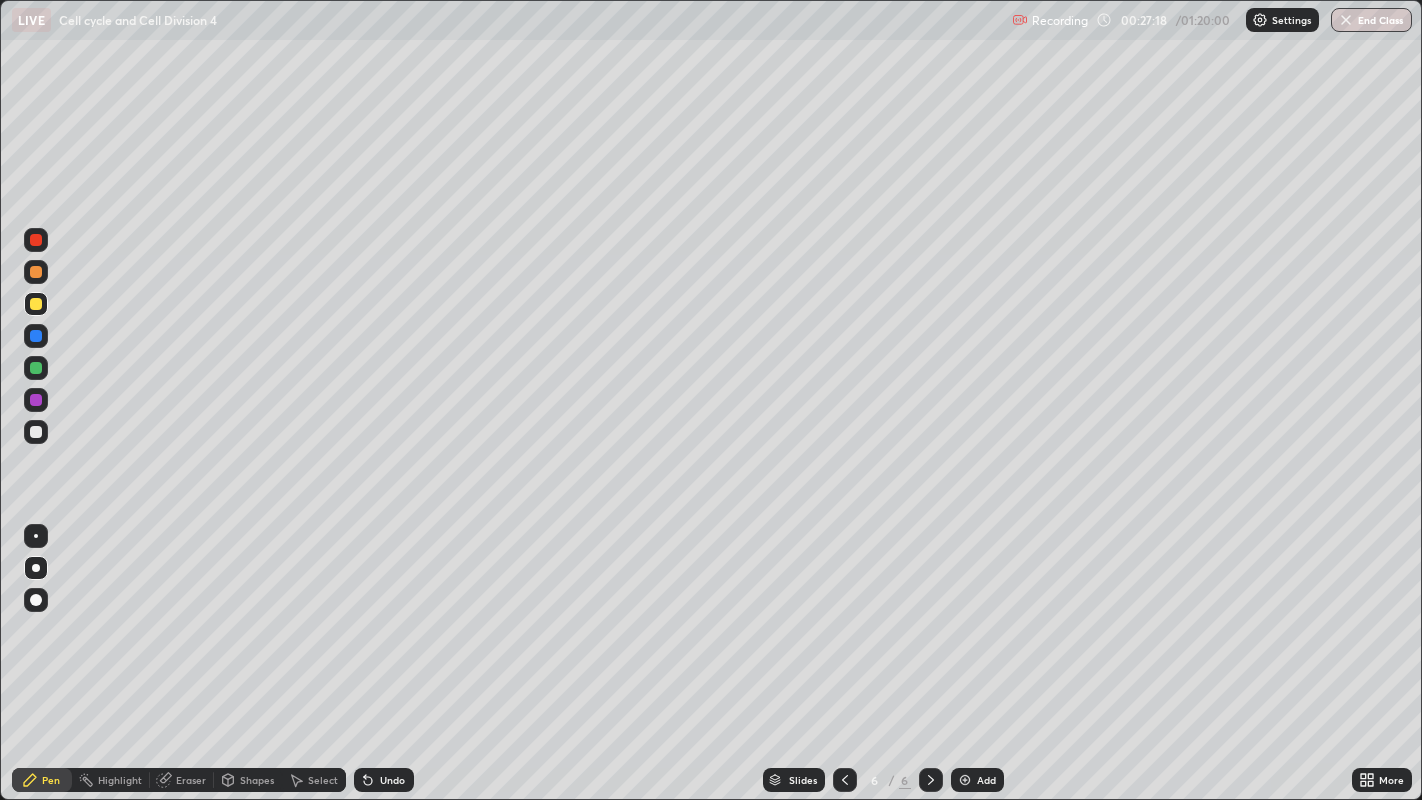 click on "Undo" at bounding box center (392, 780) 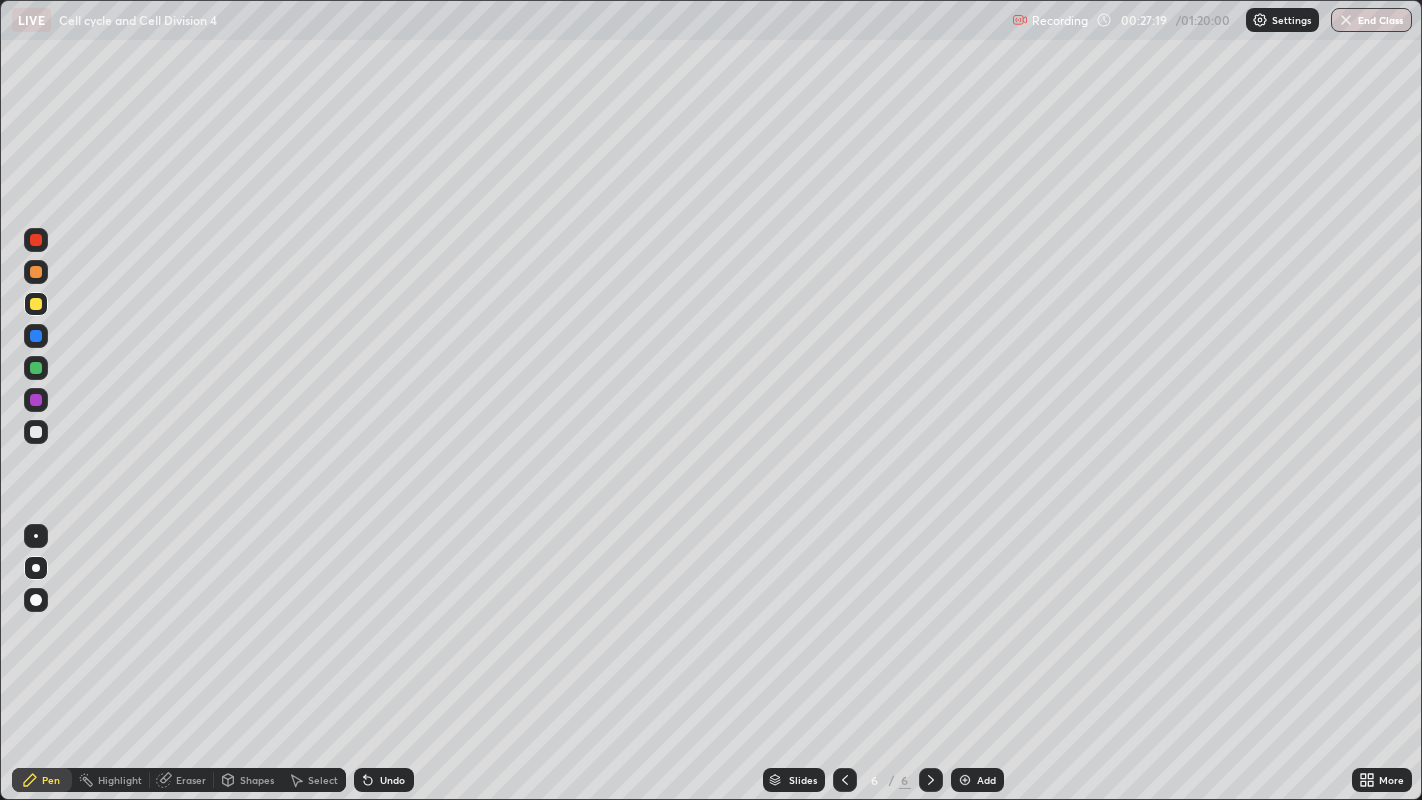 click on "Undo" at bounding box center (392, 780) 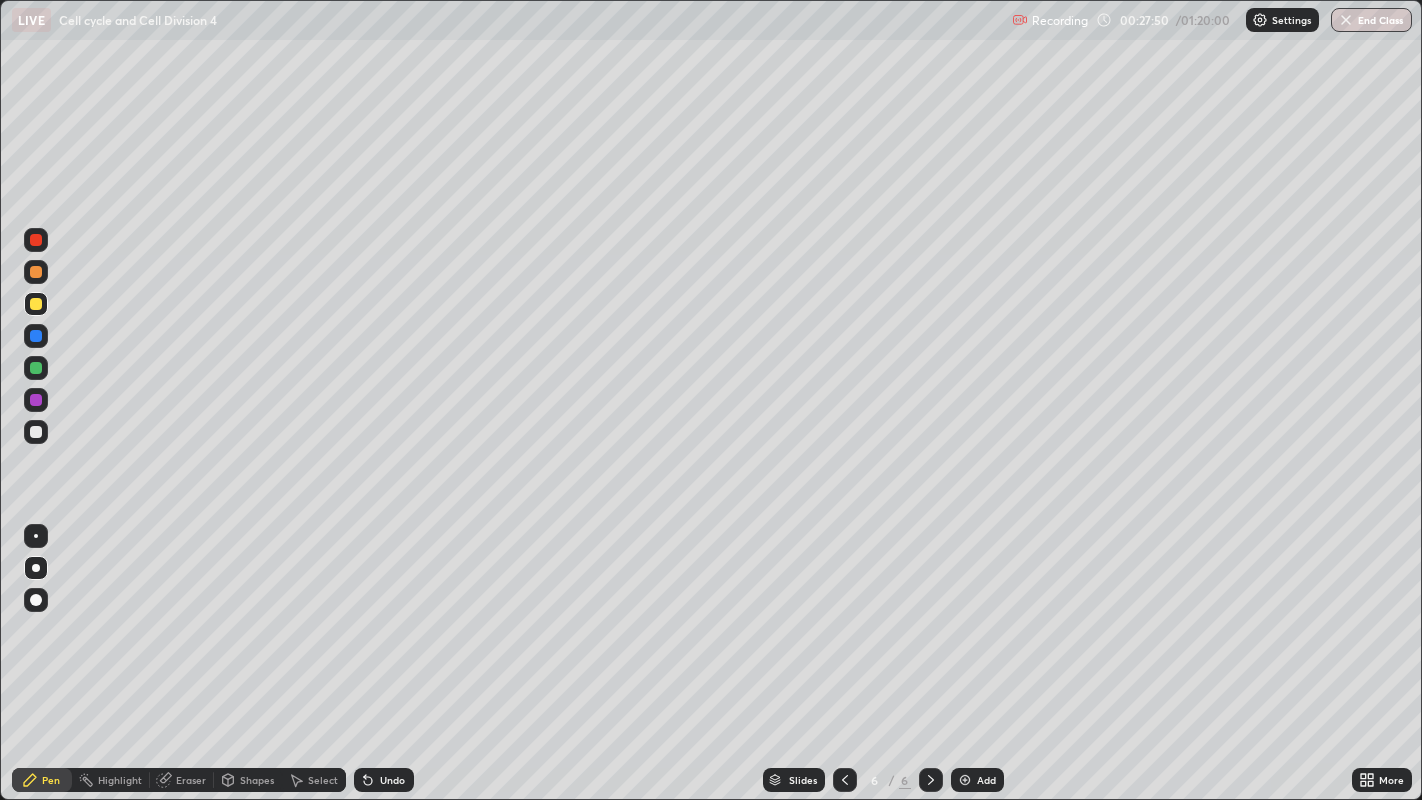 click on "Undo" at bounding box center [384, 780] 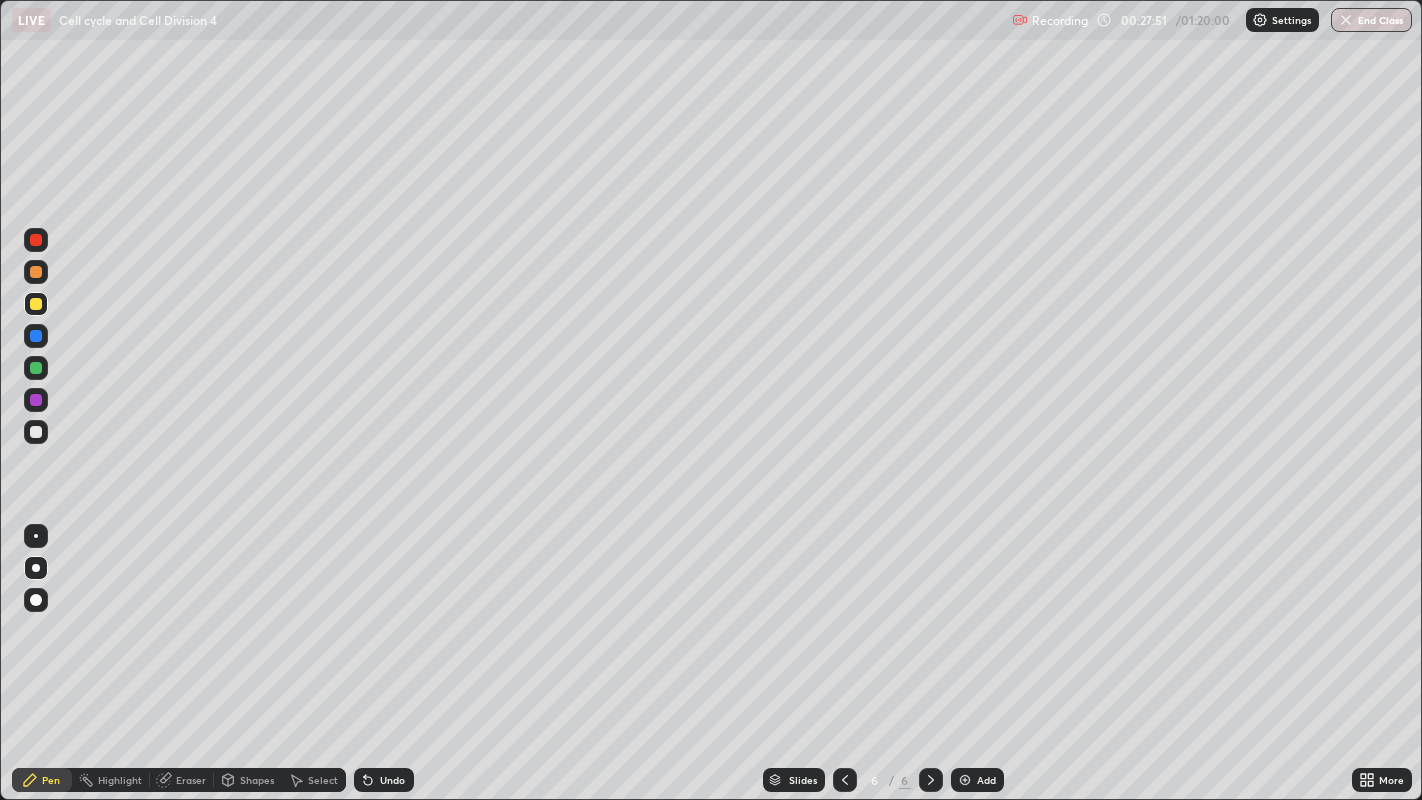 click on "Undo" at bounding box center (384, 780) 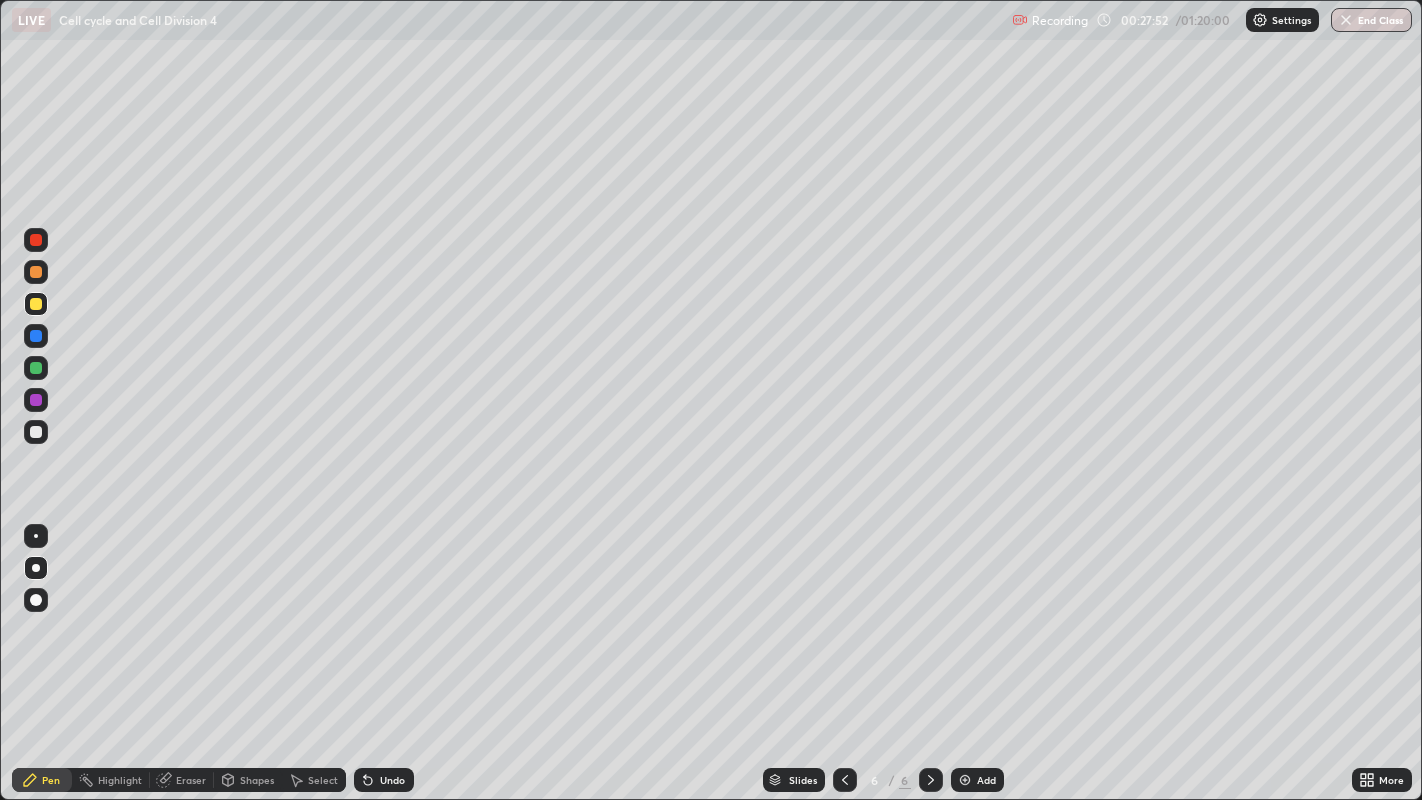 click on "Undo" at bounding box center [384, 780] 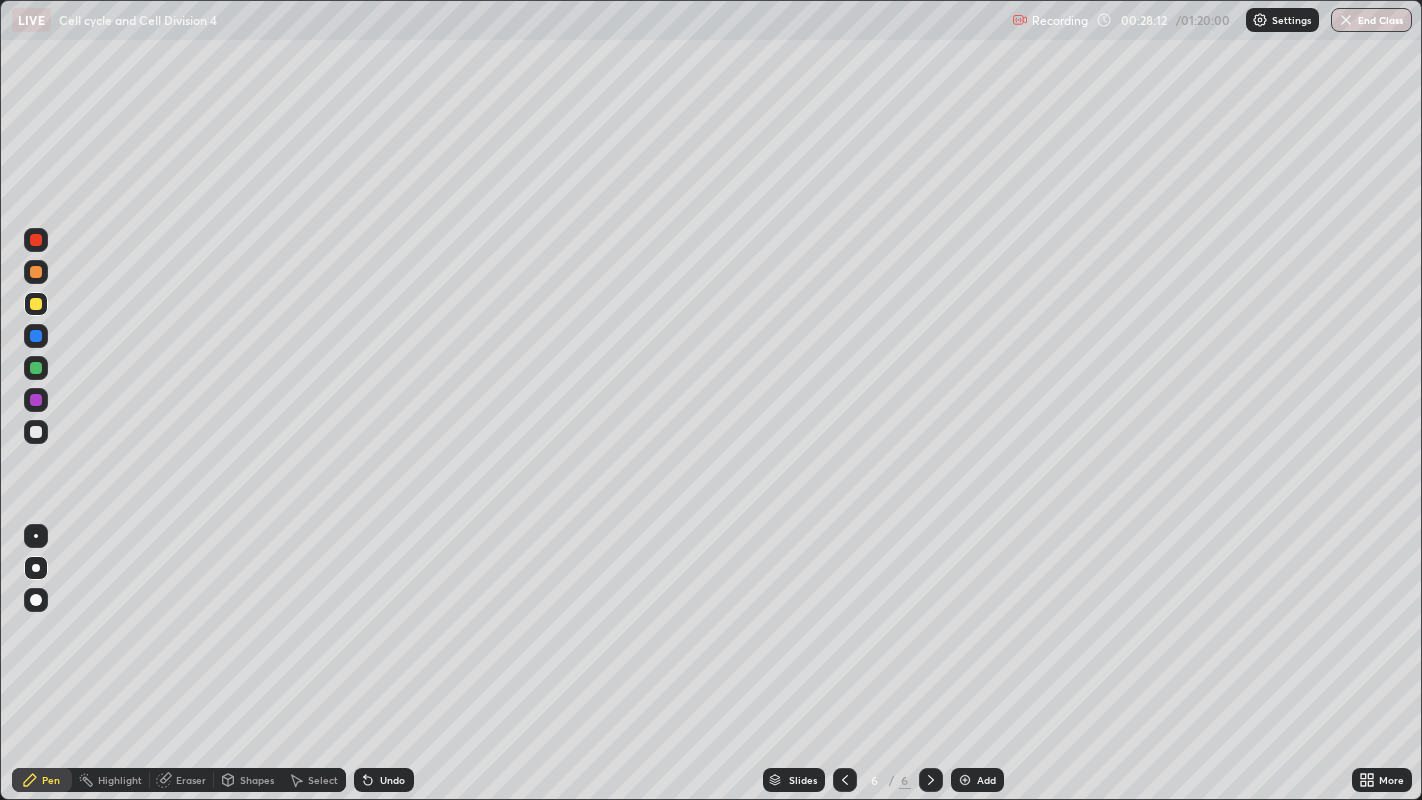 click on "Undo" at bounding box center [392, 780] 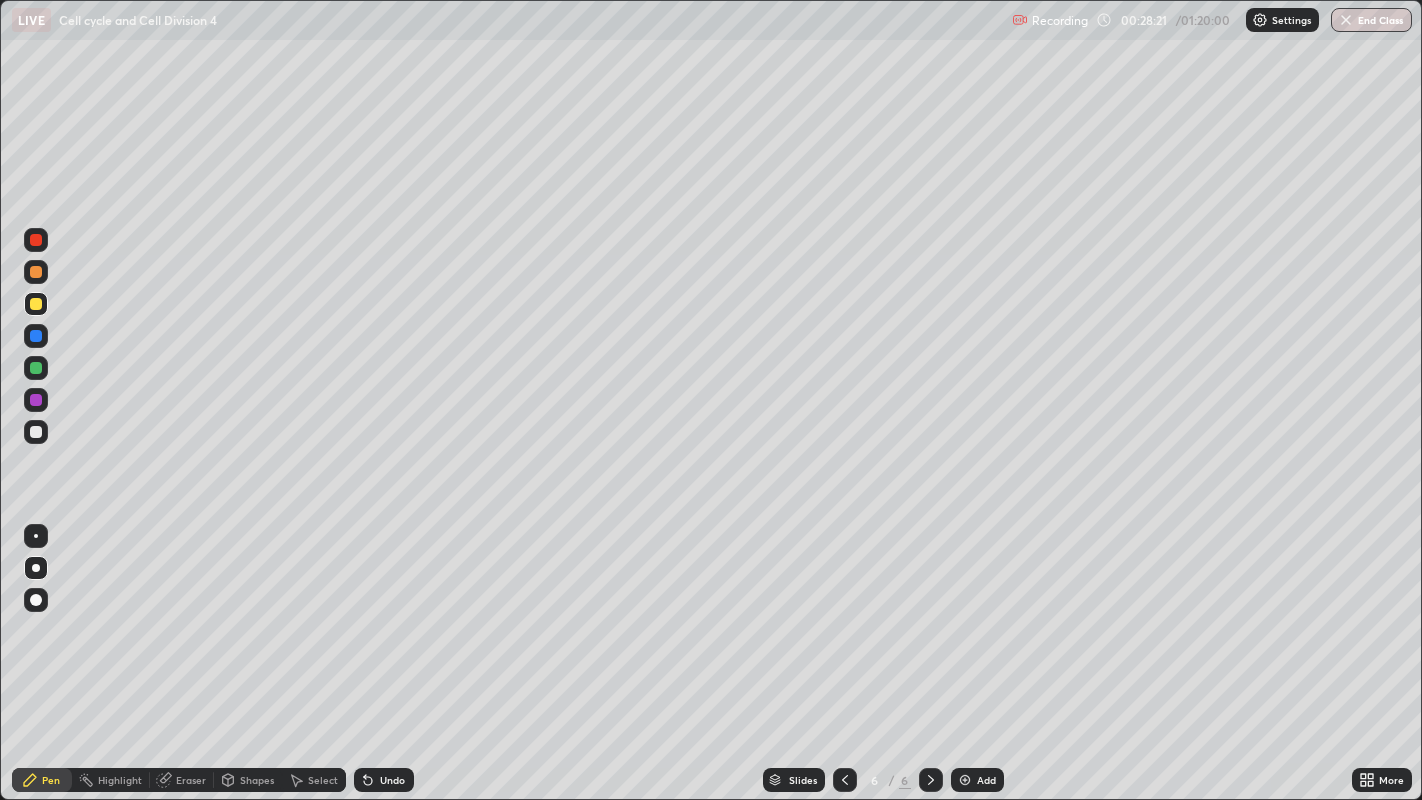 click on "Undo" at bounding box center (392, 780) 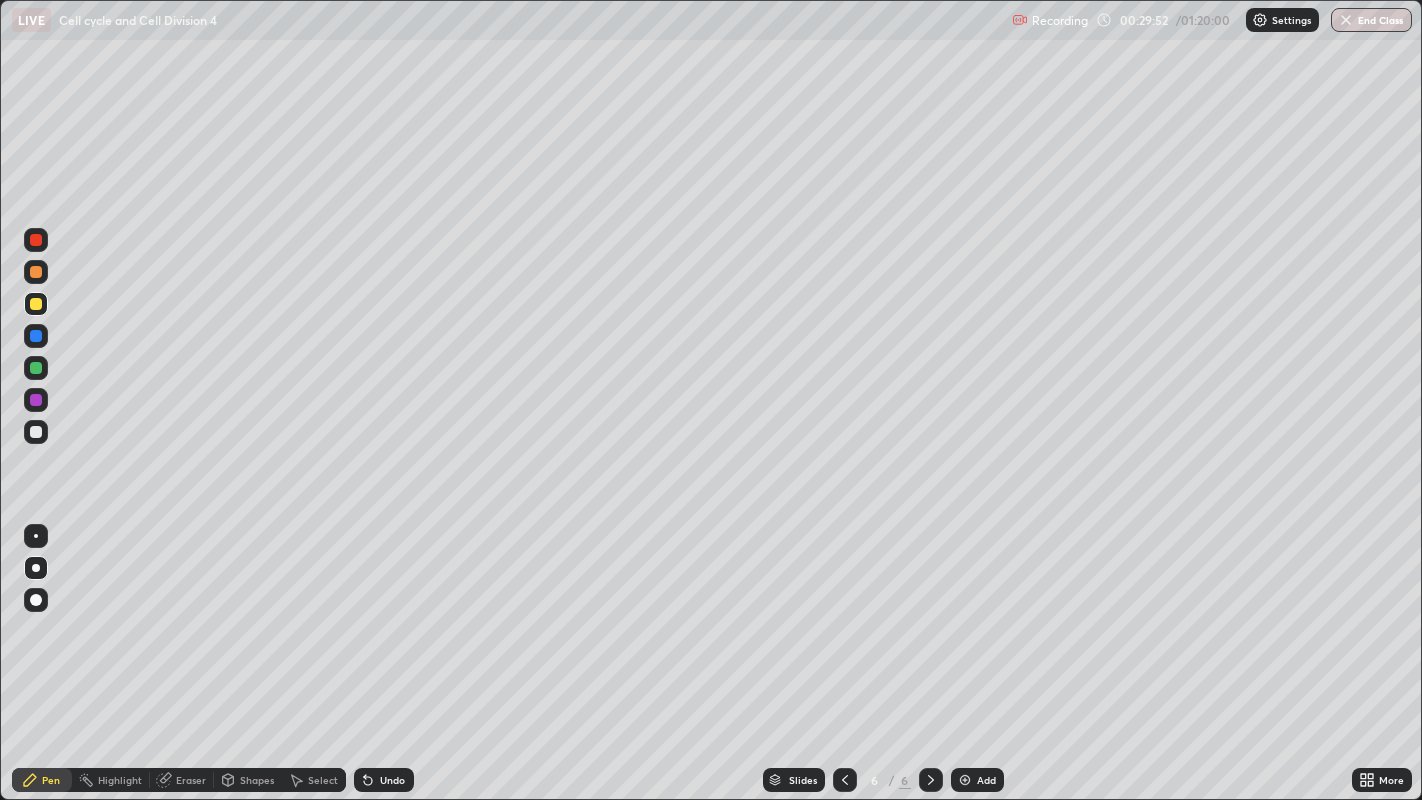 click at bounding box center [36, 432] 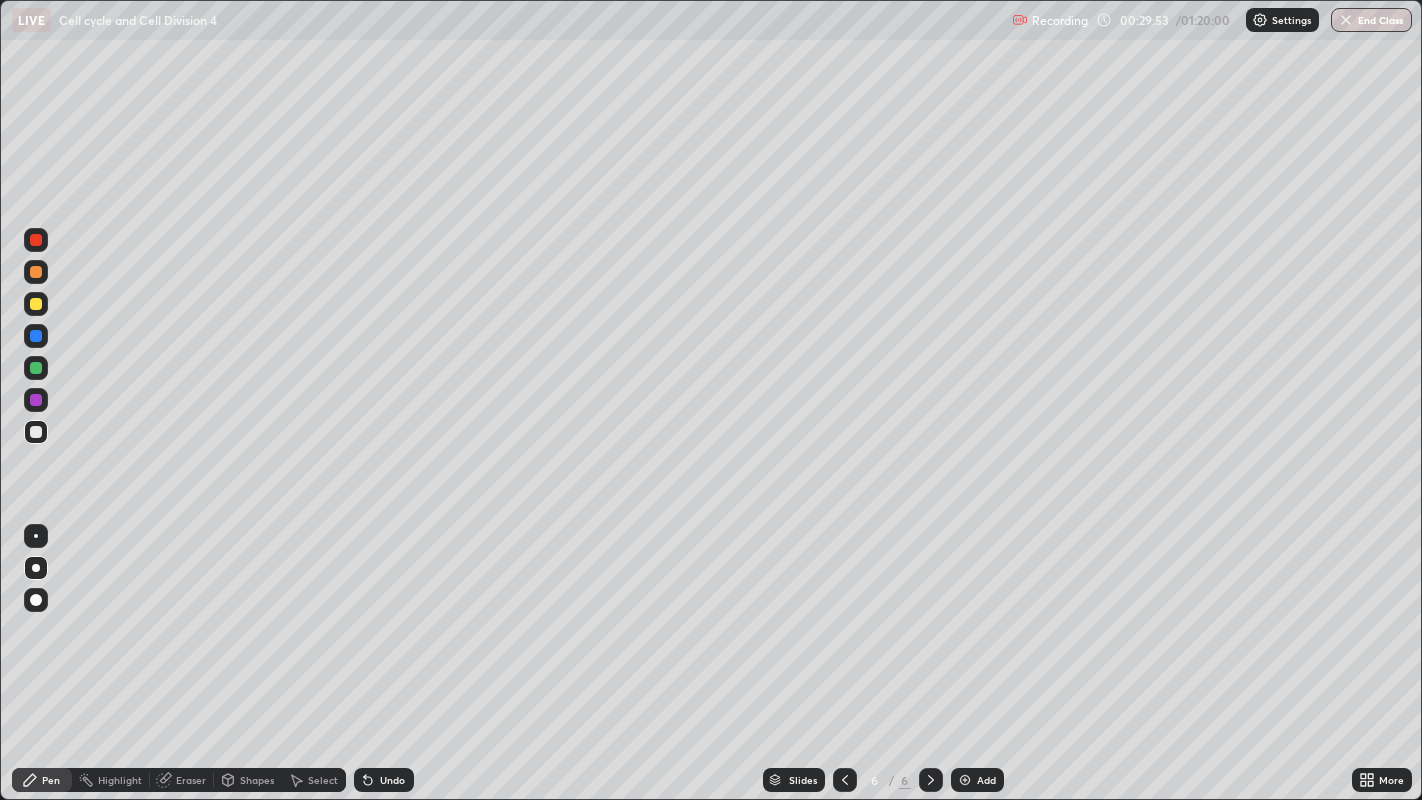 click at bounding box center (36, 568) 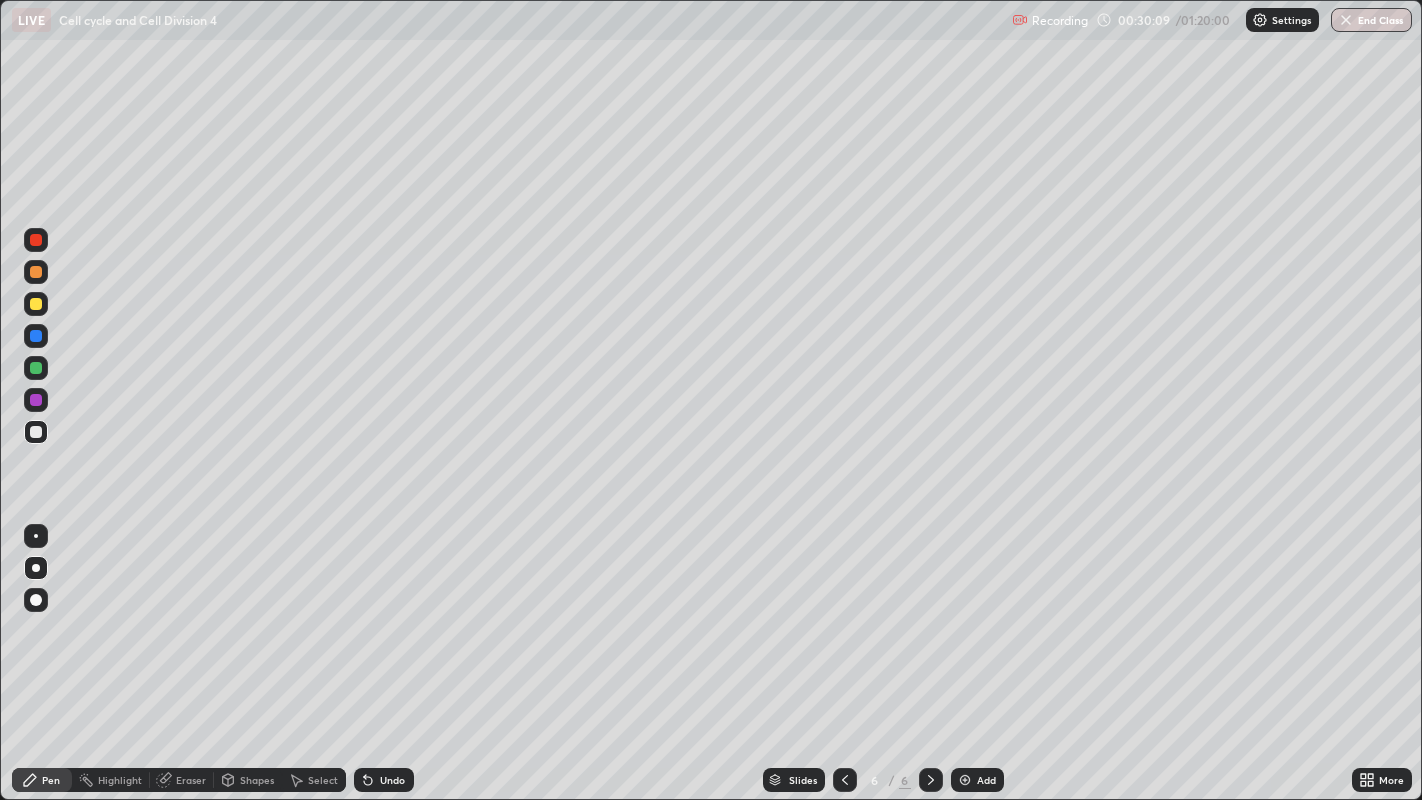 click at bounding box center [36, 368] 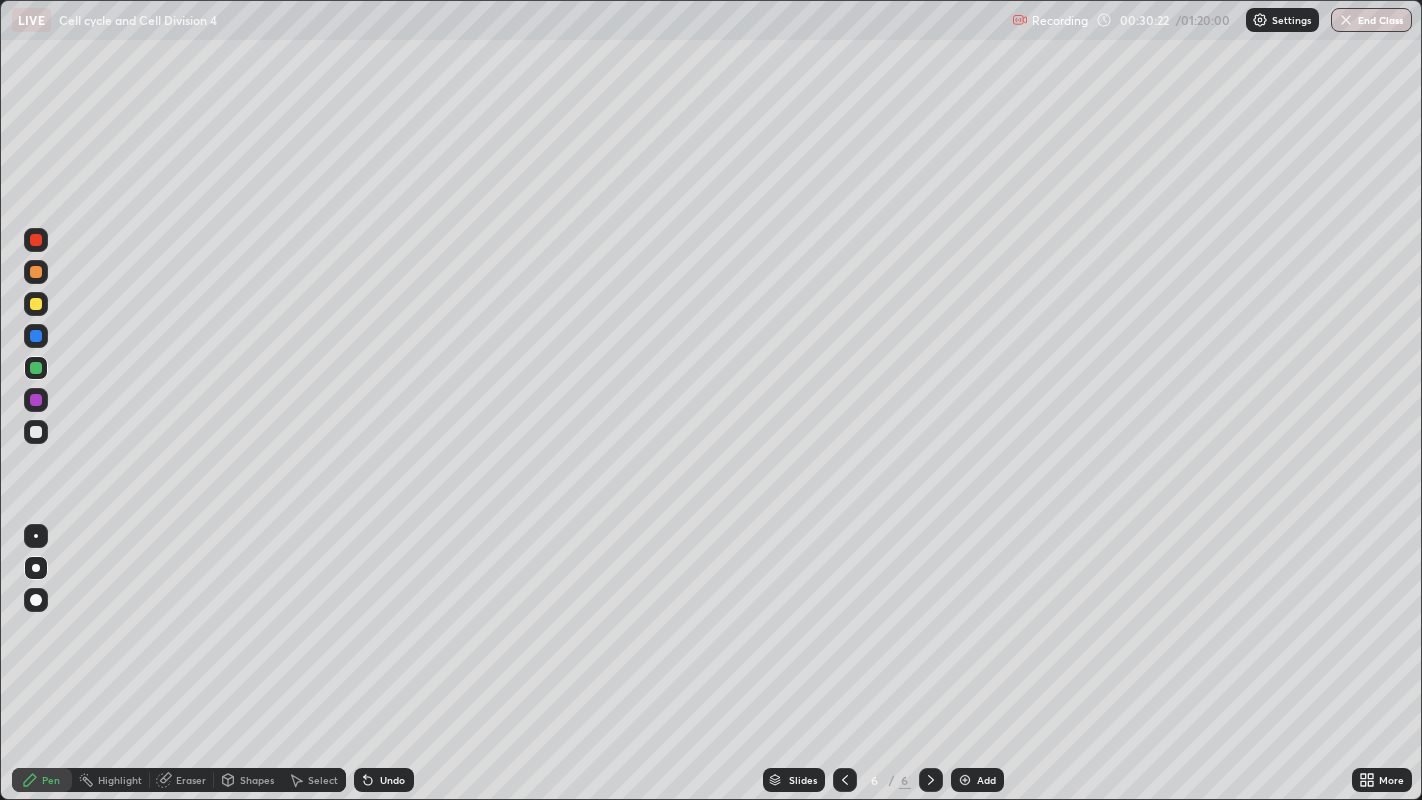 click on "Undo" at bounding box center [384, 780] 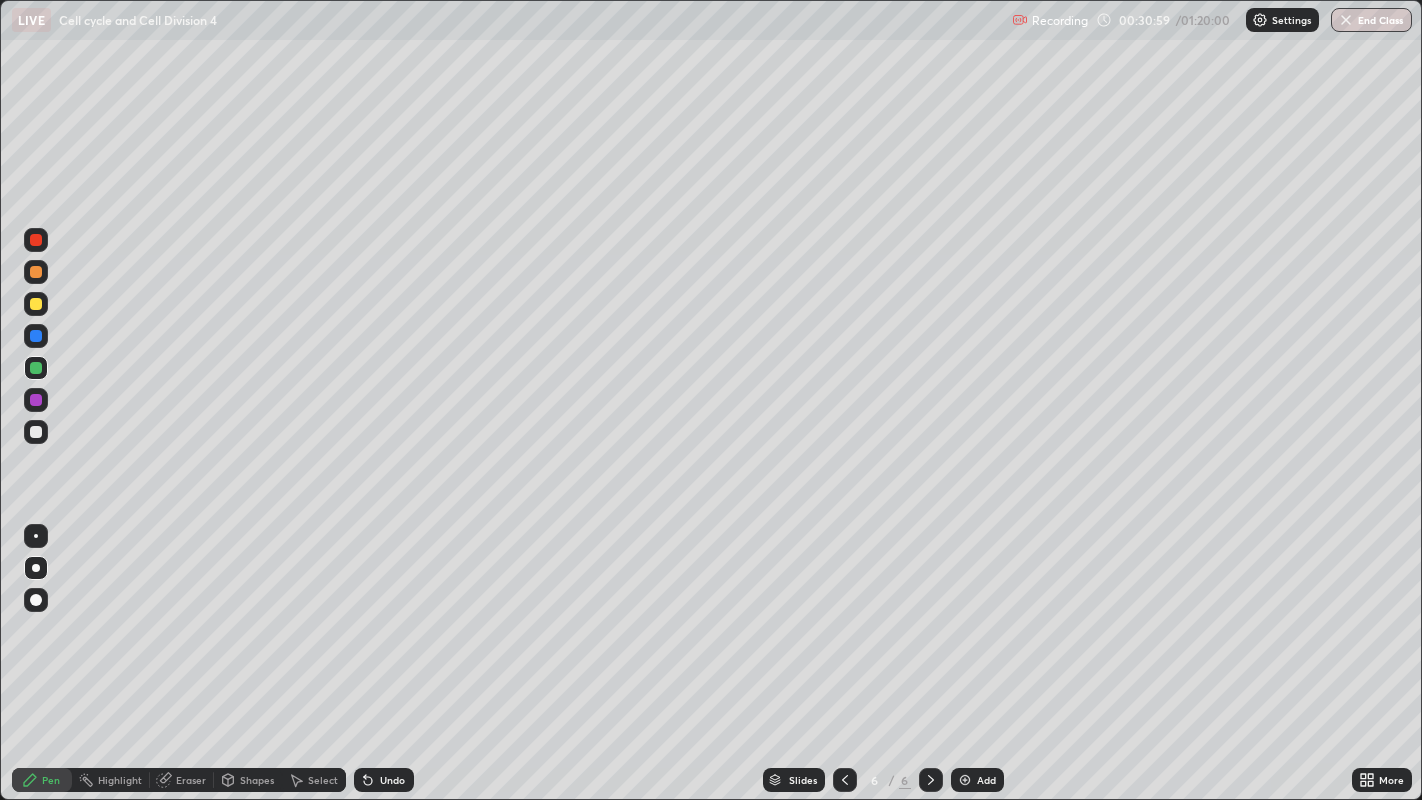 click at bounding box center (36, 336) 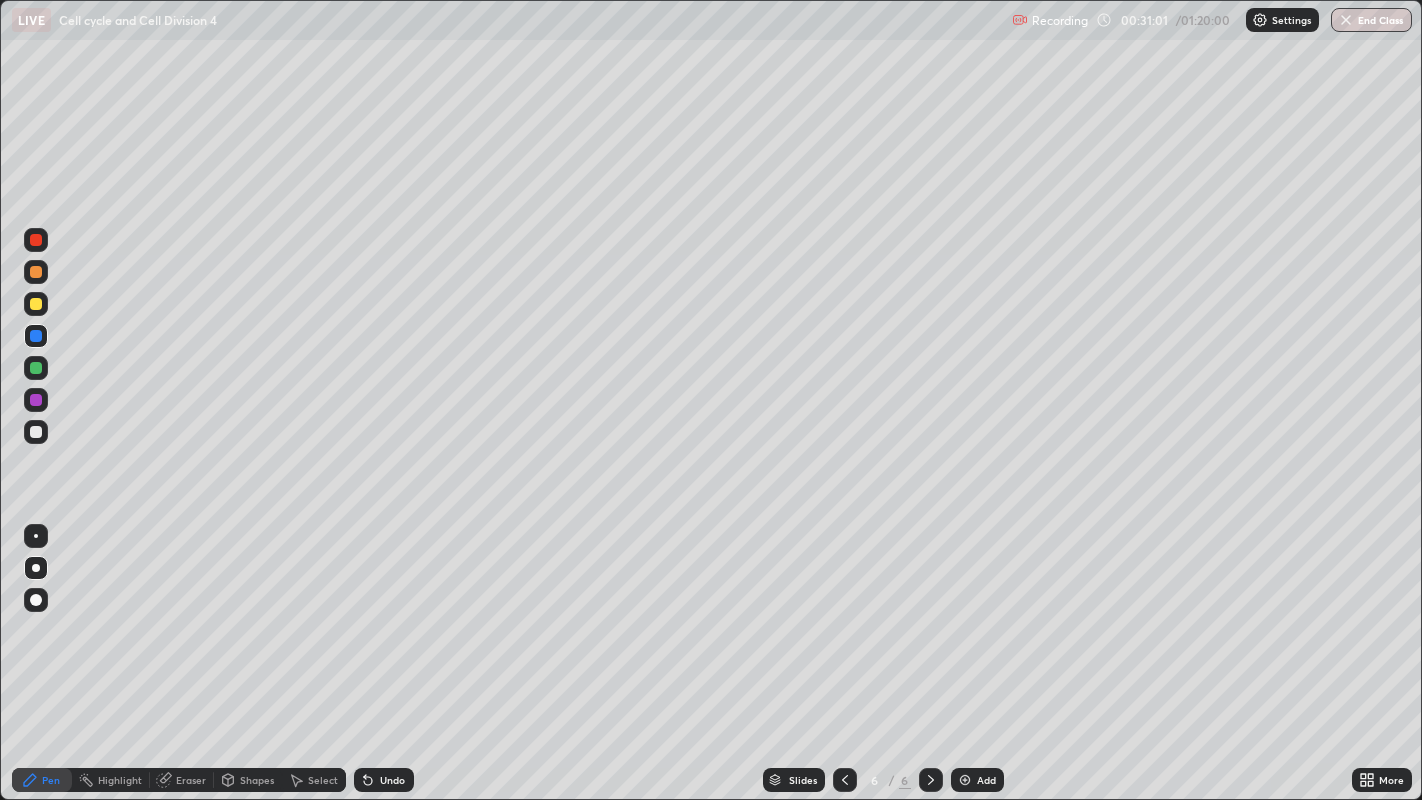 click at bounding box center (36, 400) 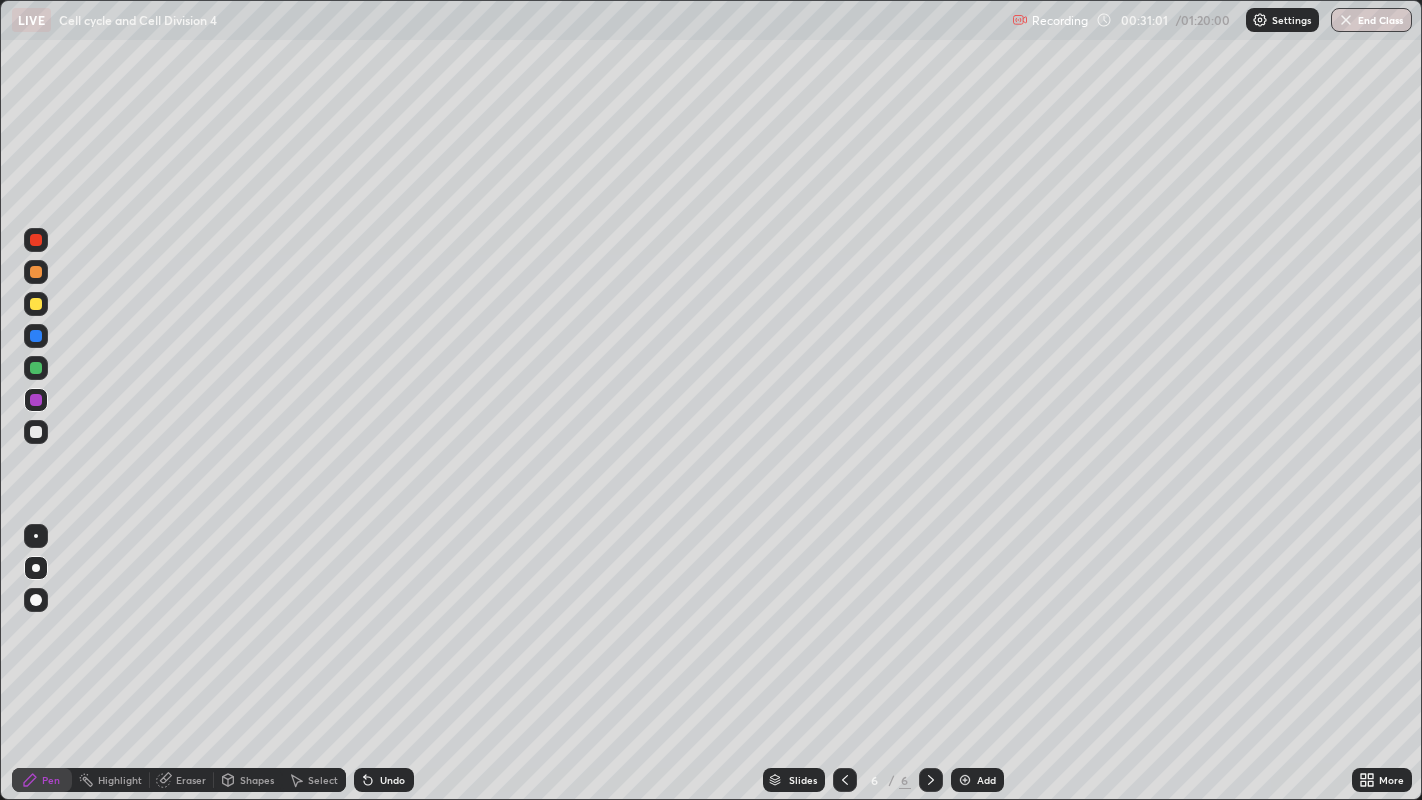 click at bounding box center [36, 432] 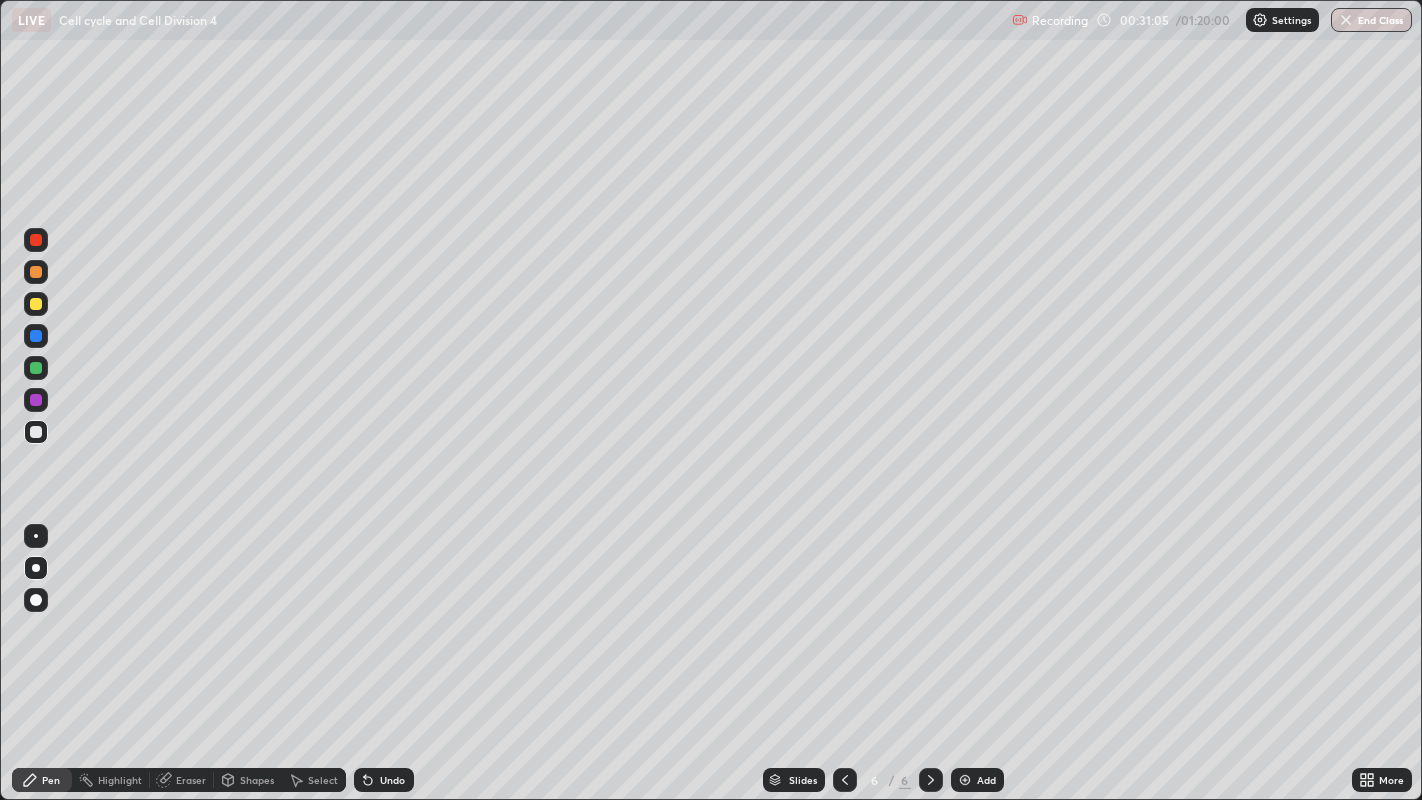 click on "Undo" at bounding box center [392, 780] 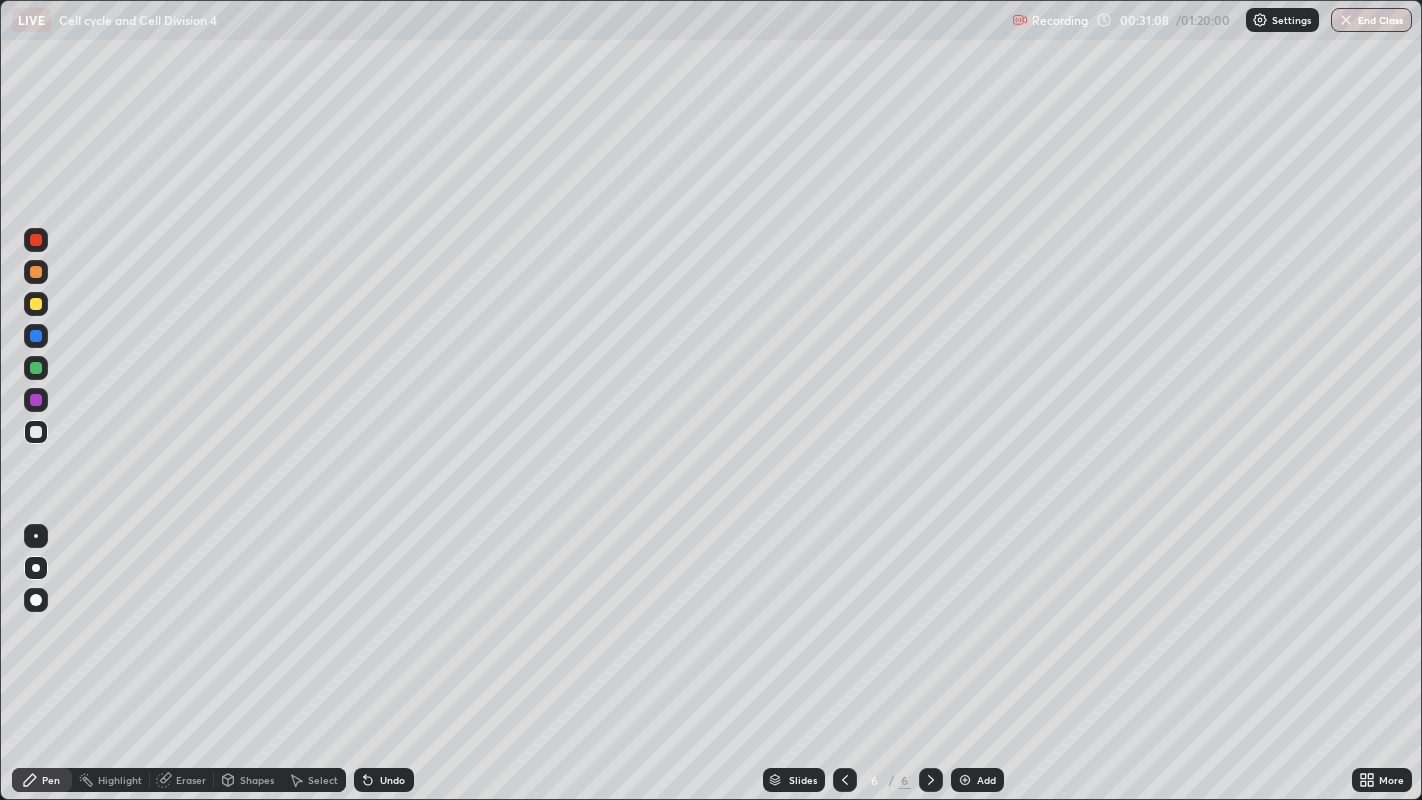 click at bounding box center [36, 304] 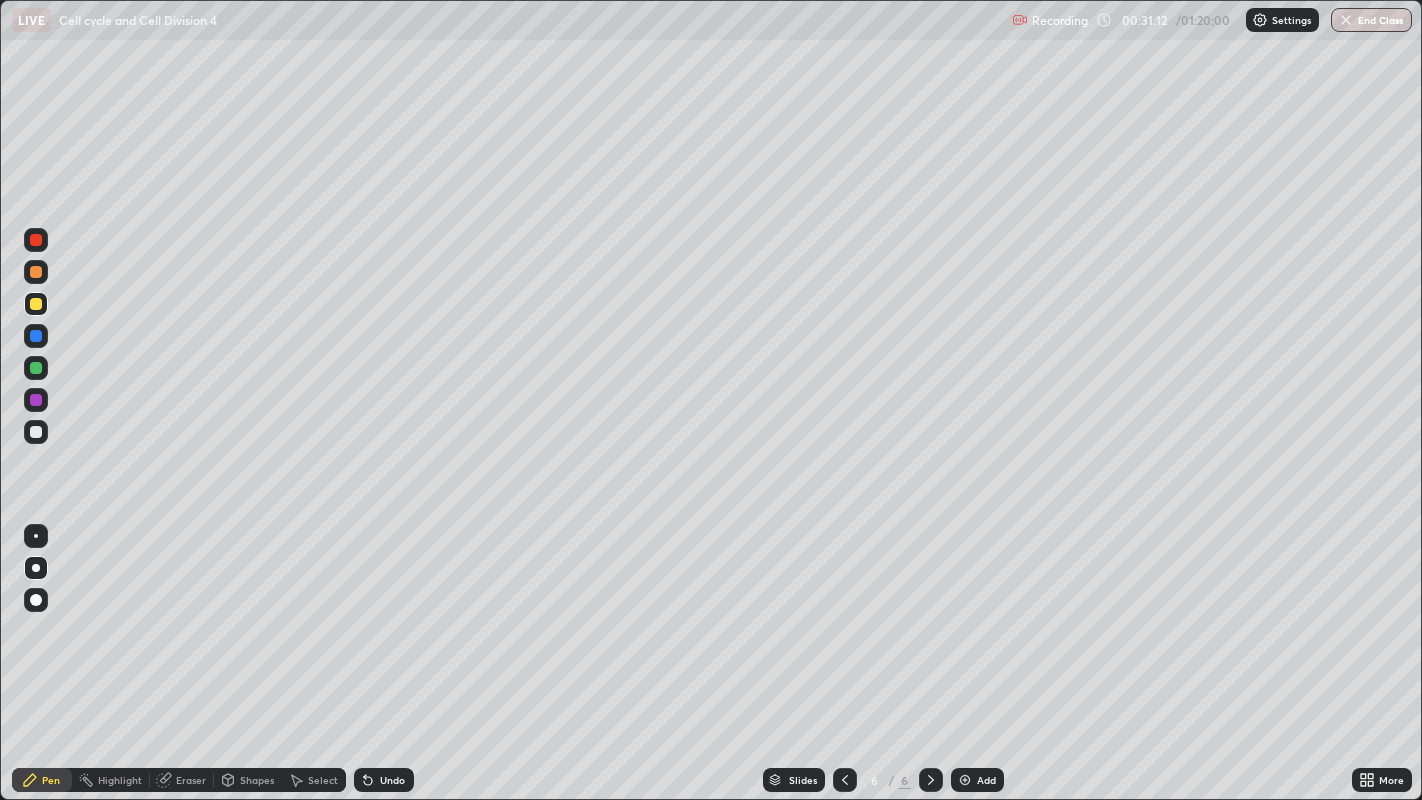 click on "Undo" at bounding box center [384, 780] 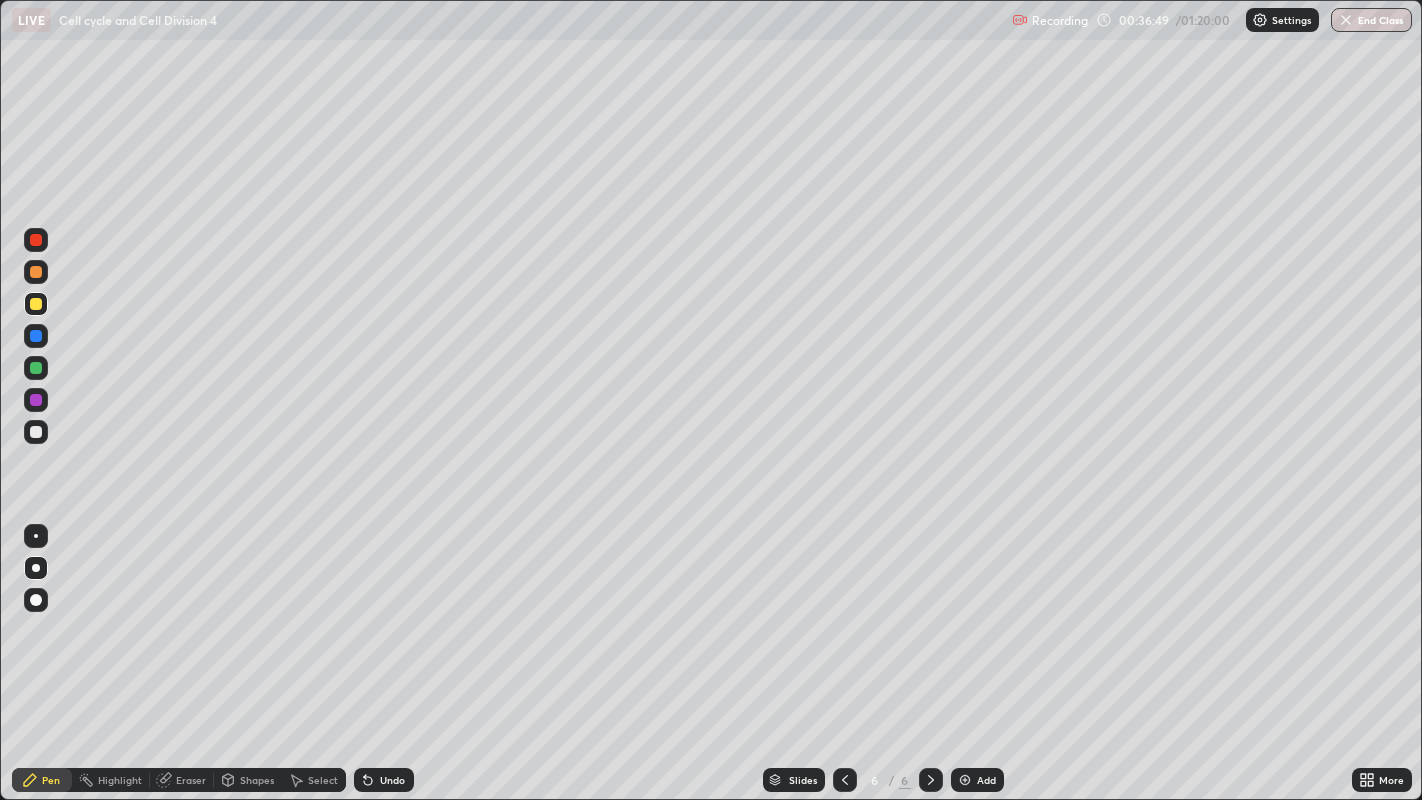 click at bounding box center [36, 240] 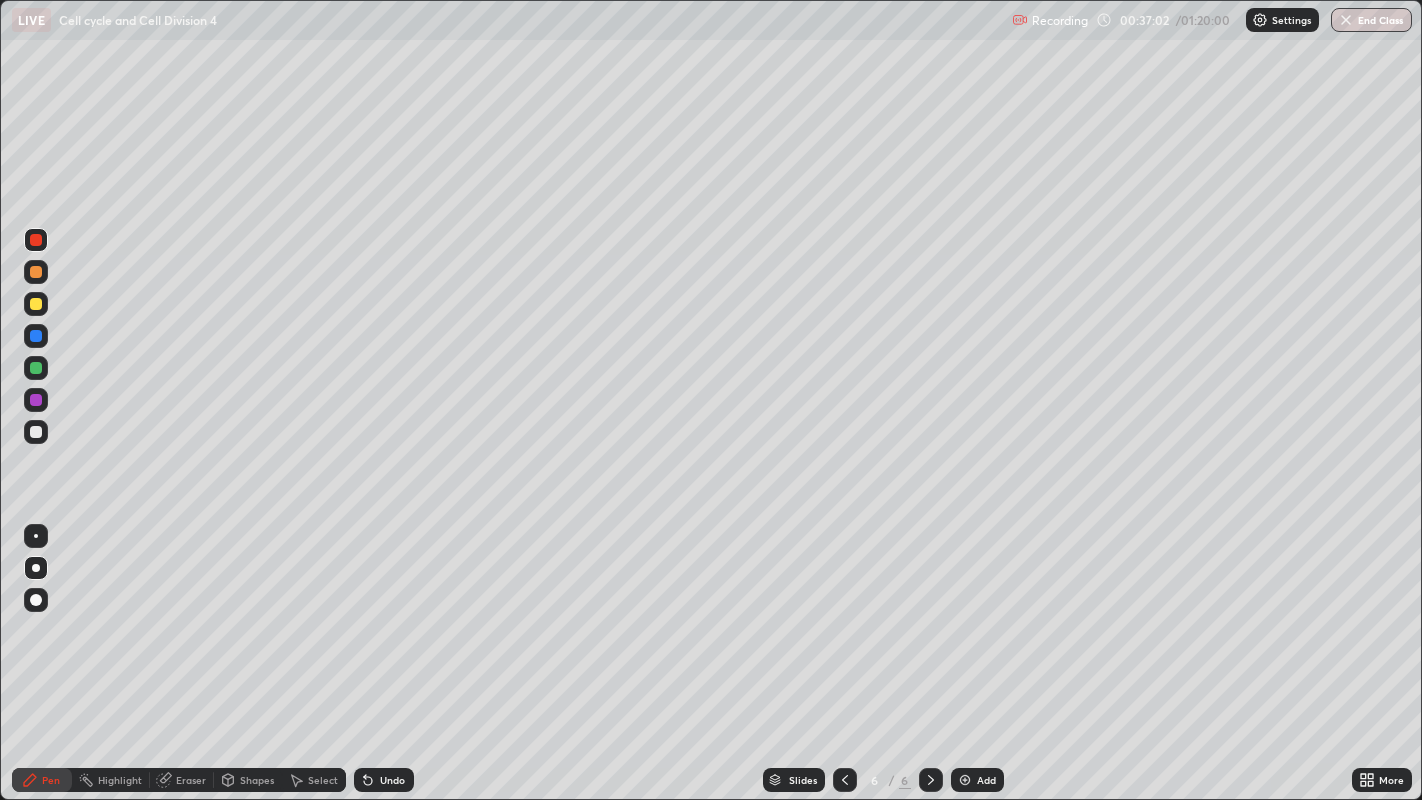 click at bounding box center (36, 304) 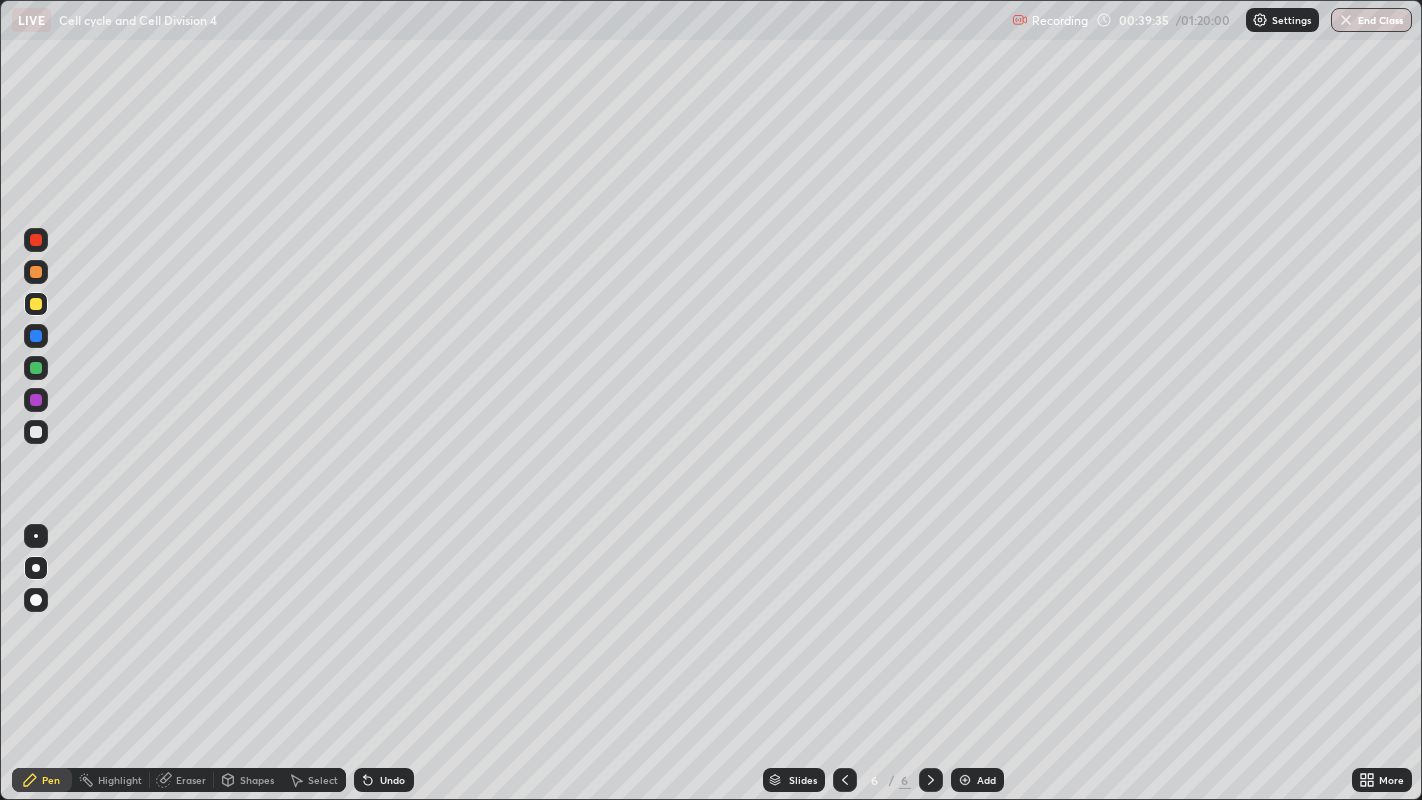 click on "Undo" at bounding box center [392, 780] 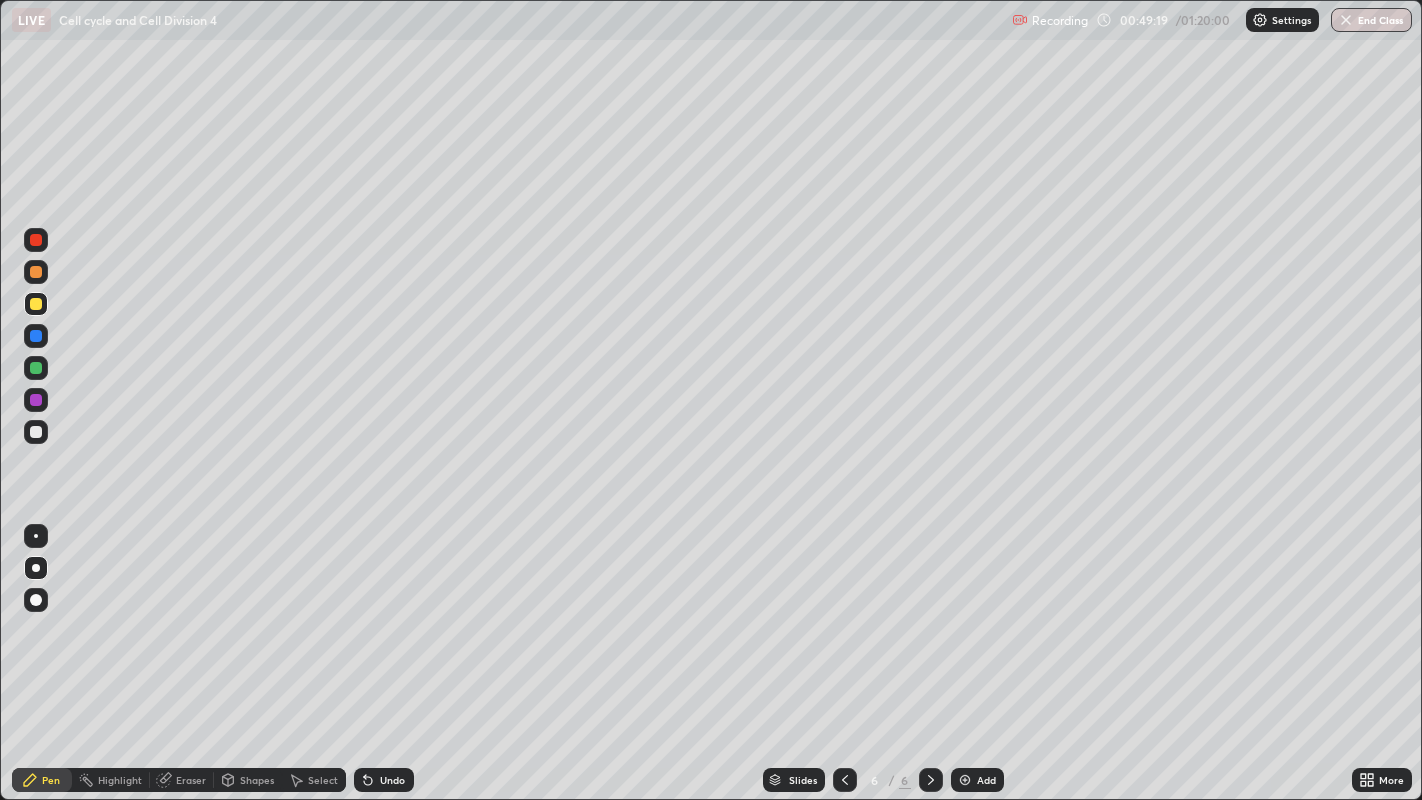 click at bounding box center [965, 780] 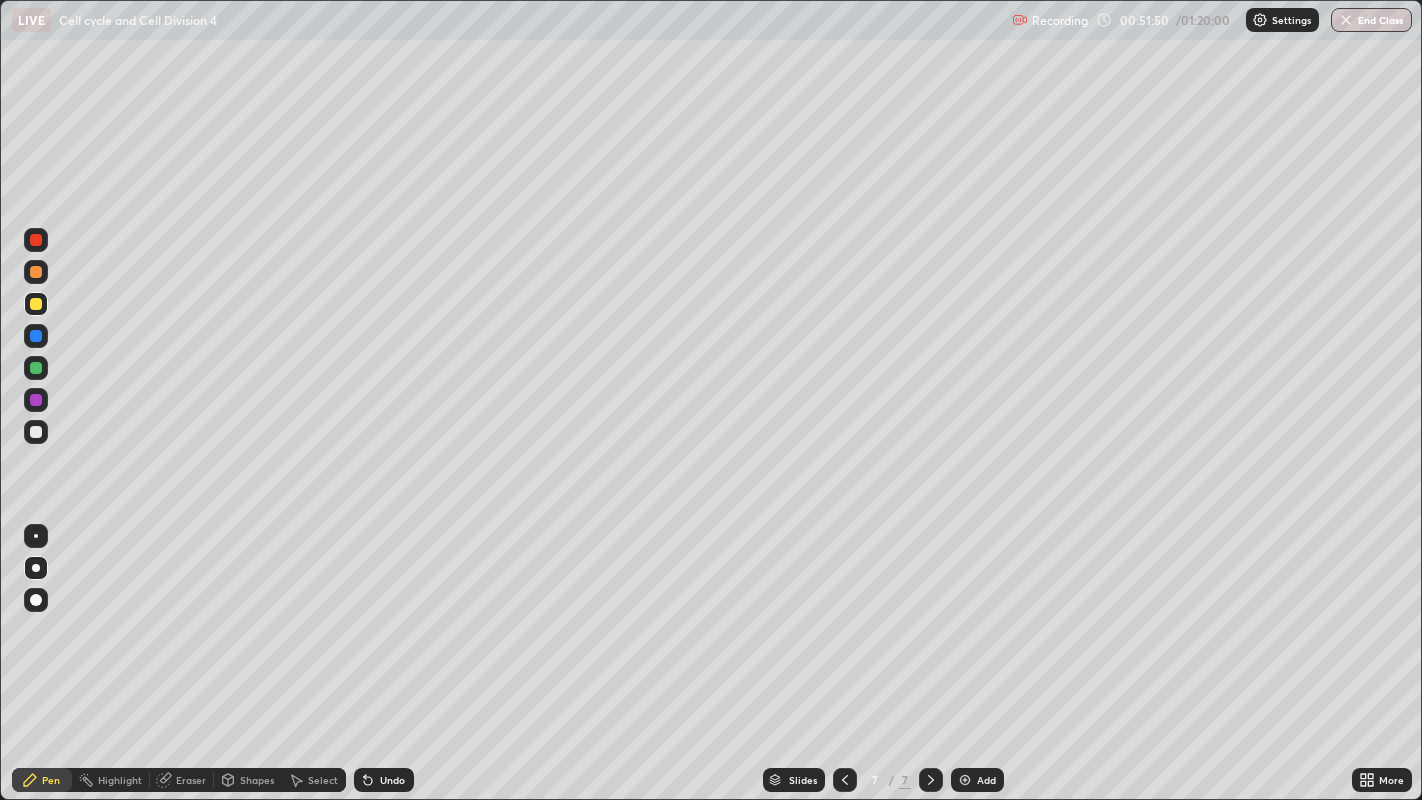 click at bounding box center [845, 780] 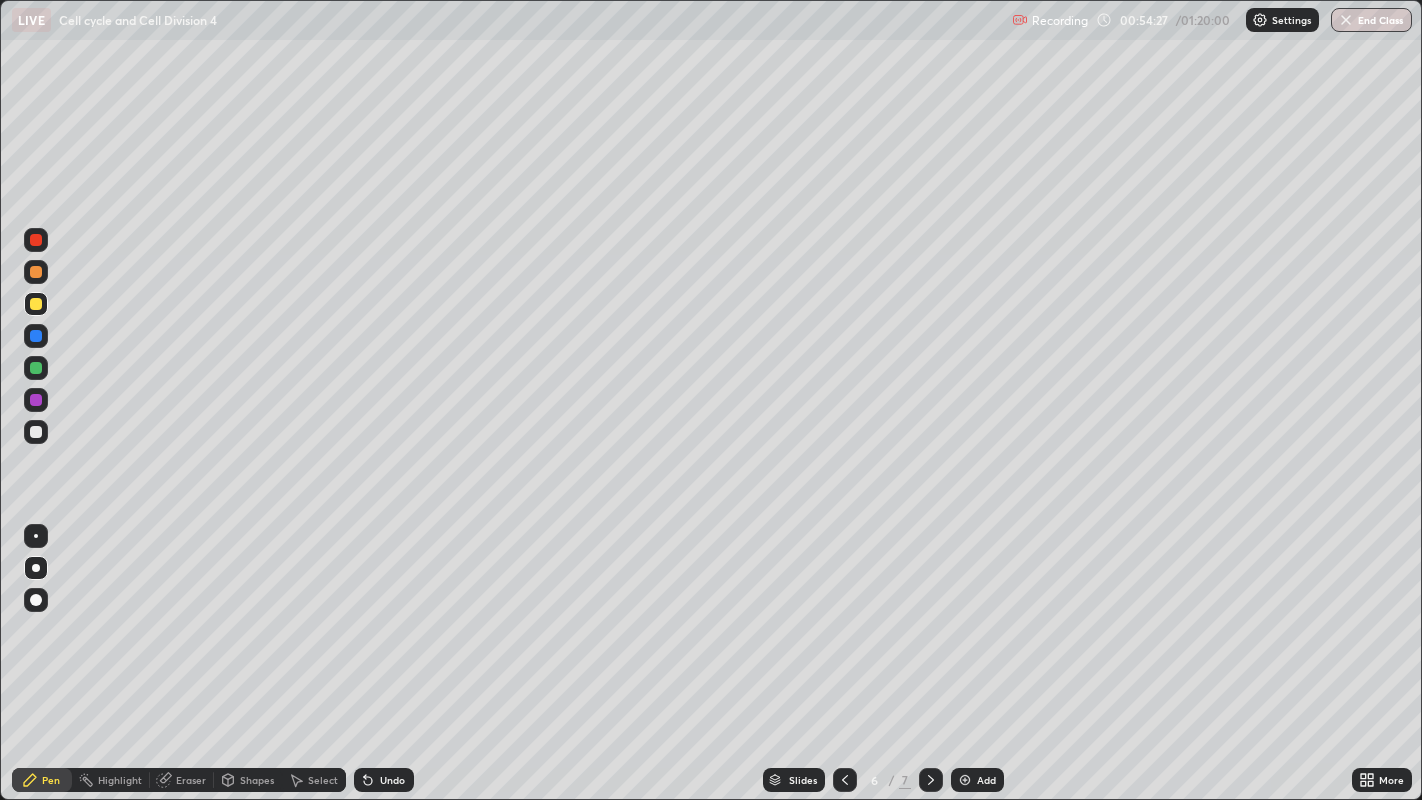 click at bounding box center (931, 780) 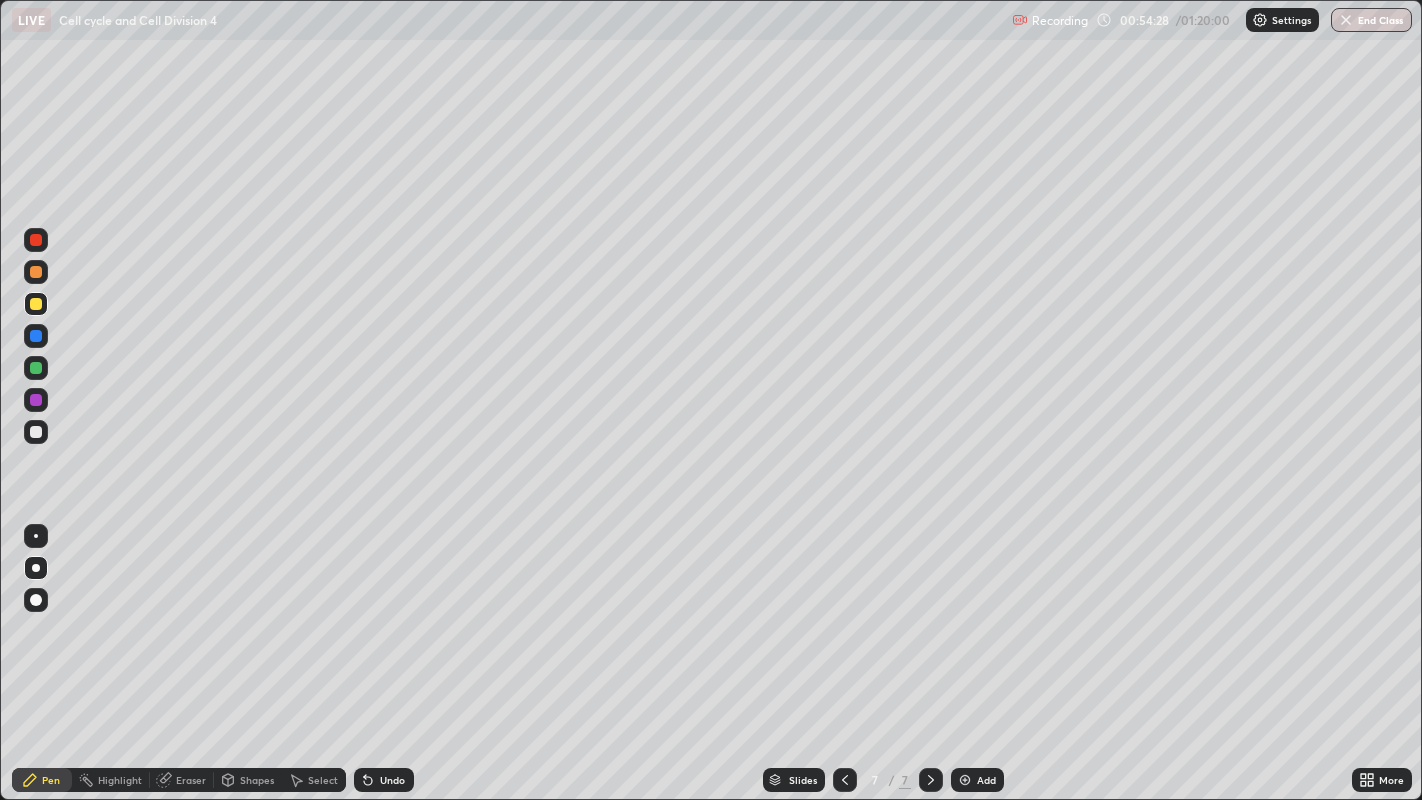 click on "Eraser" at bounding box center (191, 780) 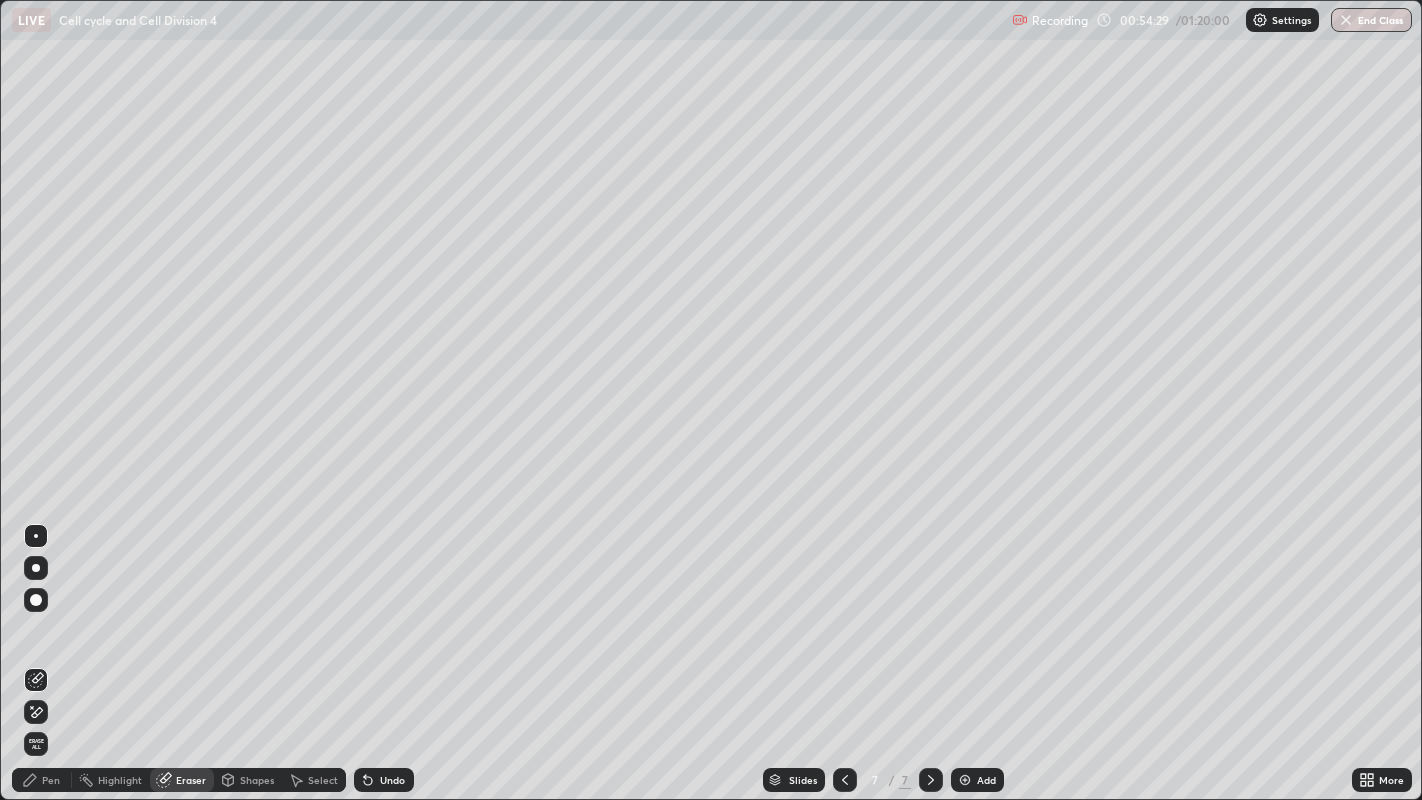click on "Erase all" at bounding box center [36, 744] 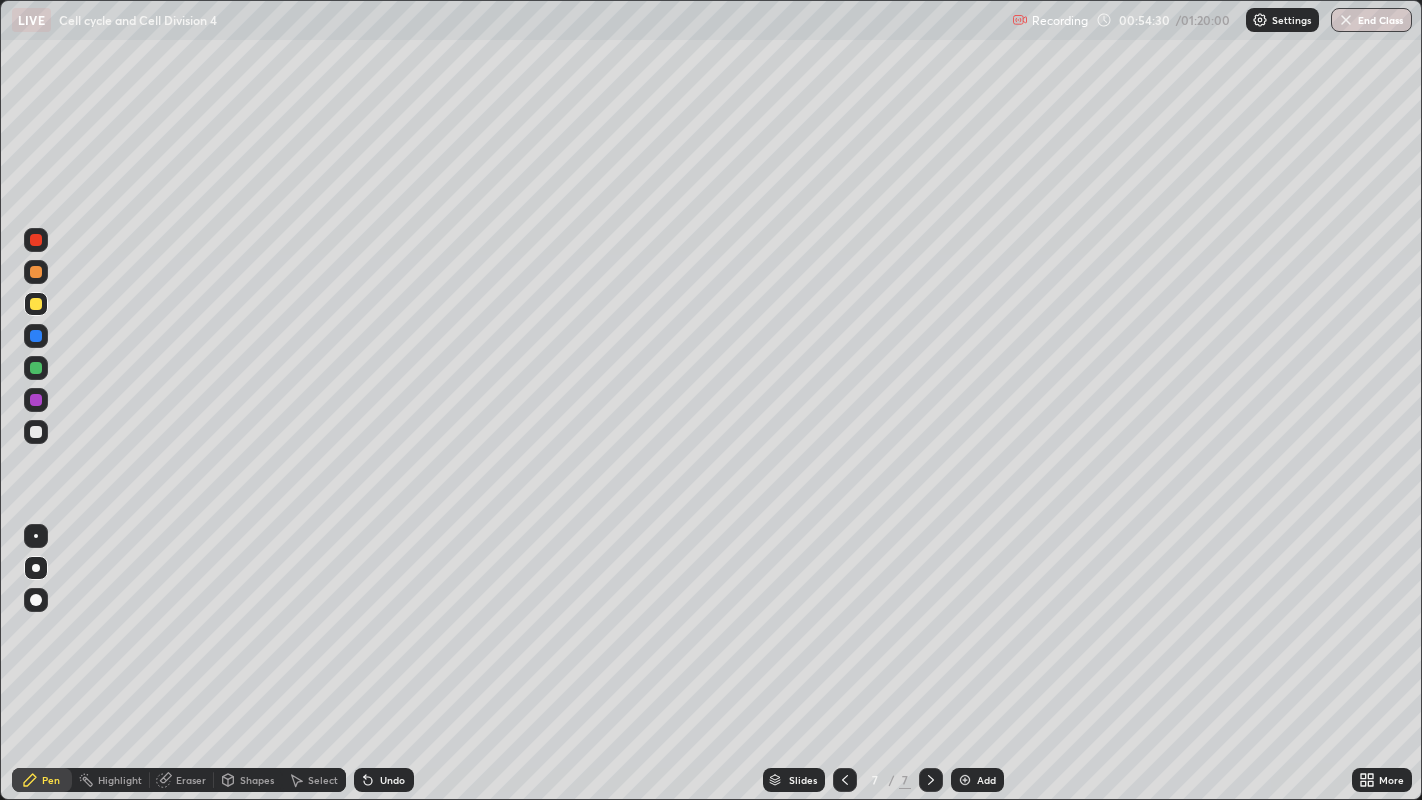 click at bounding box center [36, 368] 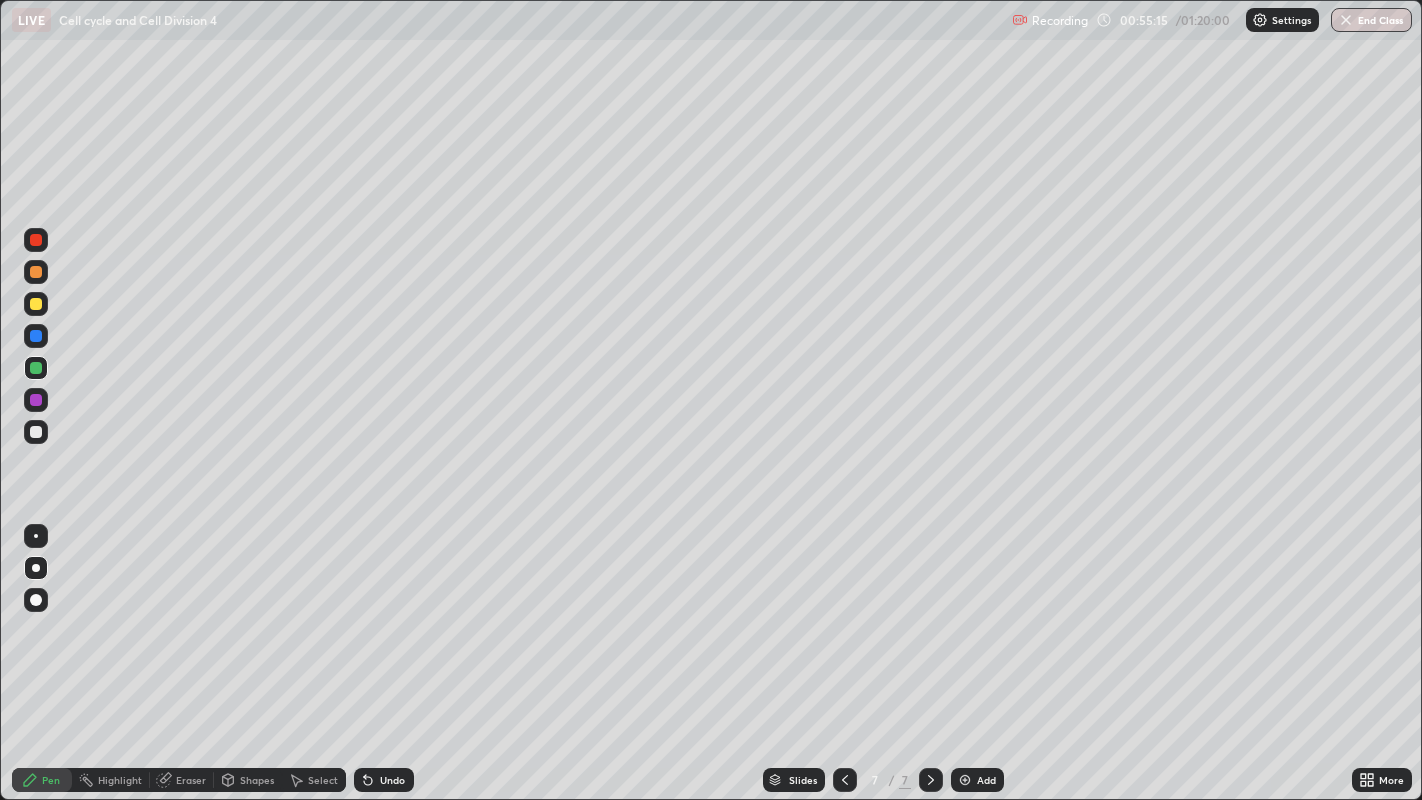 click on "Select" at bounding box center (323, 780) 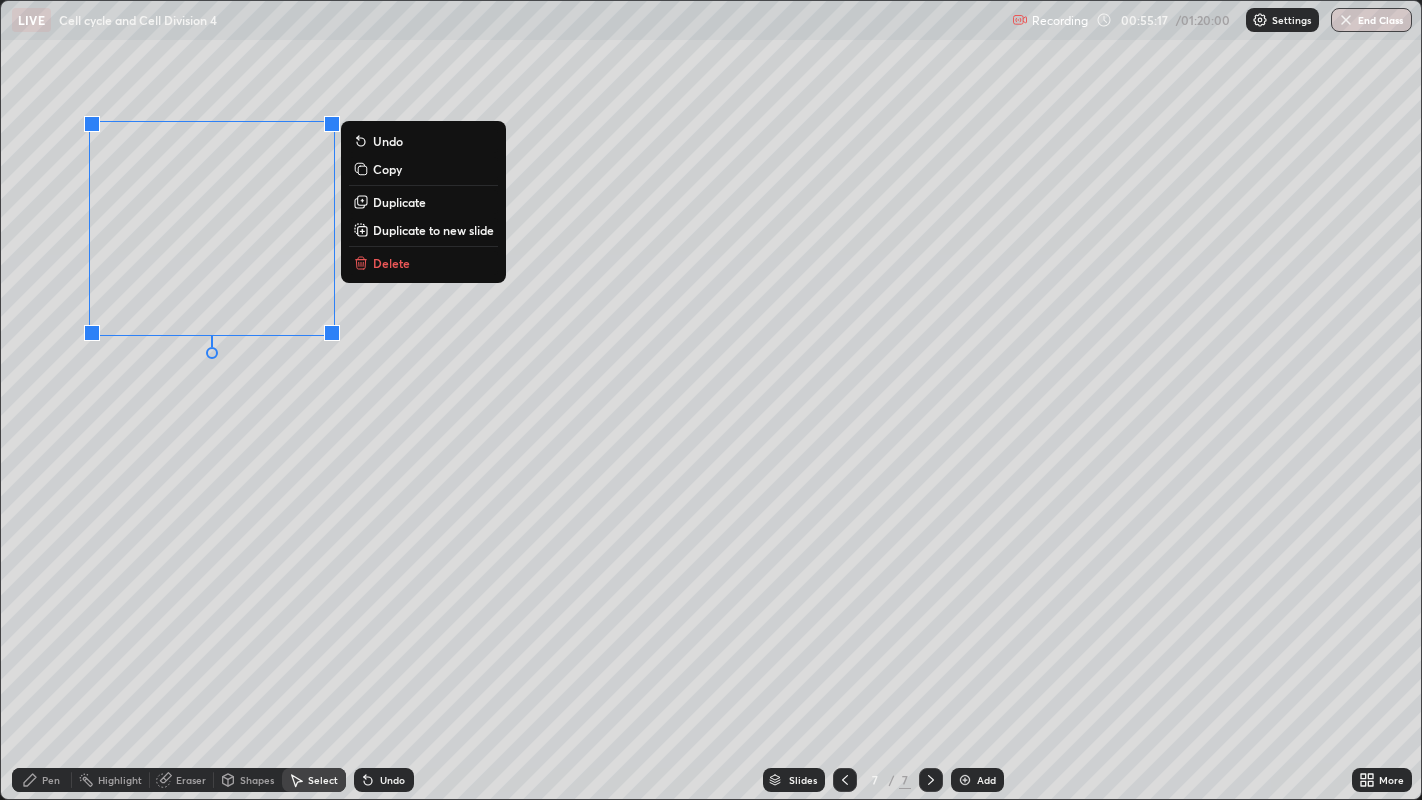 click on "Delete" at bounding box center (391, 263) 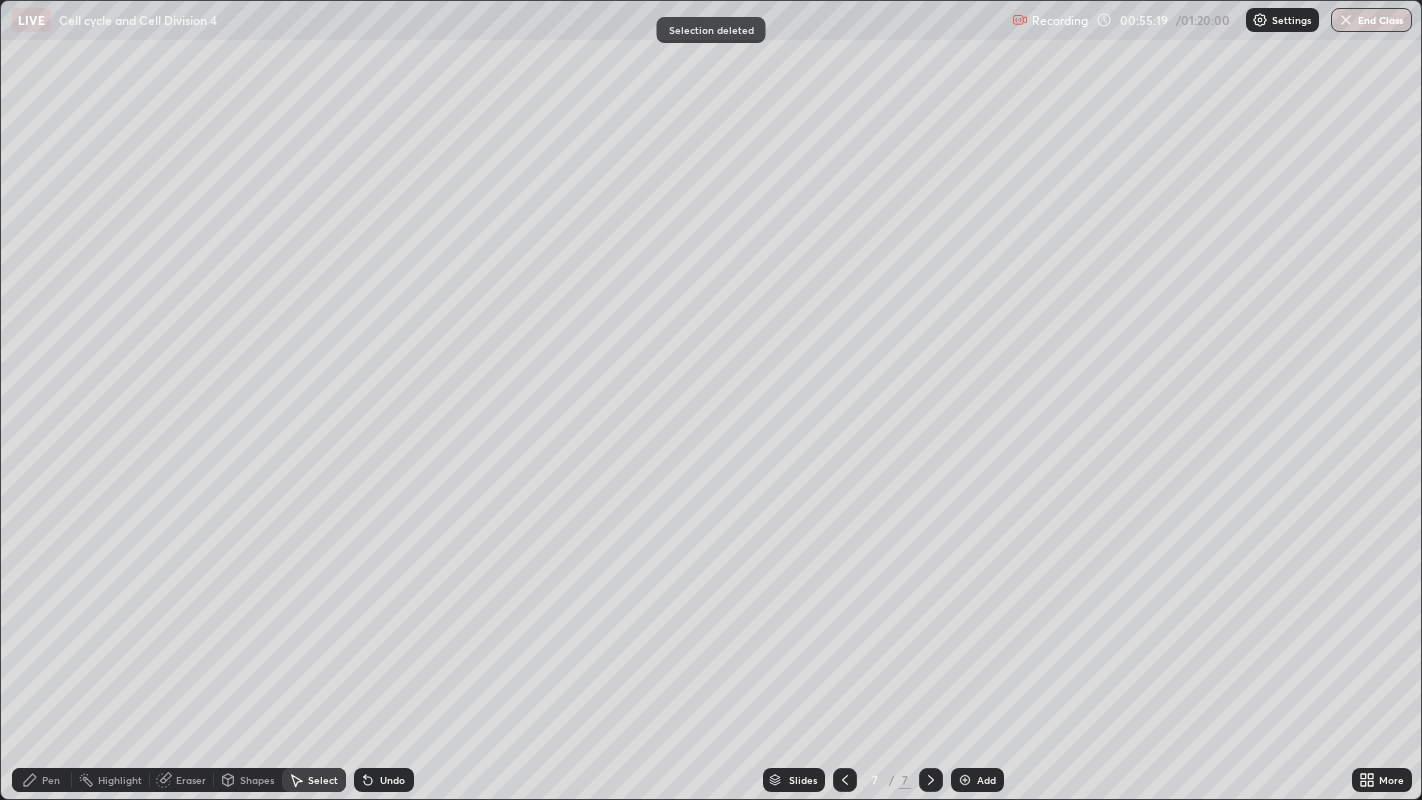 click on "Pen" at bounding box center [42, 780] 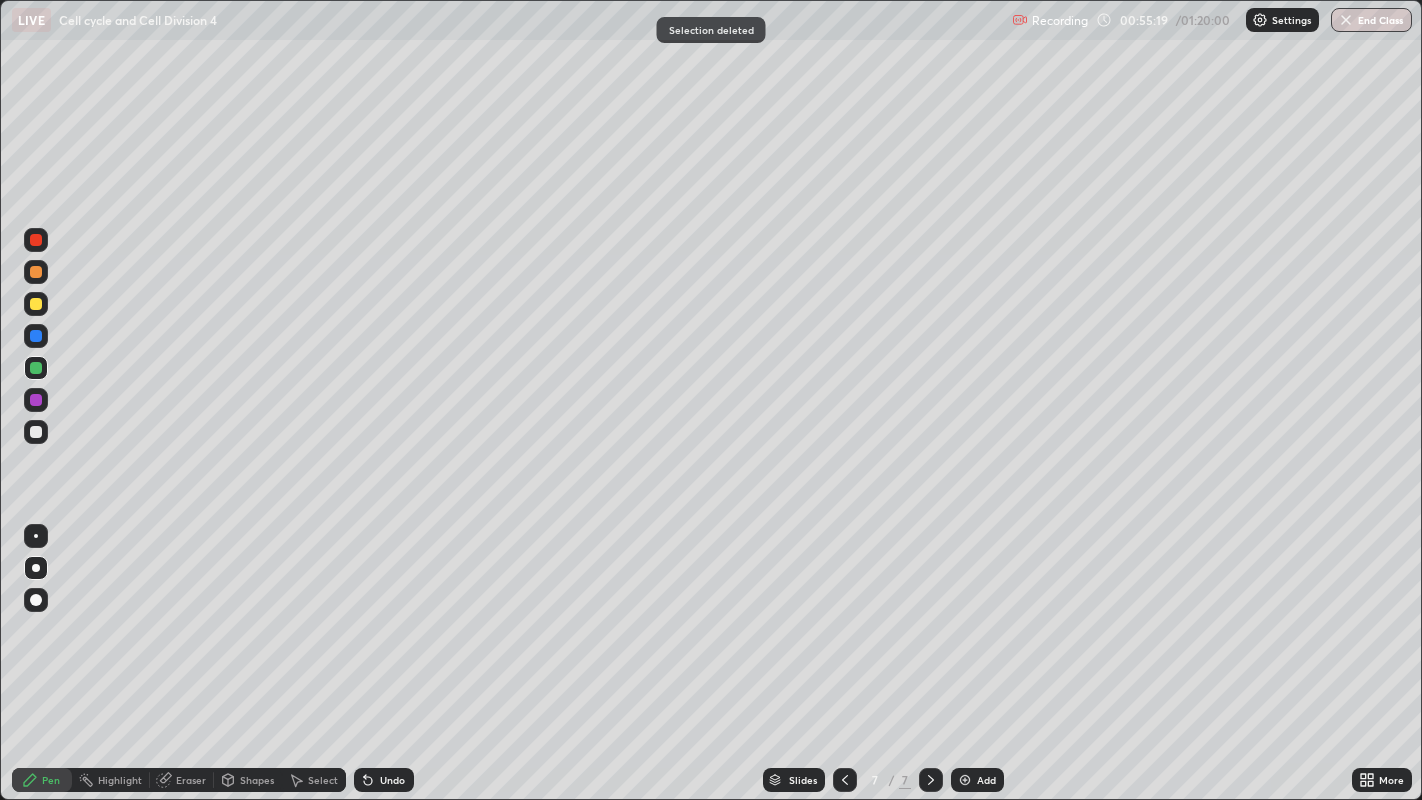 click on "Eraser" at bounding box center [191, 780] 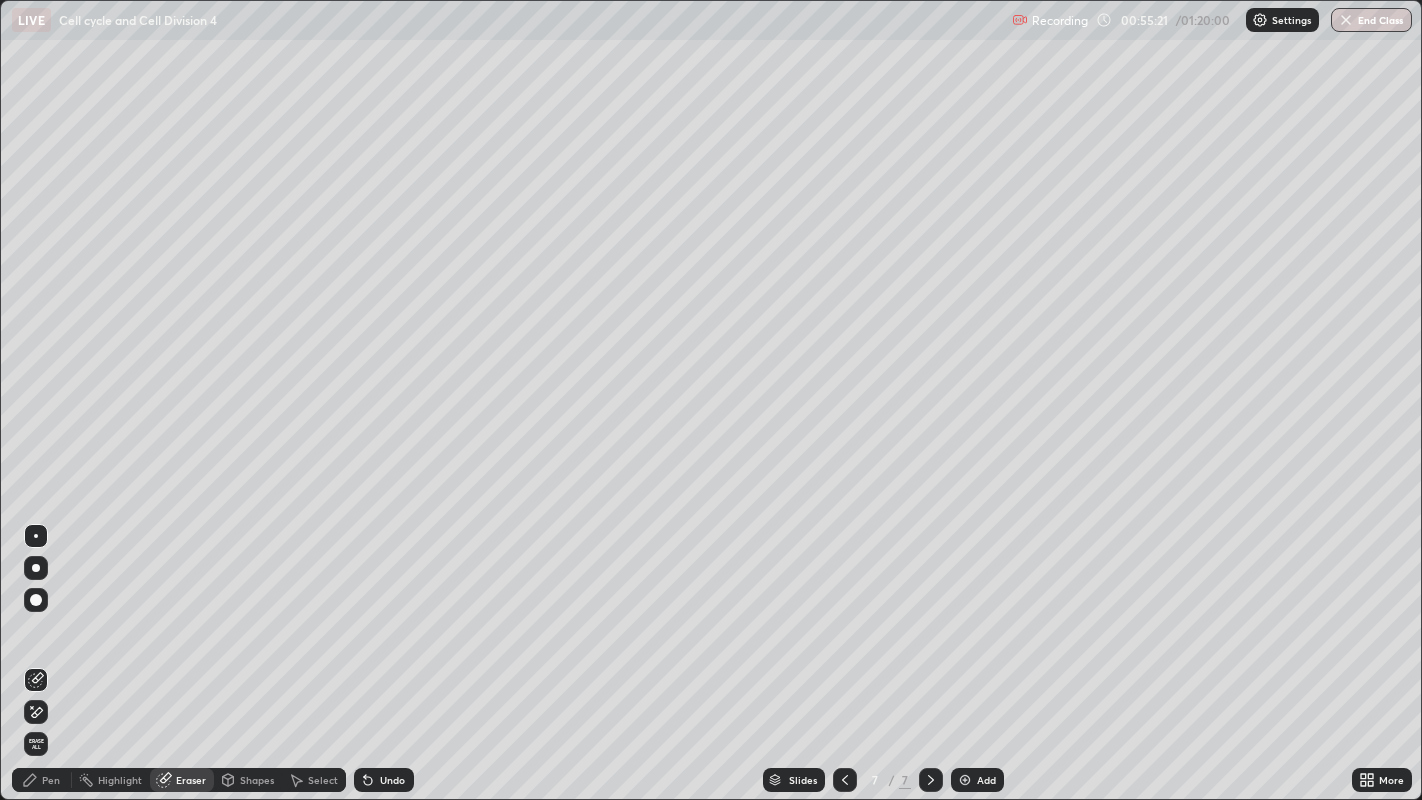 click on "Pen" at bounding box center [51, 780] 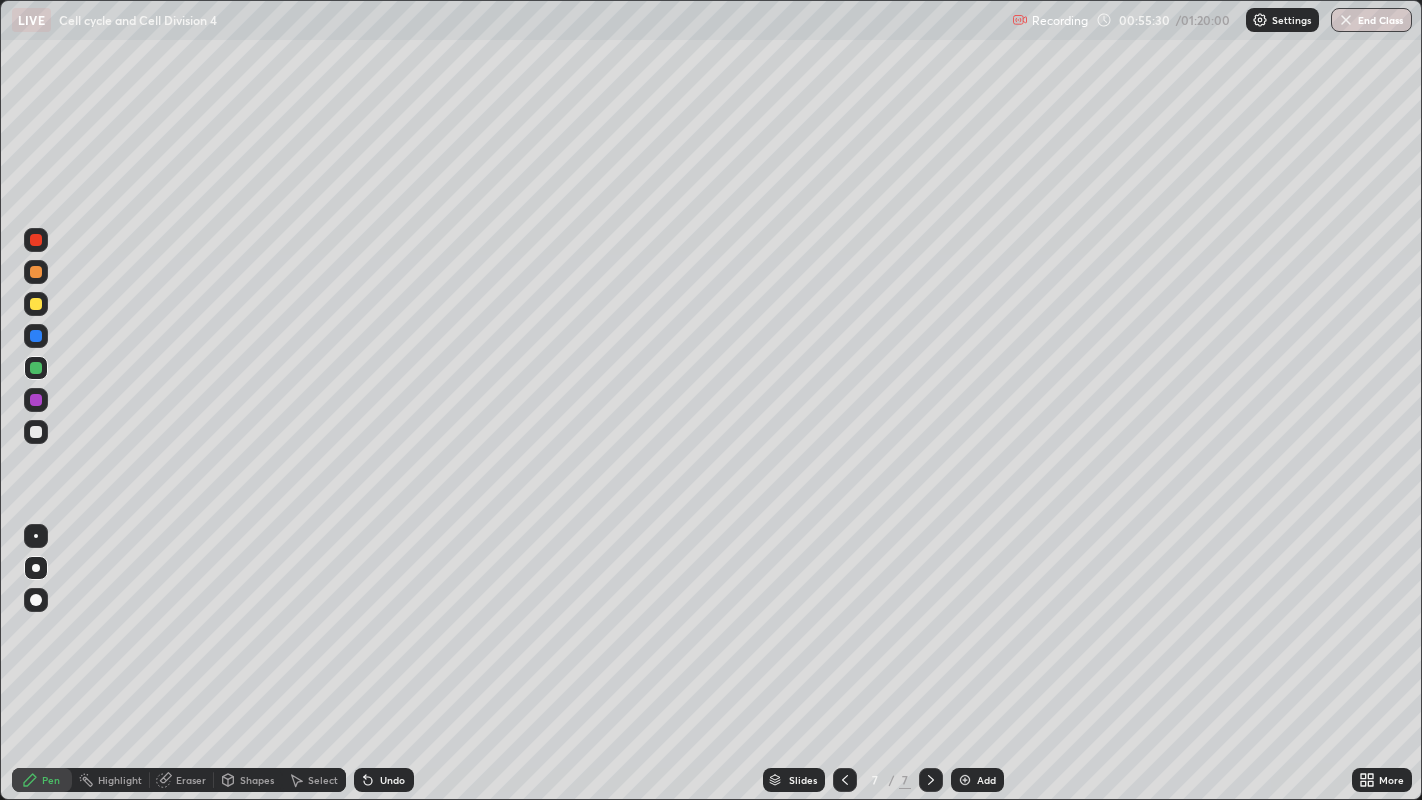 click on "Undo" at bounding box center [384, 780] 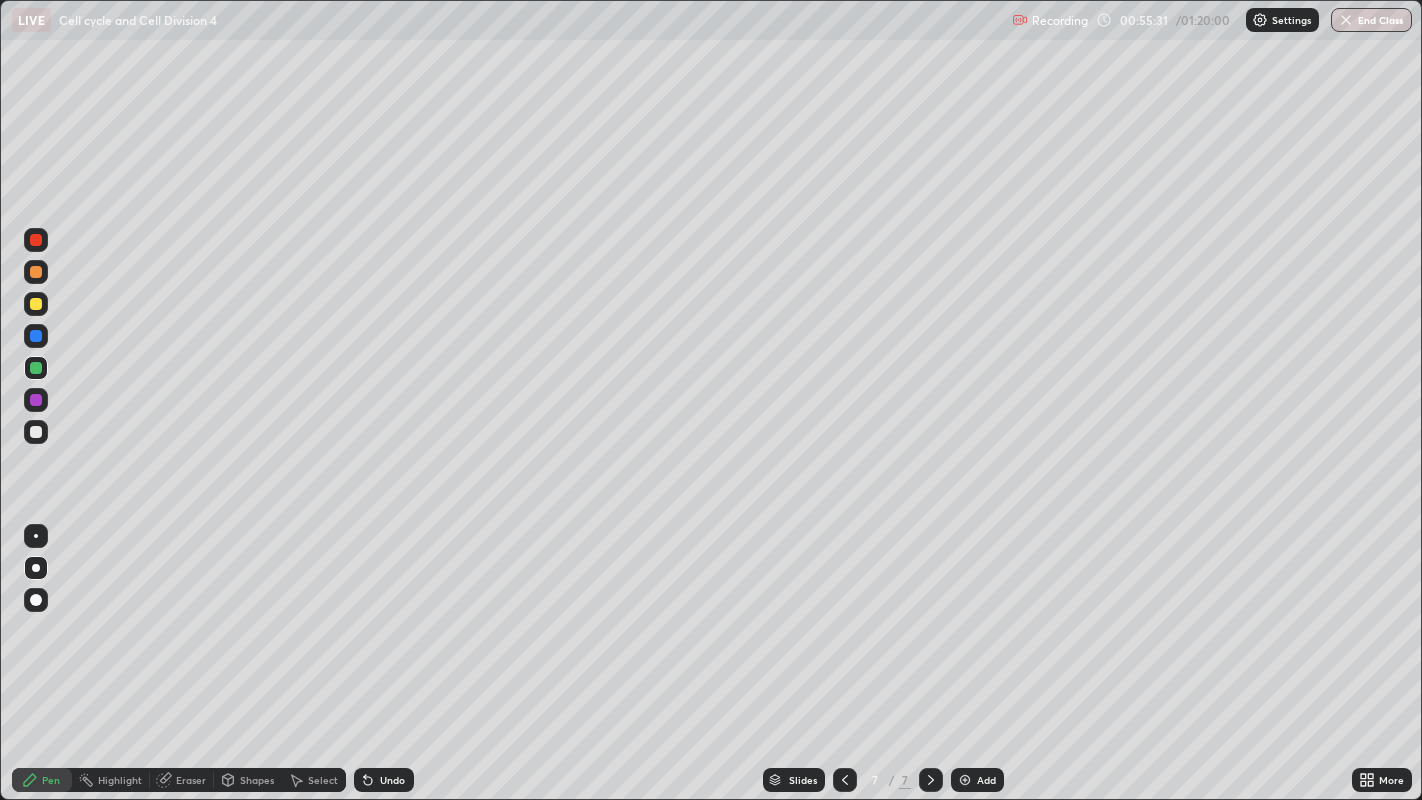 click on "Undo" at bounding box center (384, 780) 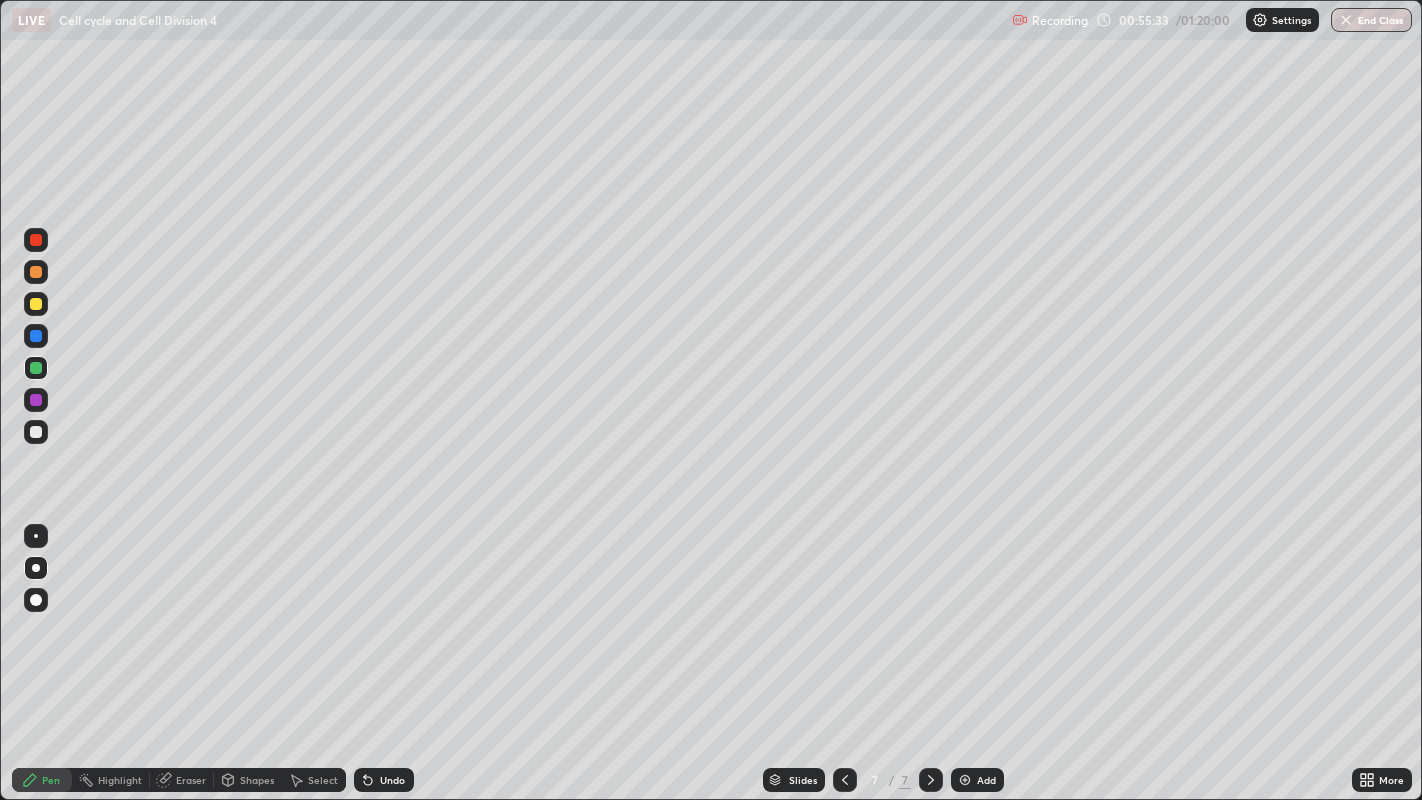 click on "Eraser" at bounding box center (182, 780) 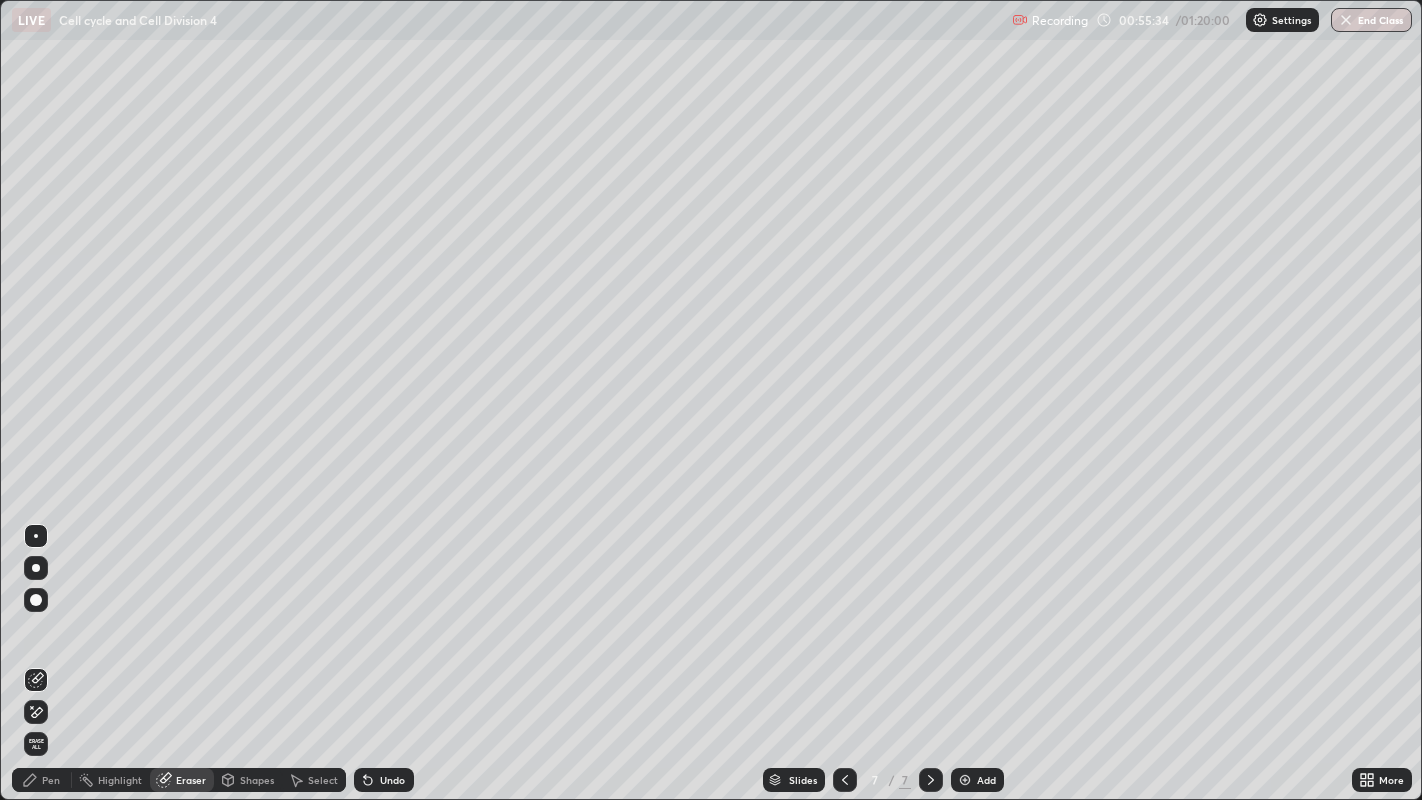 click on "Pen" at bounding box center (51, 780) 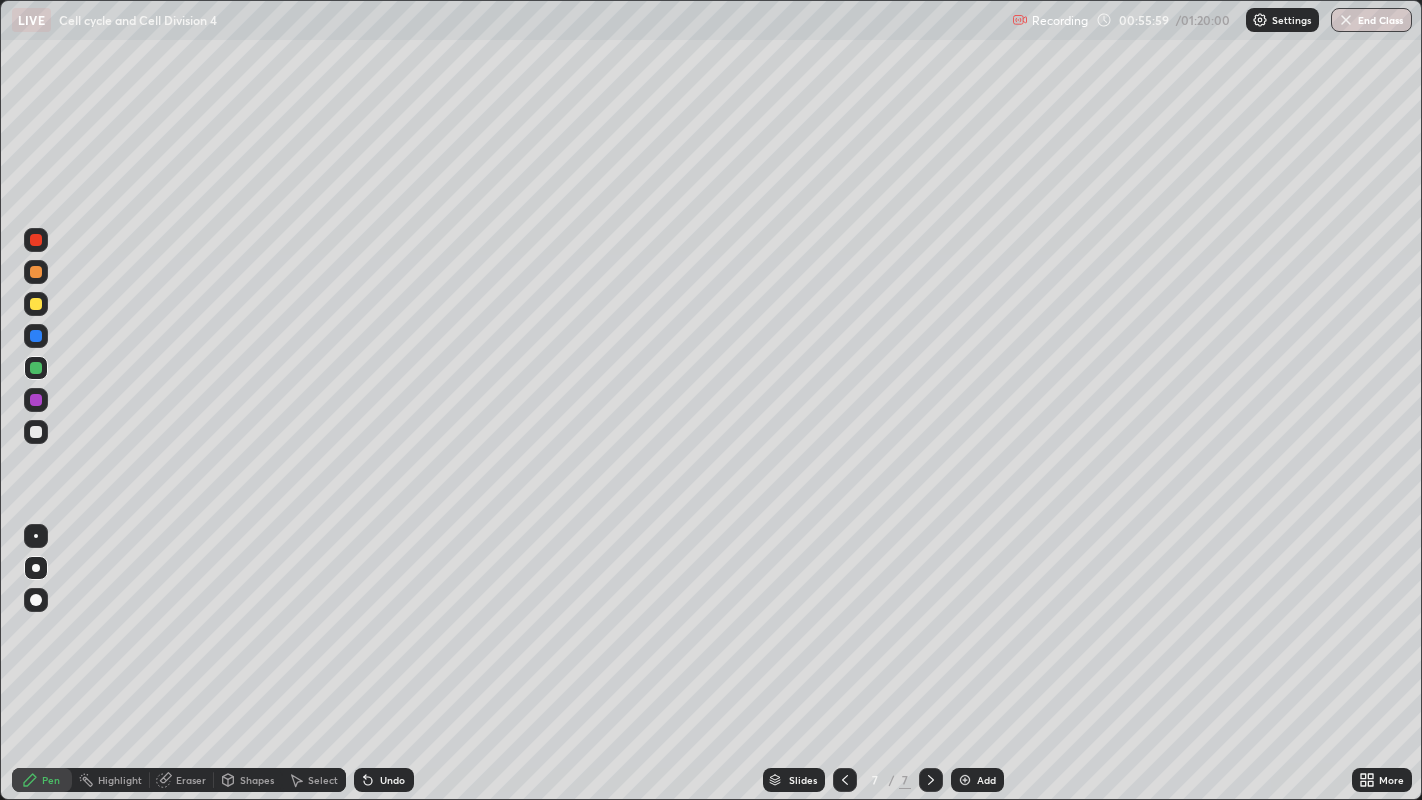 click on "Undo" at bounding box center (392, 780) 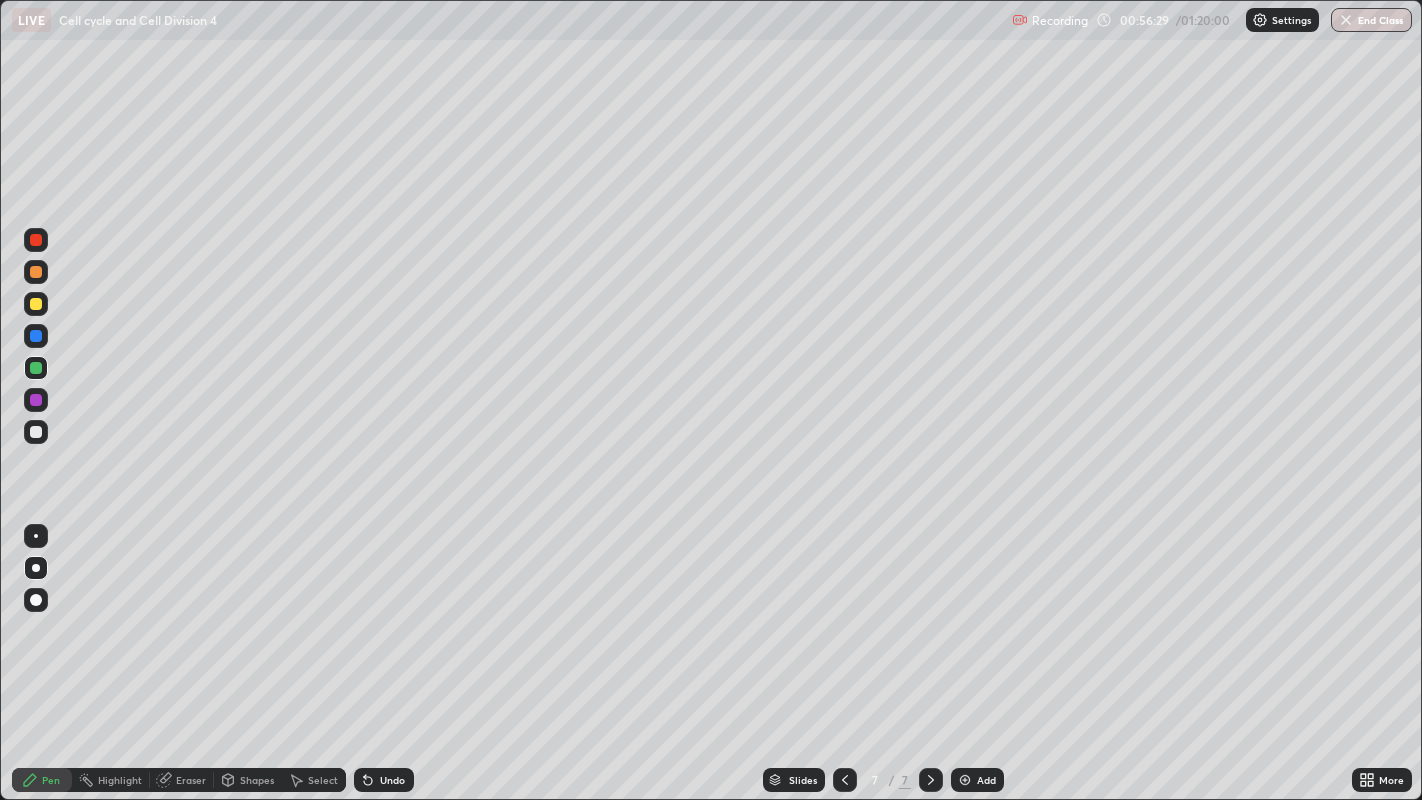click on "Undo" at bounding box center [384, 780] 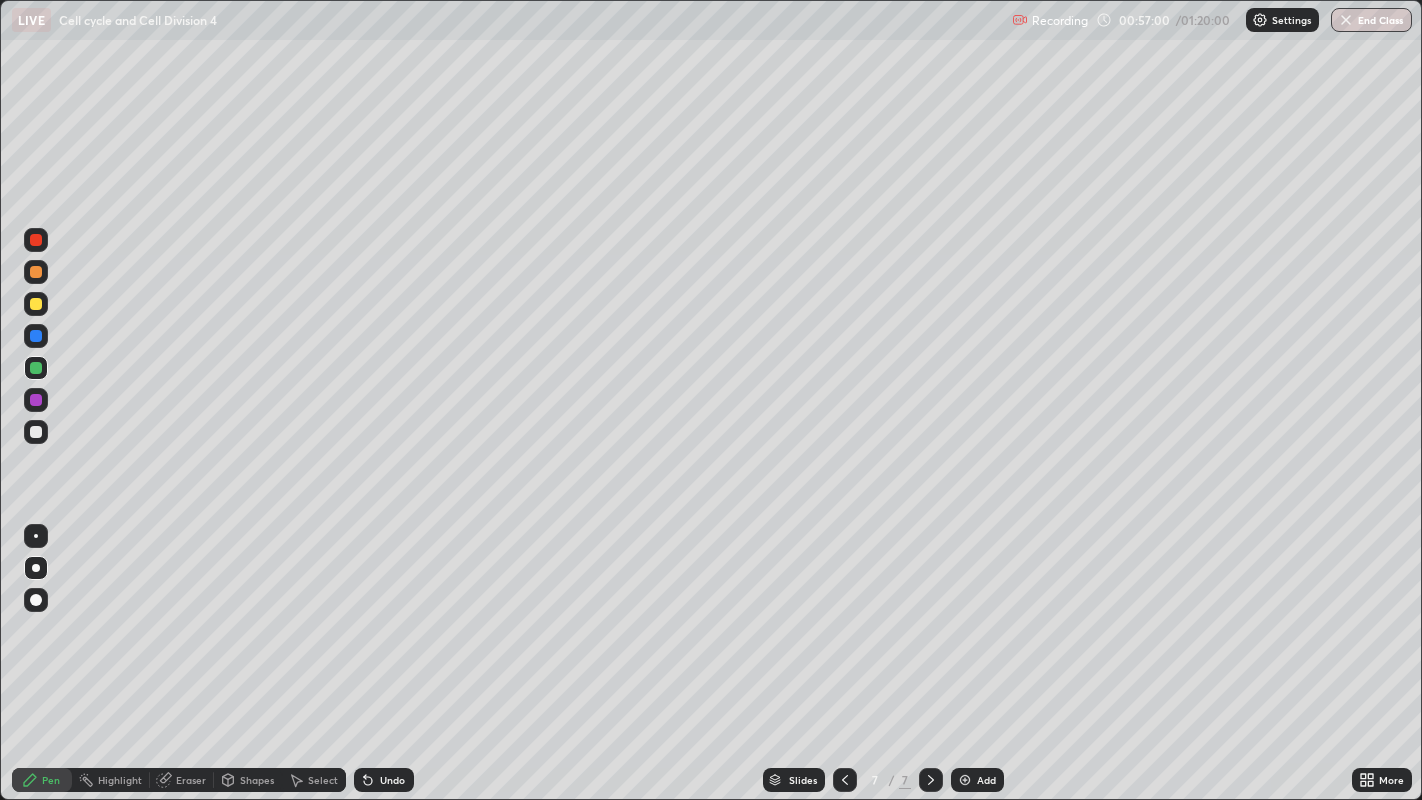 click on "Undo" at bounding box center [384, 780] 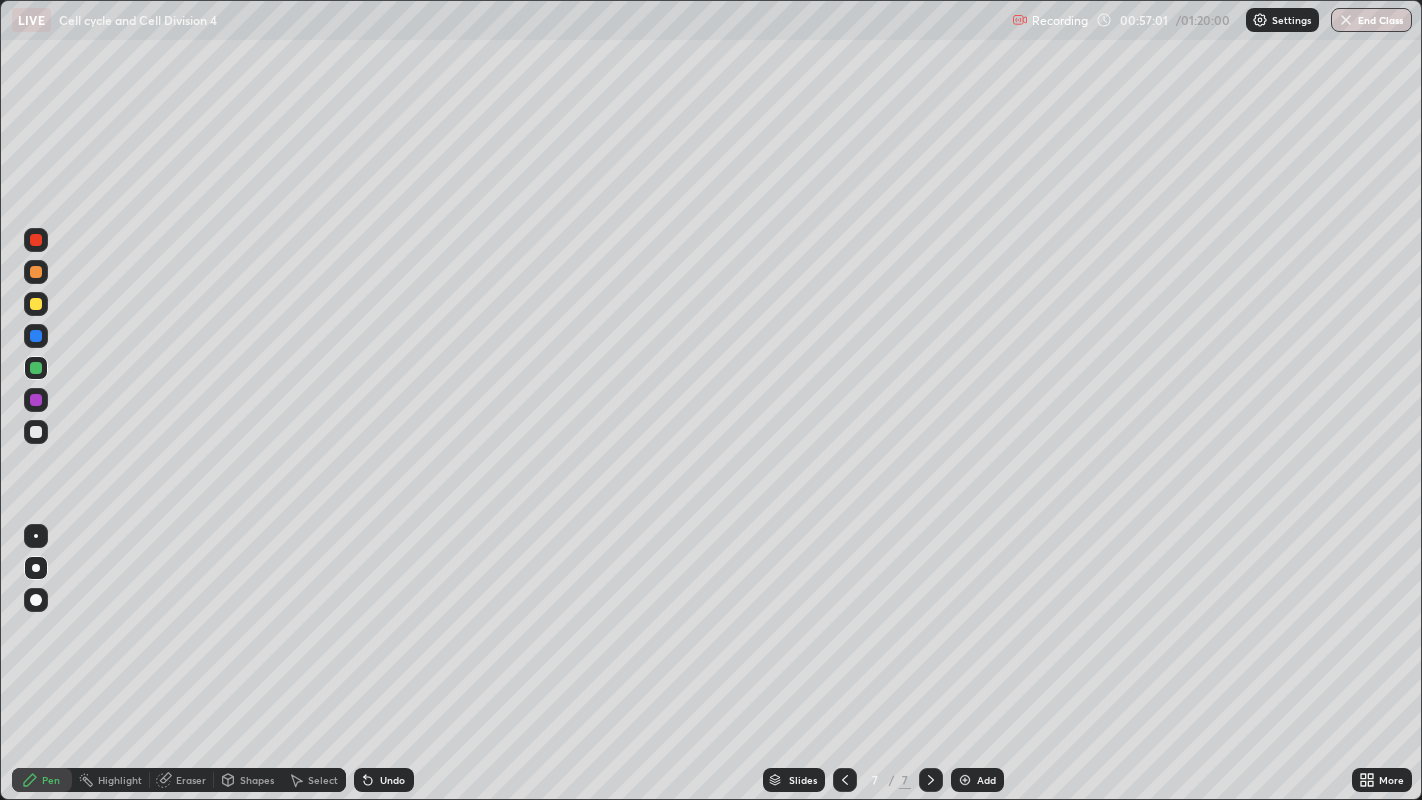 click on "Undo" at bounding box center [392, 780] 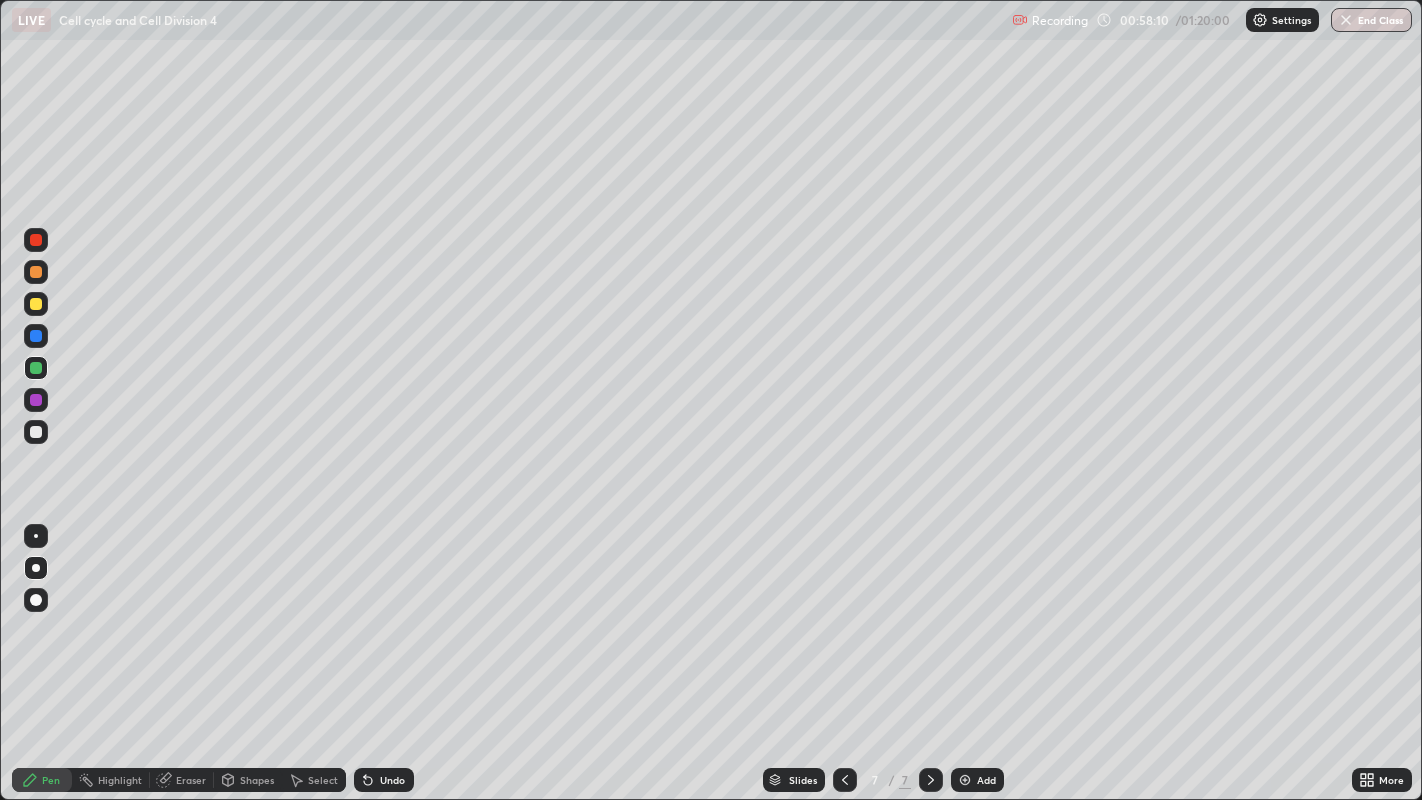 click at bounding box center [36, 304] 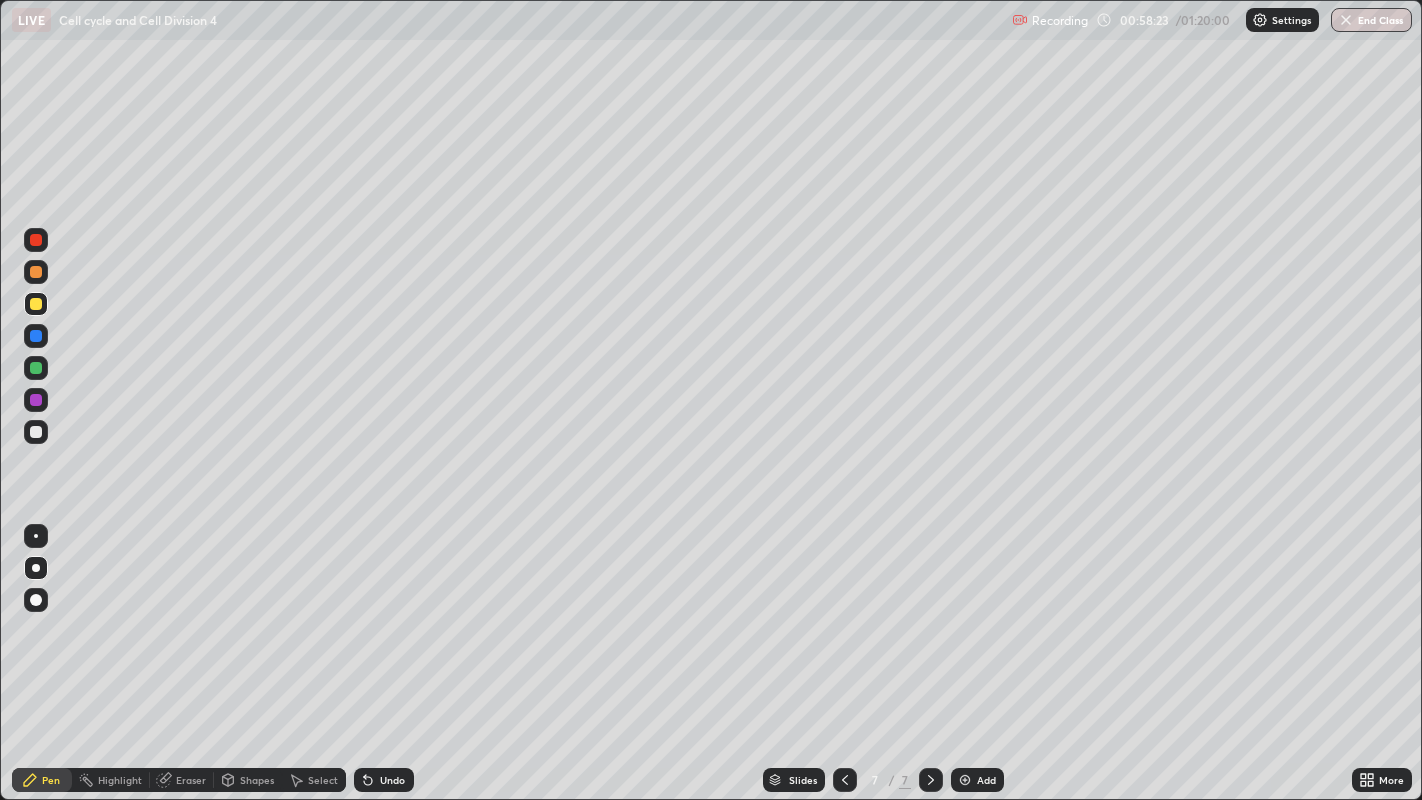 click 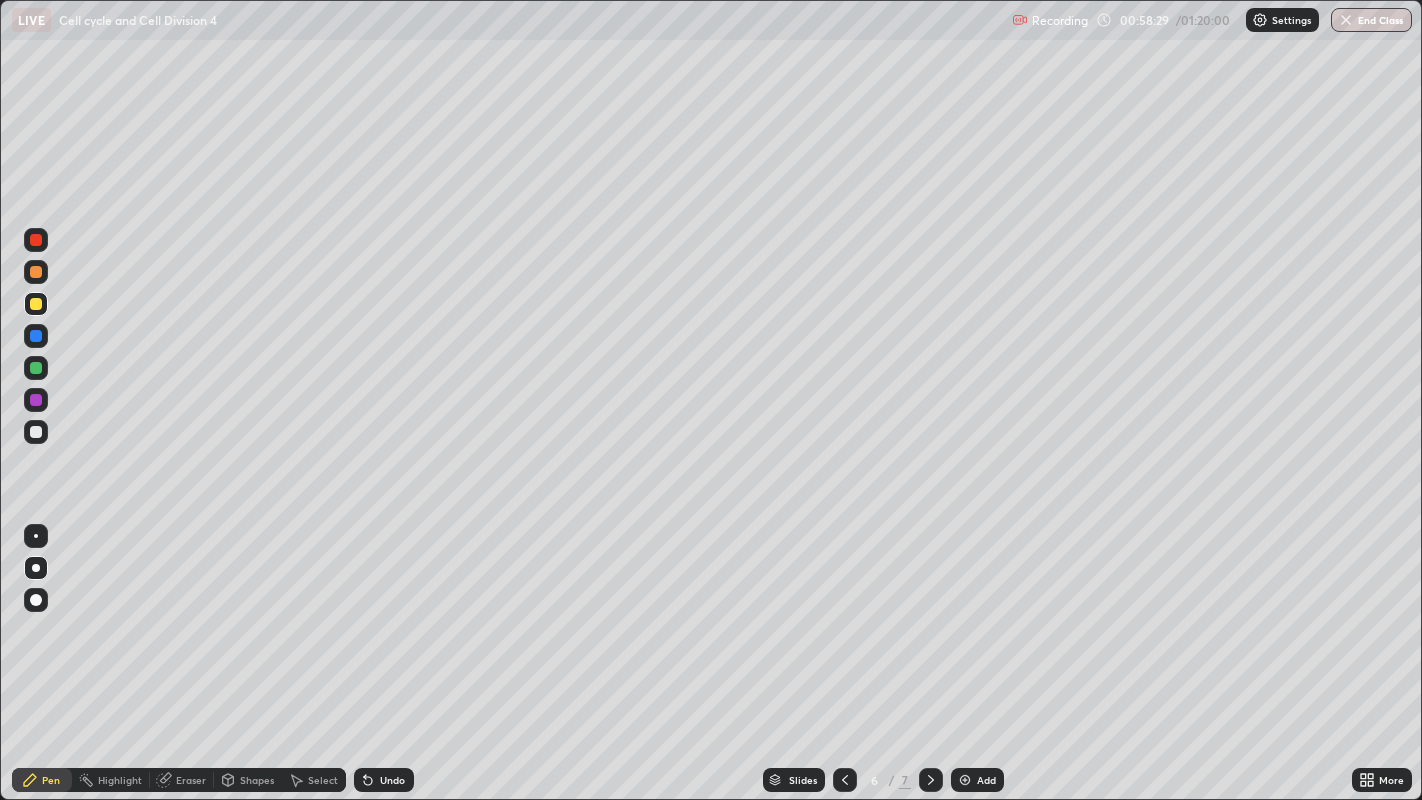 click 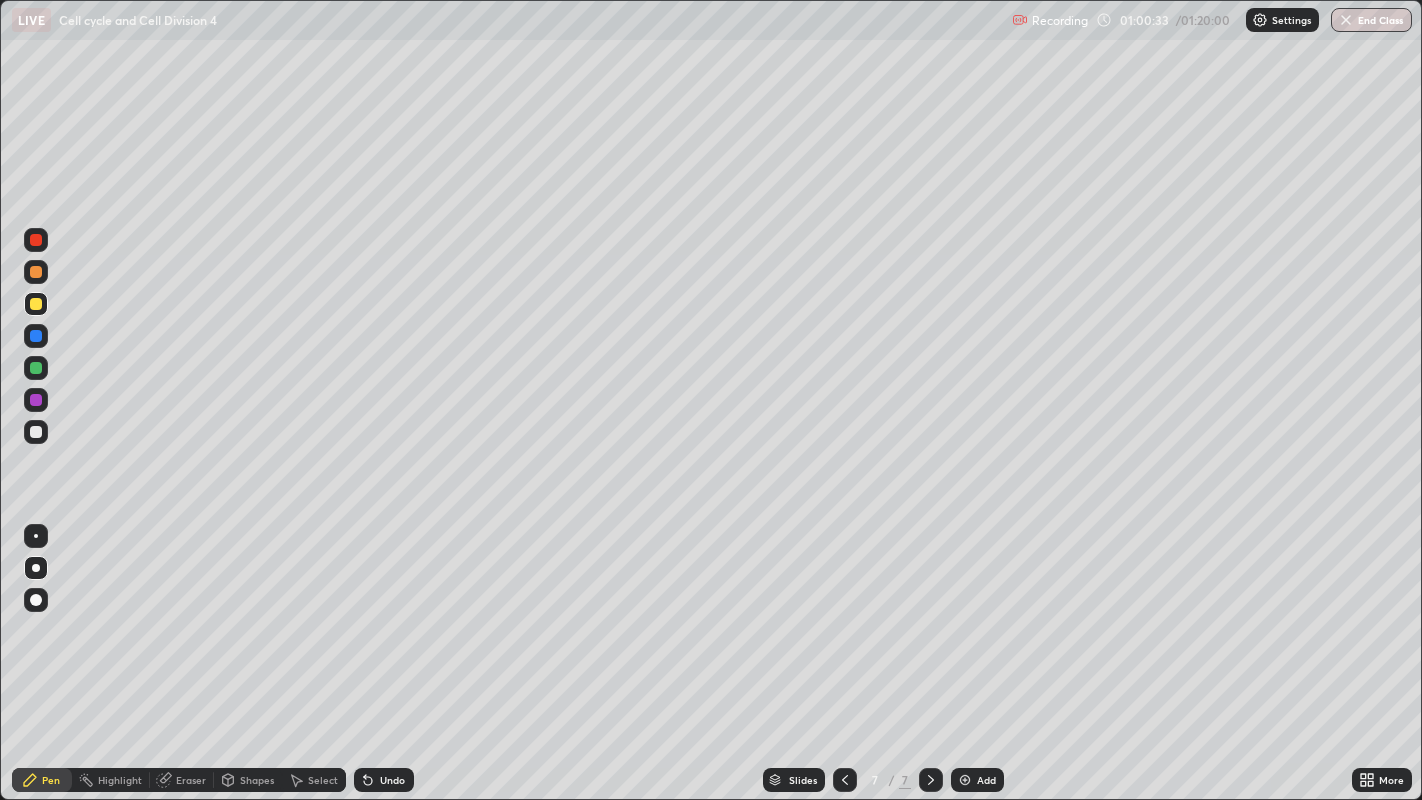 click at bounding box center (36, 432) 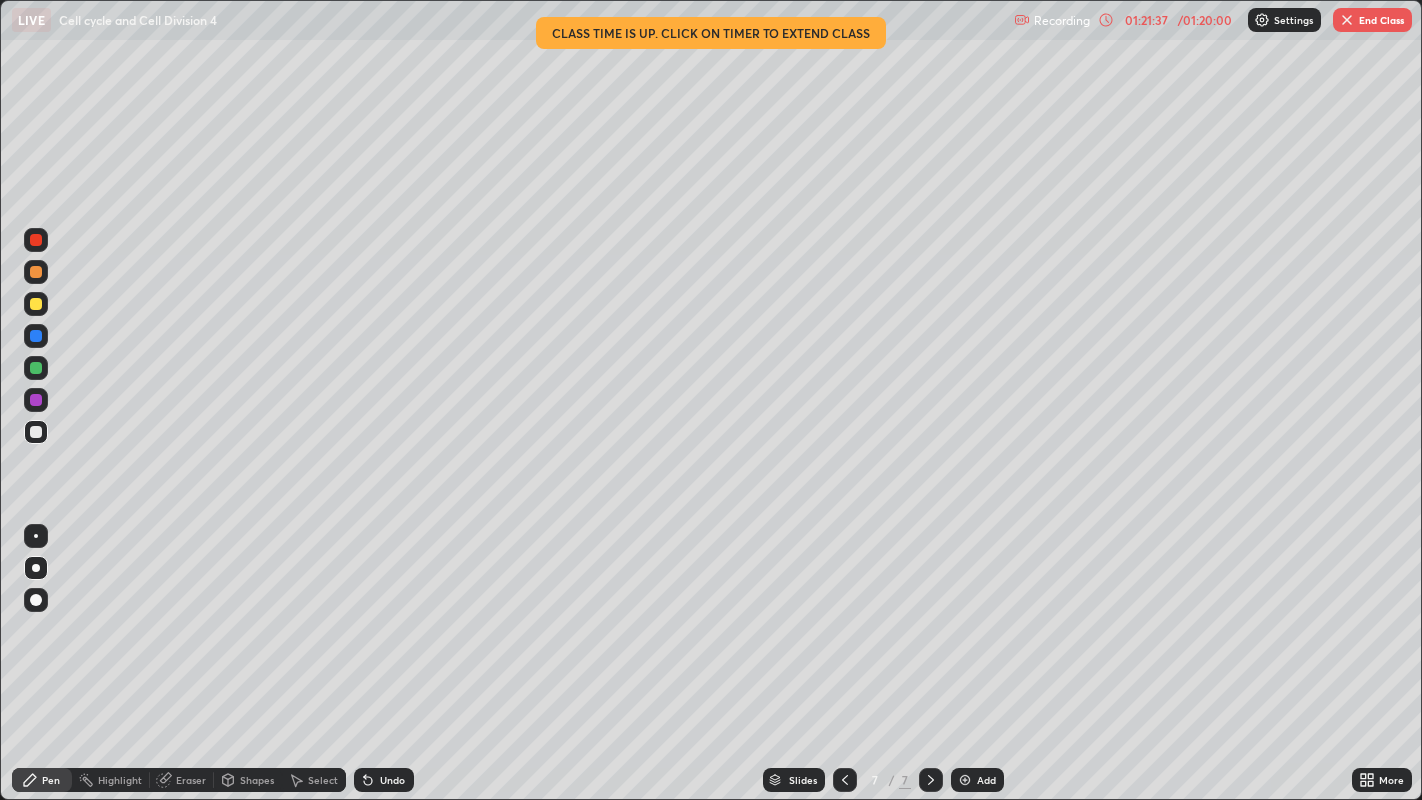 click on "End Class" at bounding box center (1372, 20) 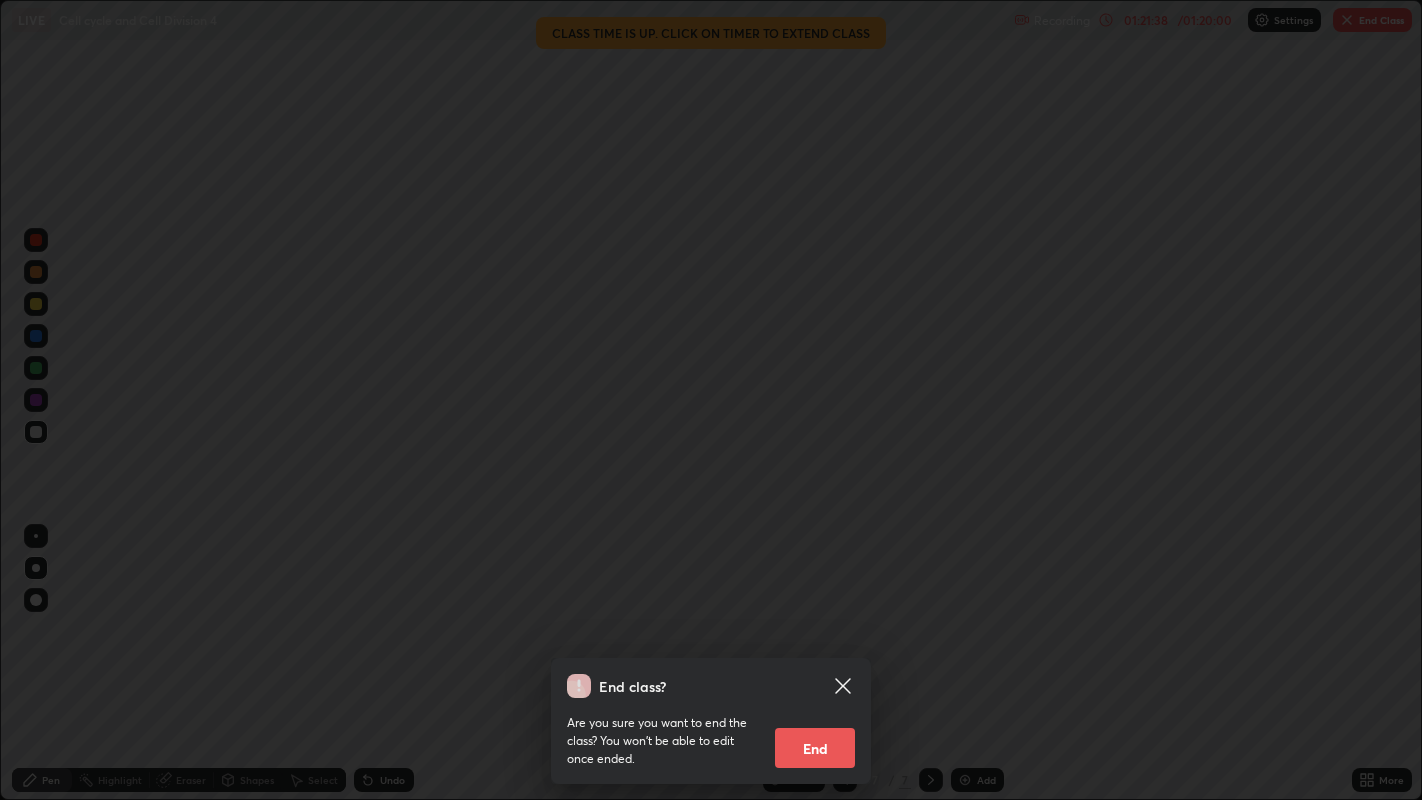 click on "End" at bounding box center [815, 748] 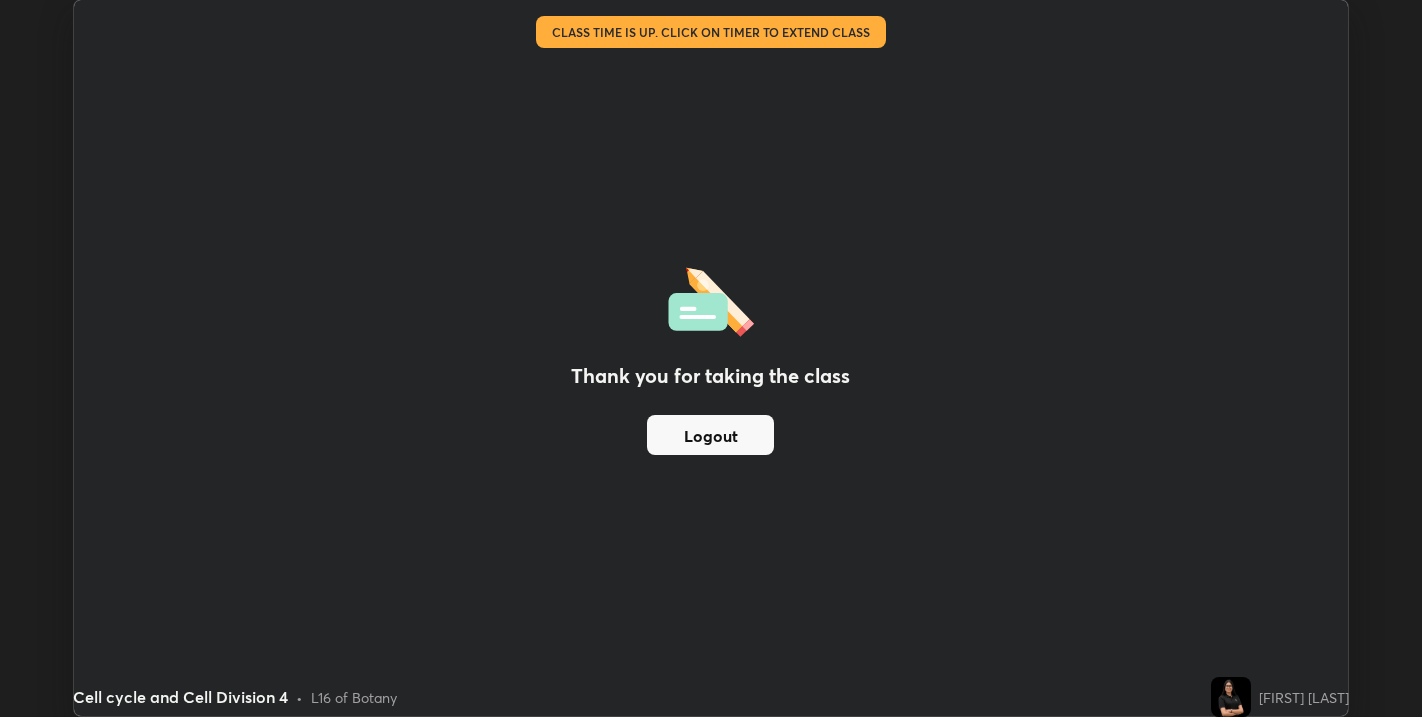 scroll, scrollTop: 717, scrollLeft: 1422, axis: both 